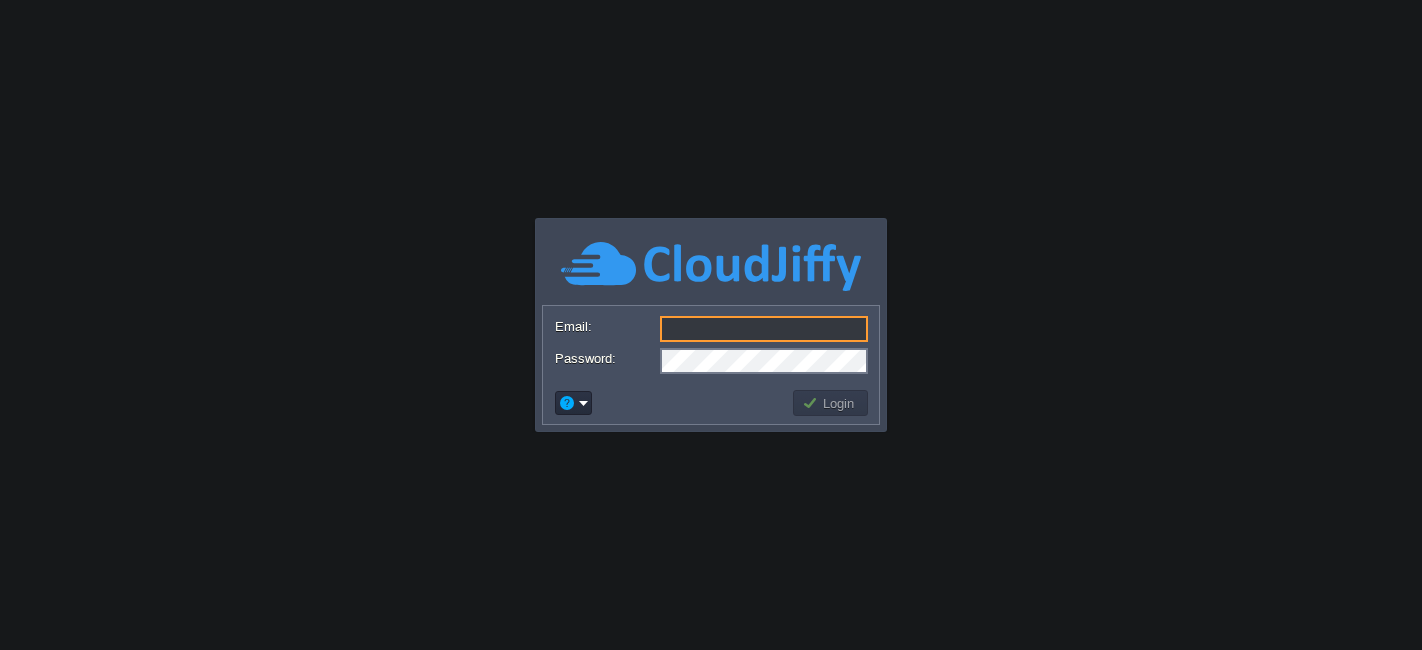 scroll, scrollTop: 0, scrollLeft: 0, axis: both 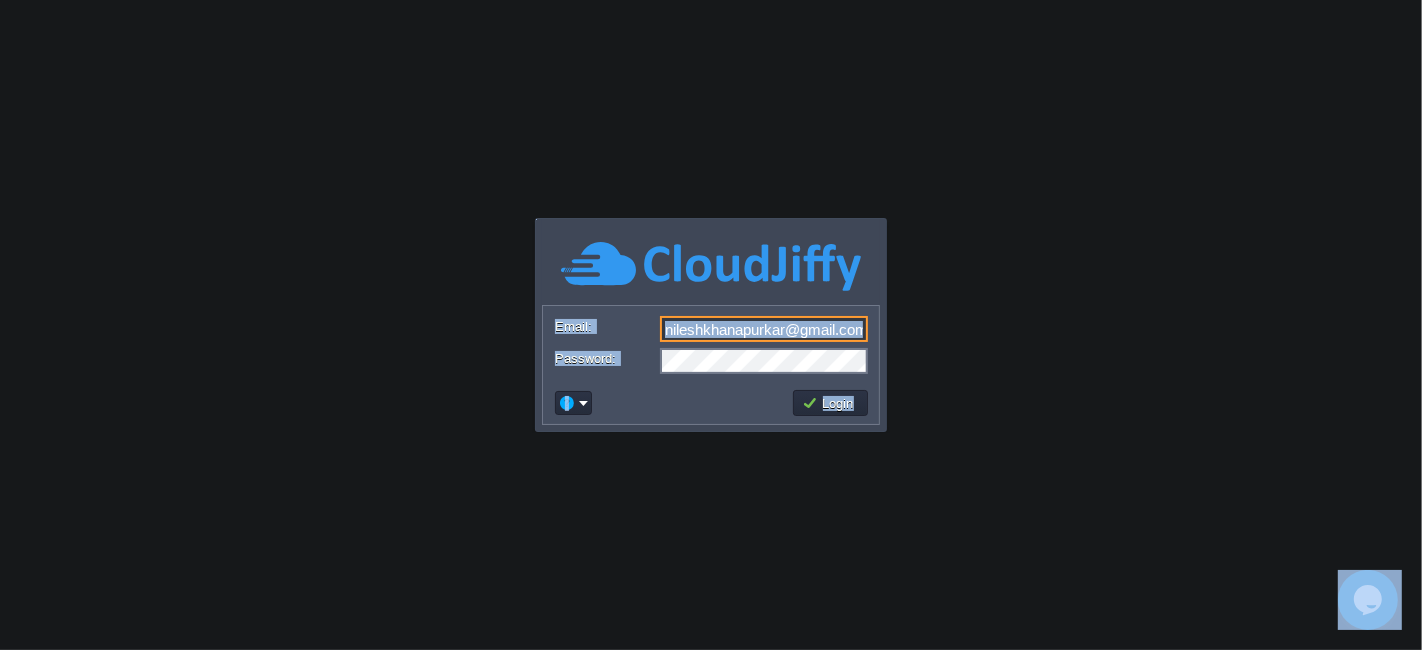 click on "nileshkhanapurkar@gmail.com" at bounding box center (764, 329) 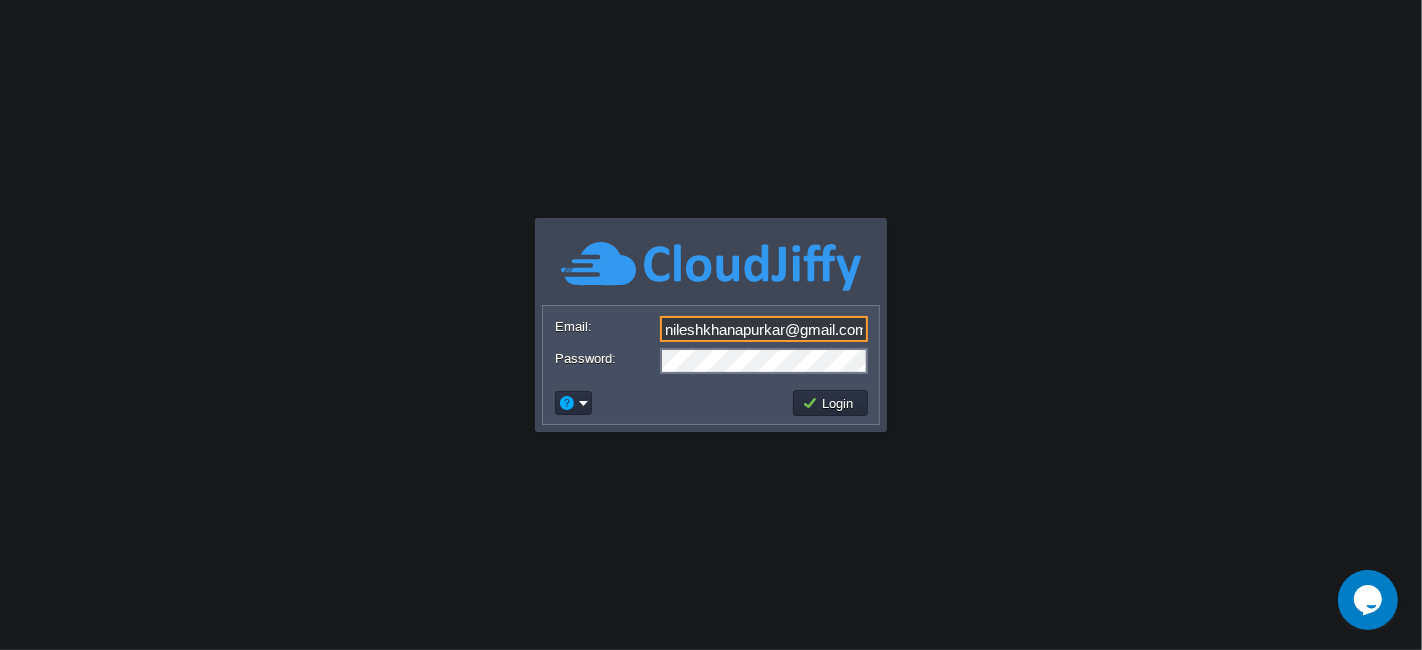 type on "[EMAIL]" 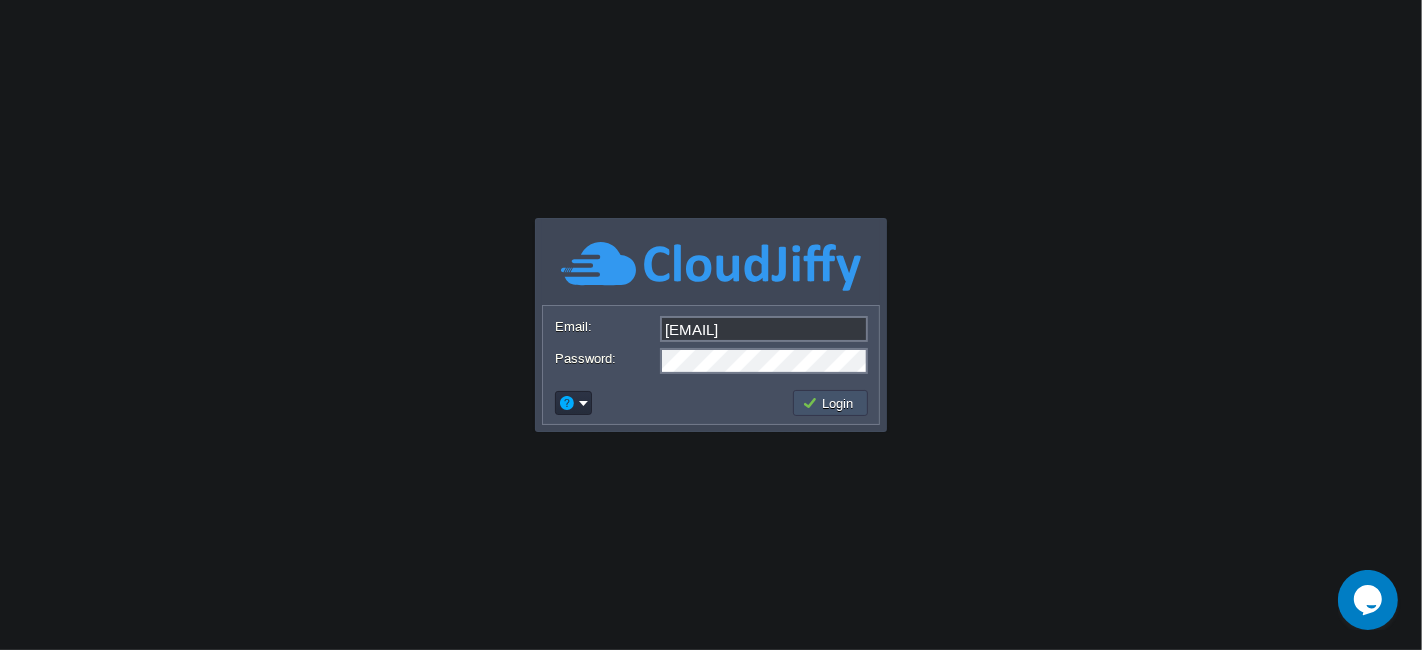 click on "Login" at bounding box center [831, 403] 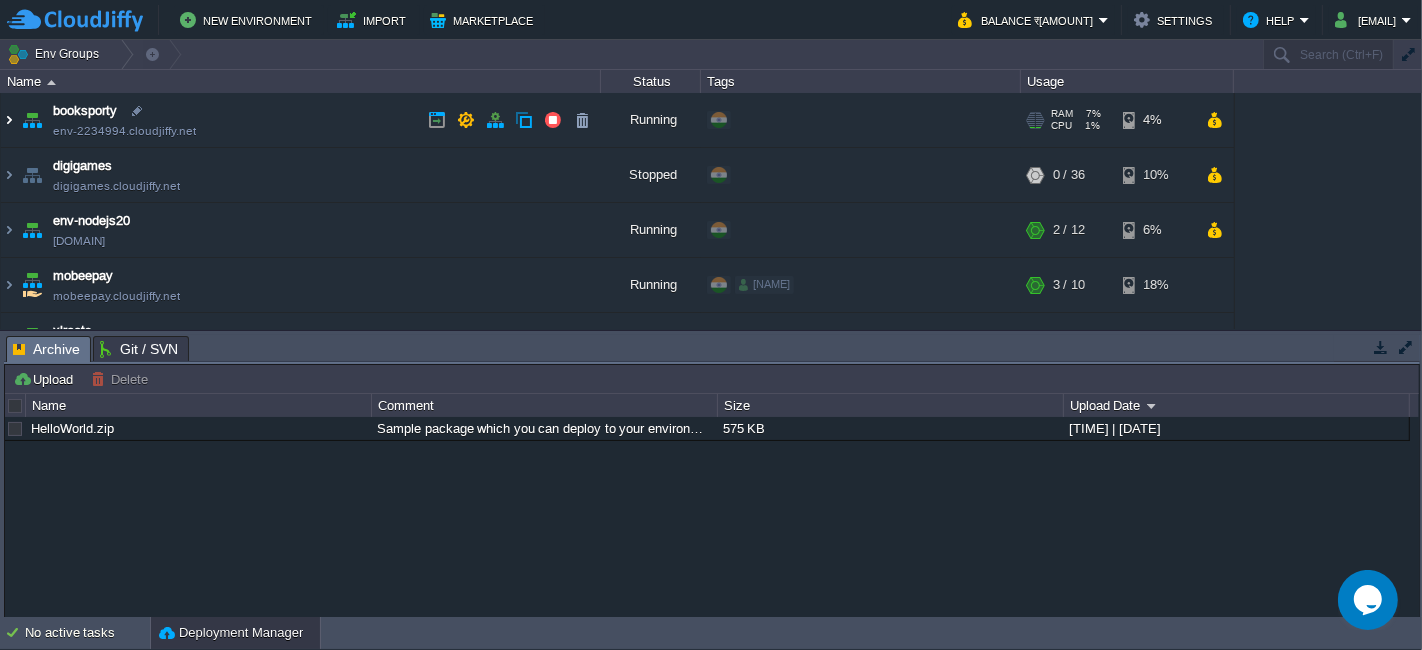 click at bounding box center [9, 120] 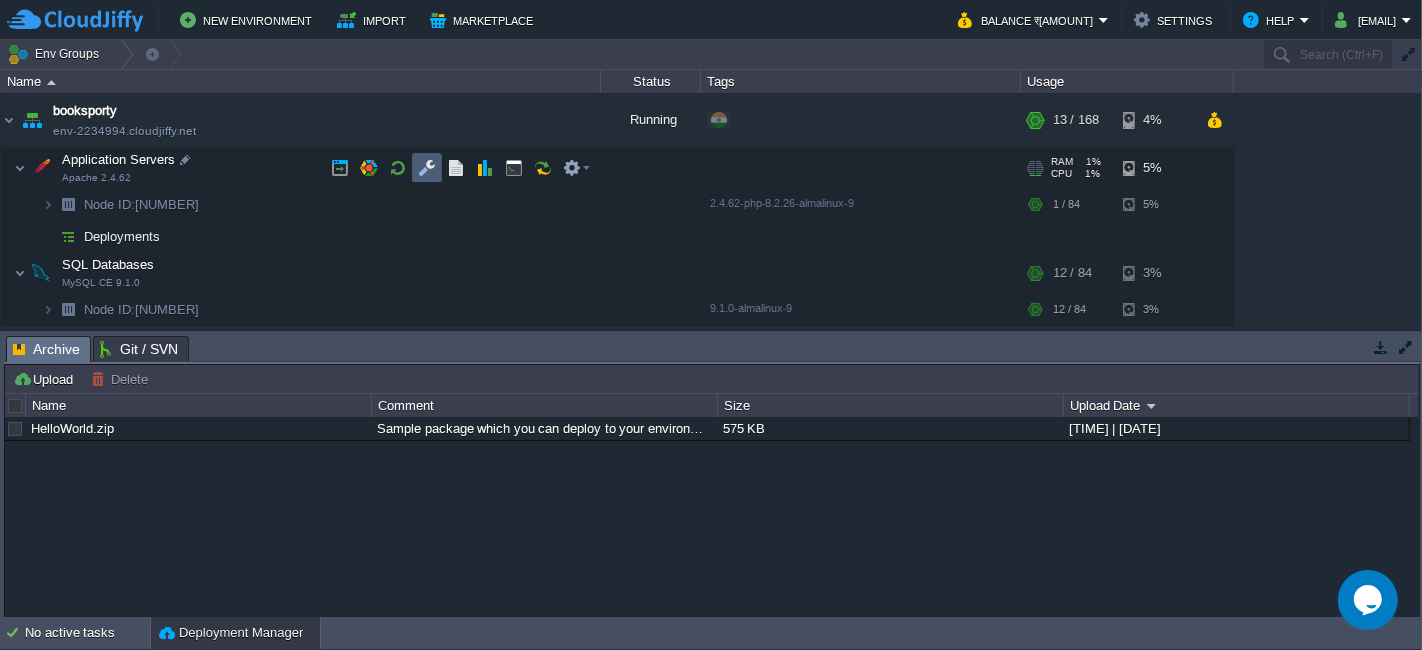 click at bounding box center [427, 168] 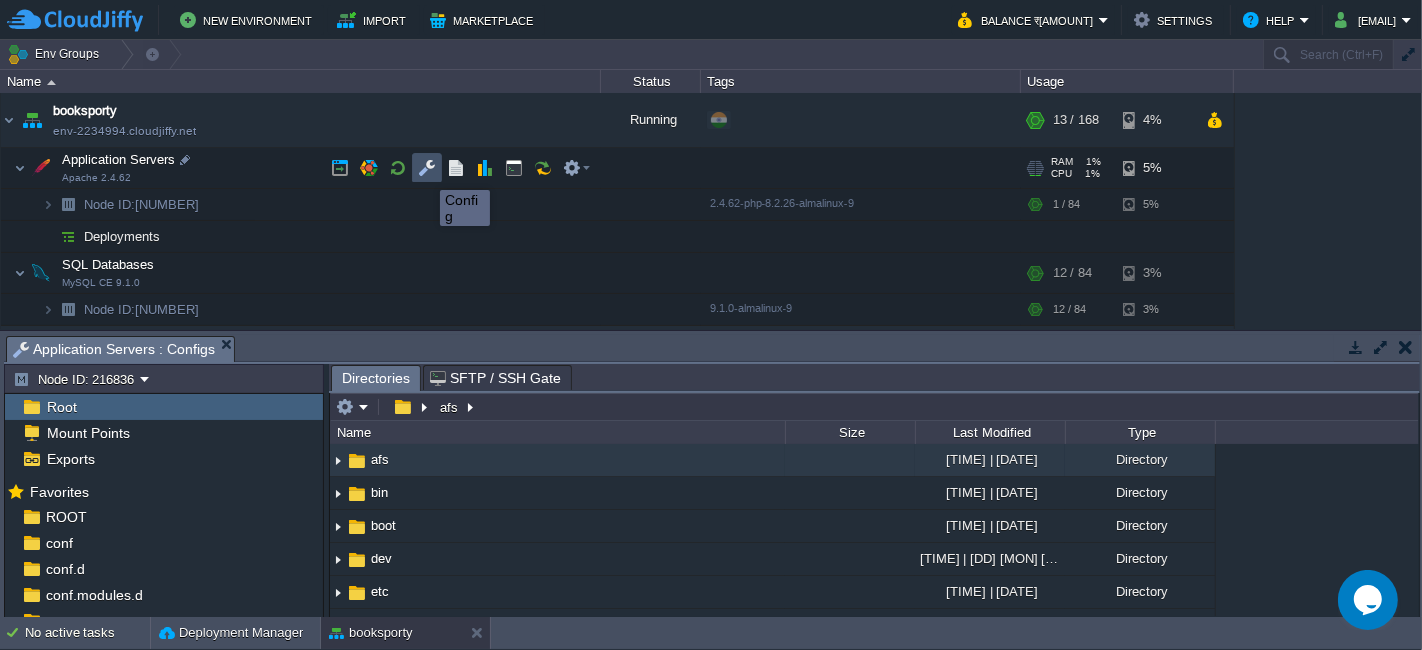 click at bounding box center (427, 168) 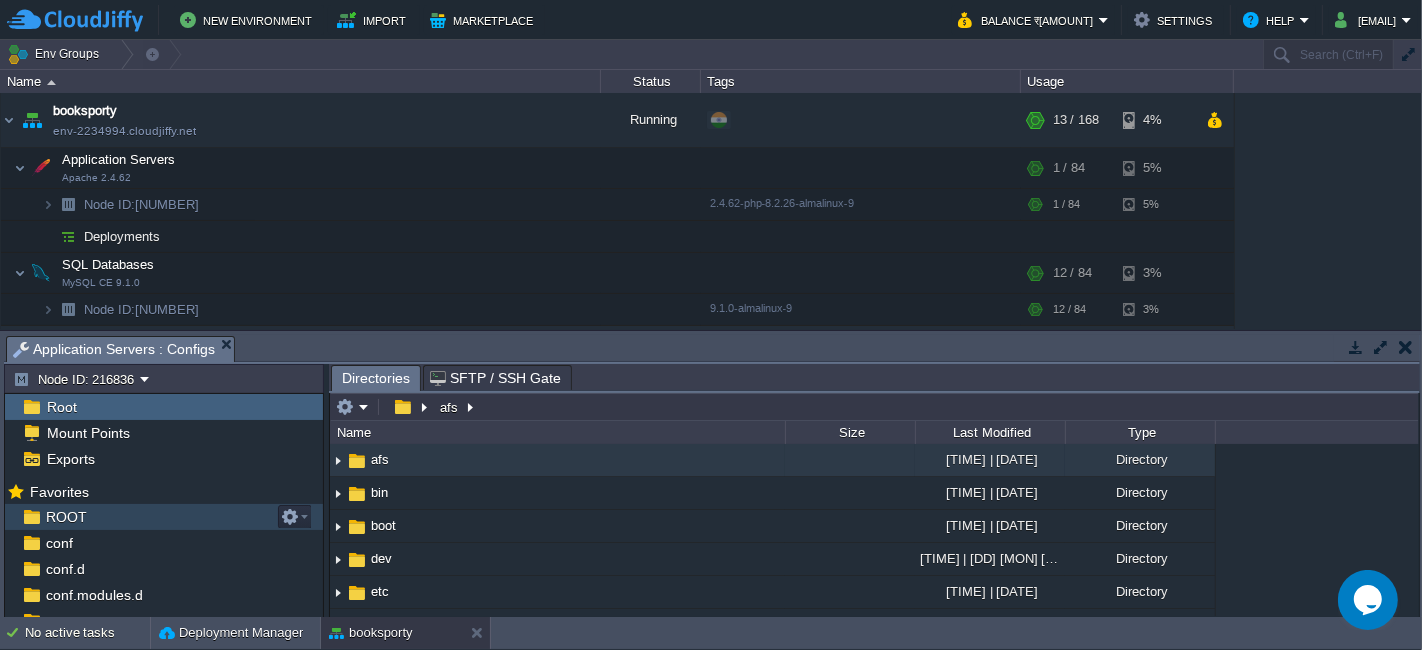 click on "ROOT" at bounding box center [164, 517] 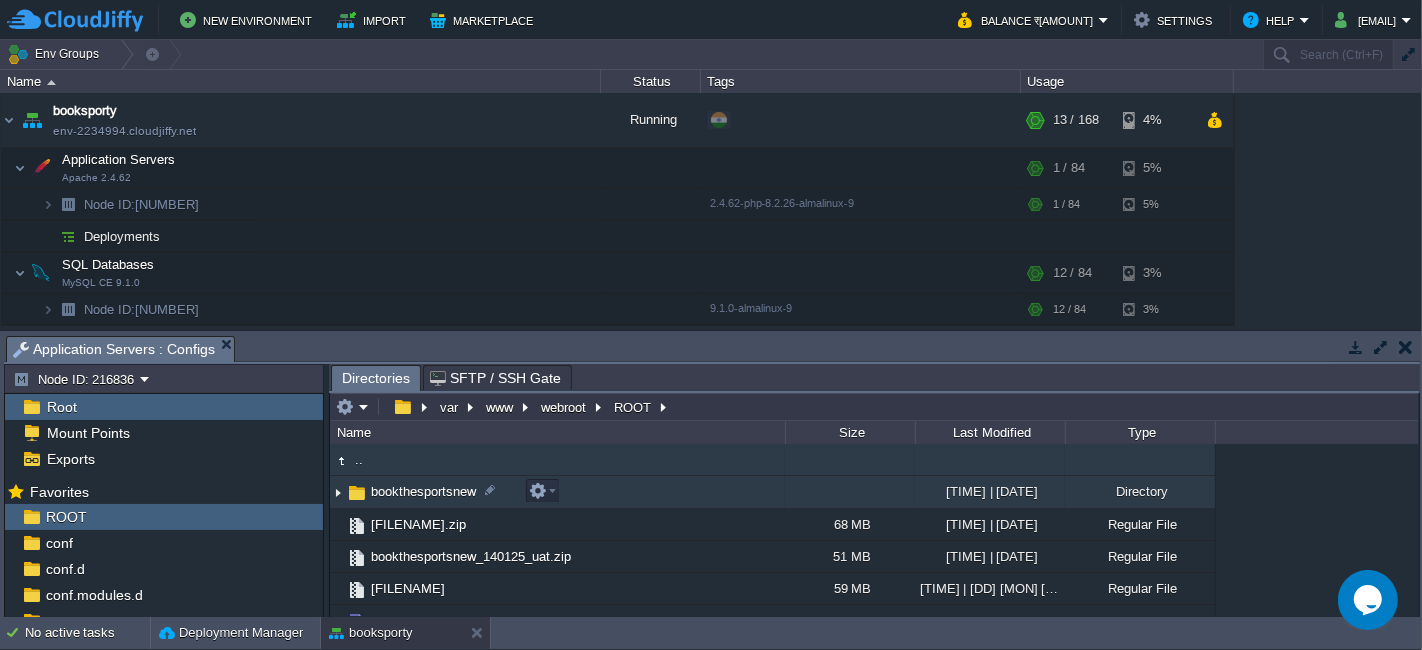 click on "bookthesportsnew" at bounding box center (557, 492) 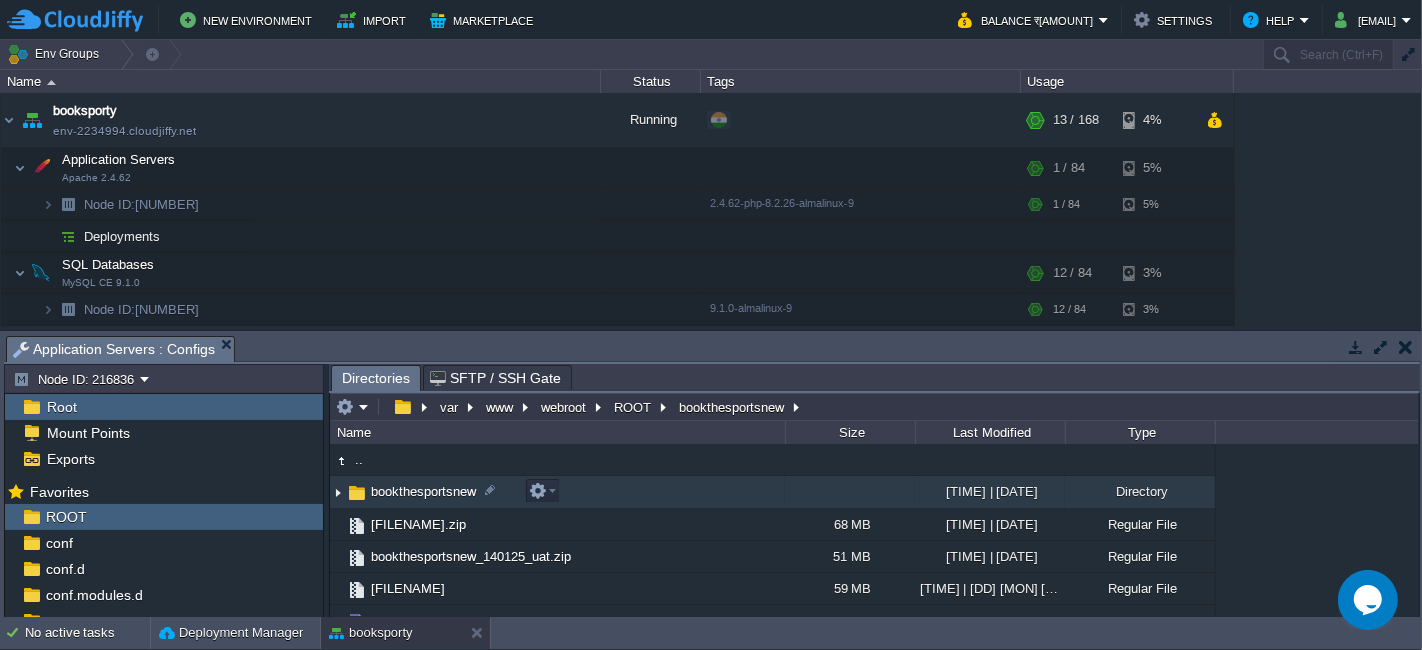 click on "bookthesportsnew" at bounding box center [557, 492] 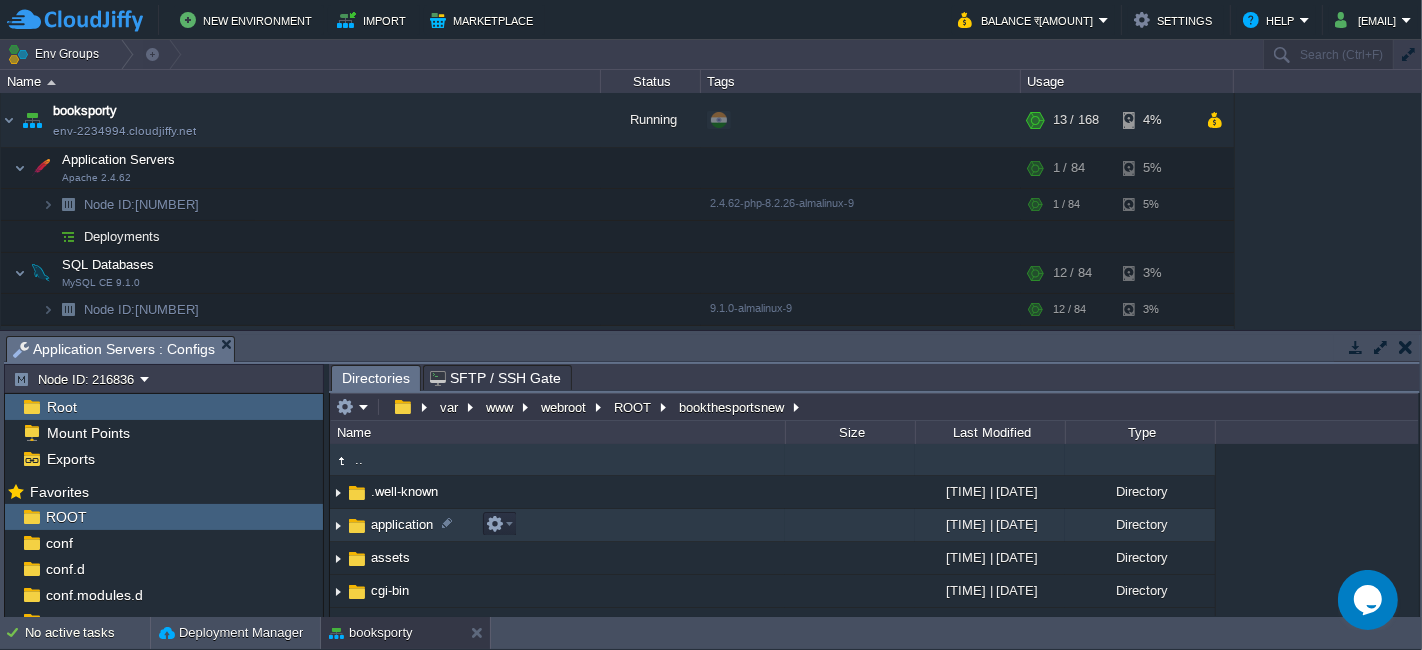 click on "application" at bounding box center (557, 525) 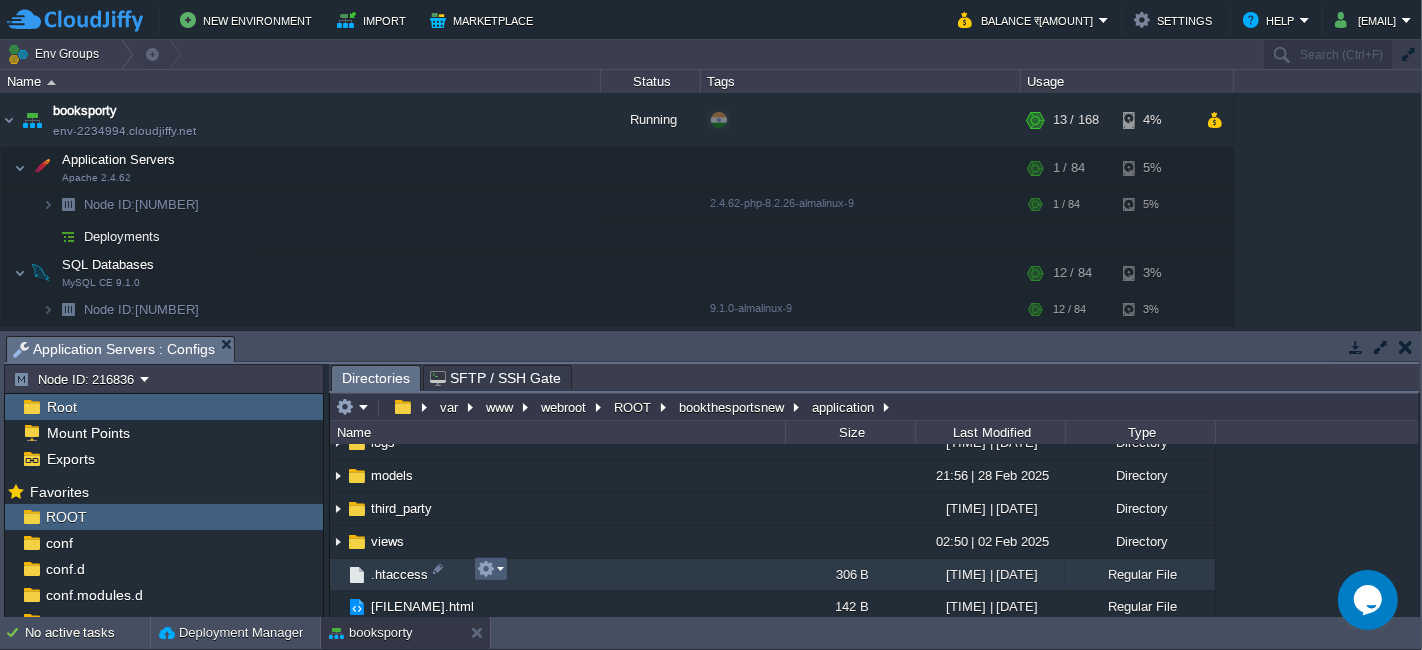 scroll, scrollTop: 315, scrollLeft: 0, axis: vertical 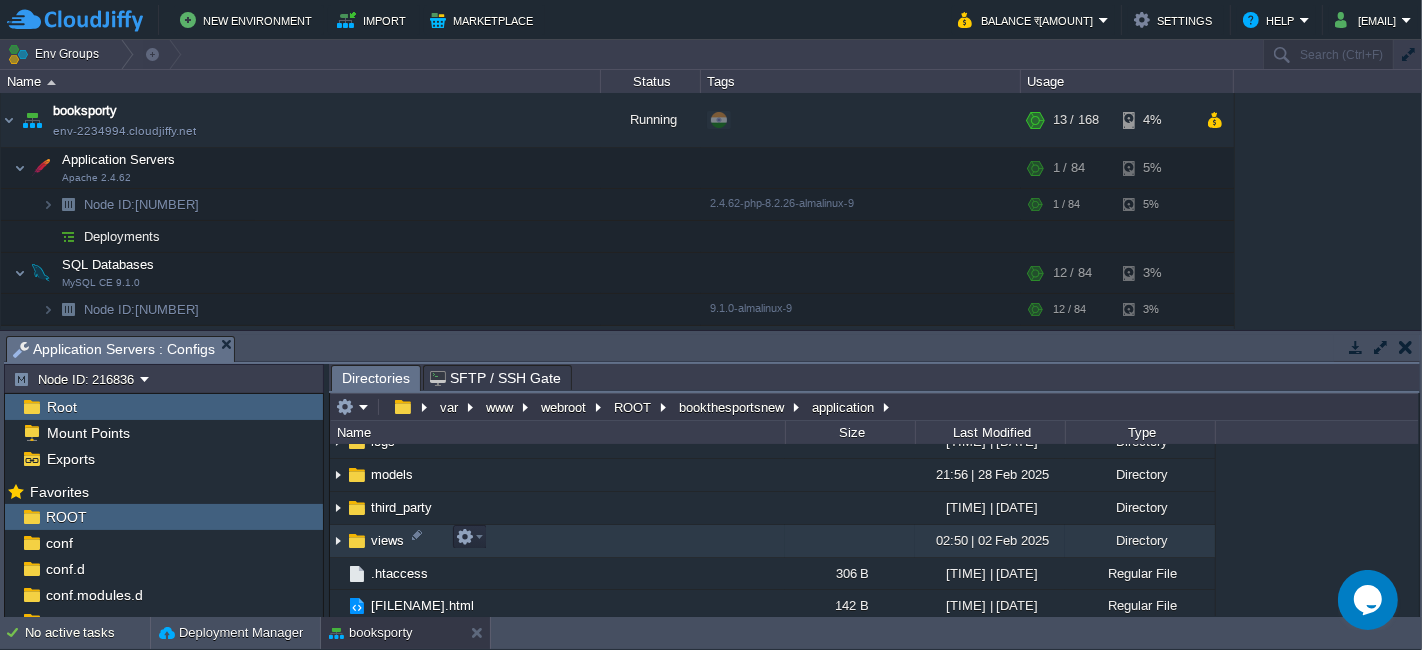 click on "views" at bounding box center (557, 541) 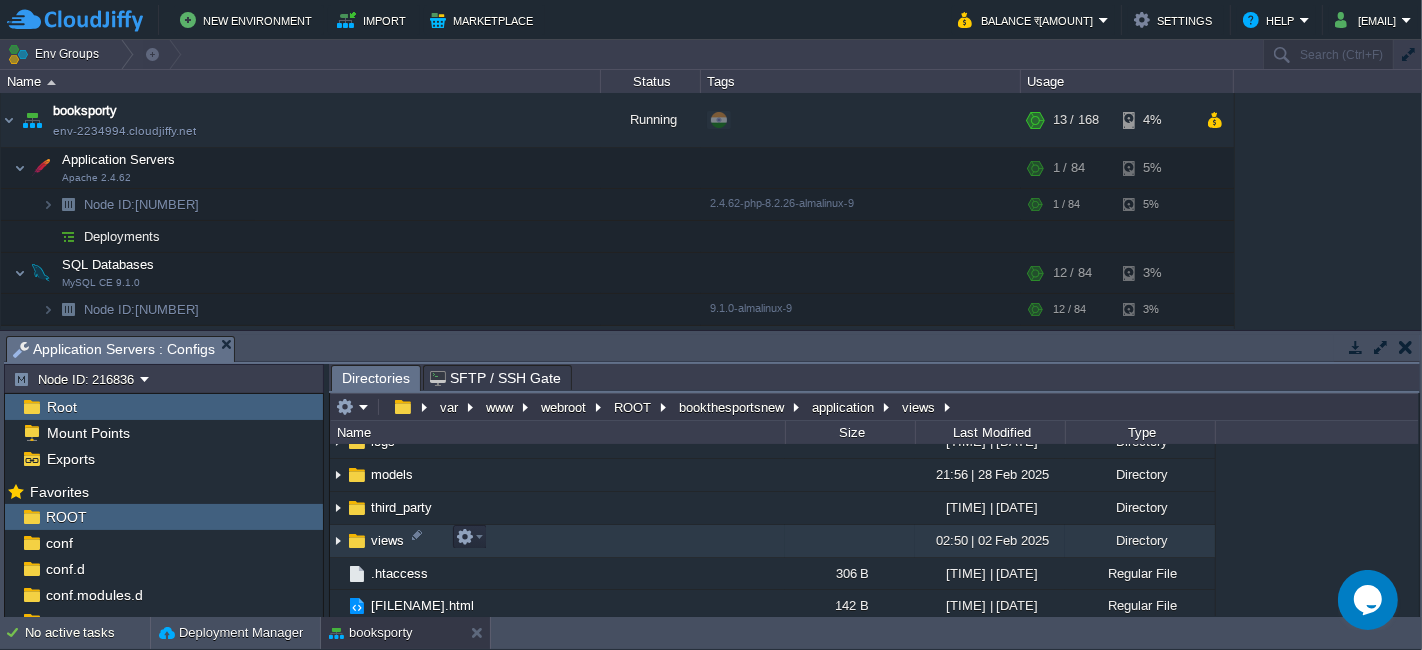 click on "views" at bounding box center [557, 541] 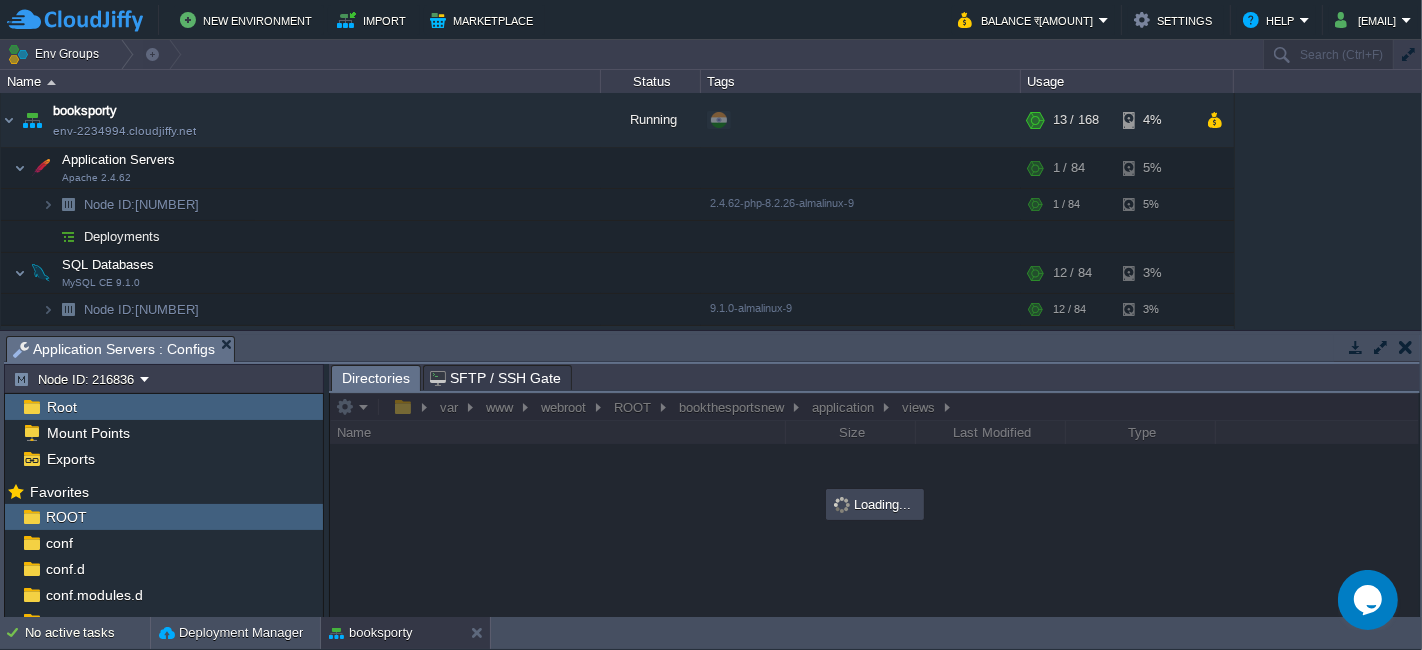 scroll, scrollTop: 0, scrollLeft: 0, axis: both 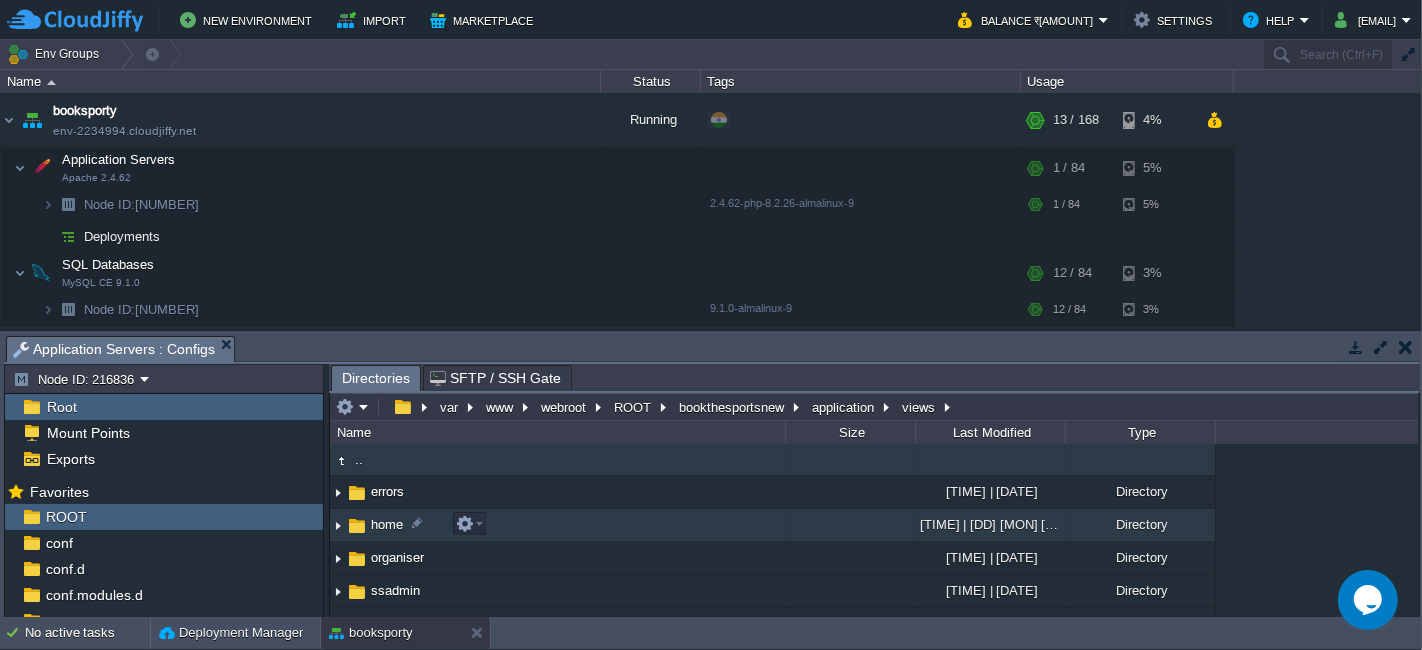 click on "home" at bounding box center (557, 525) 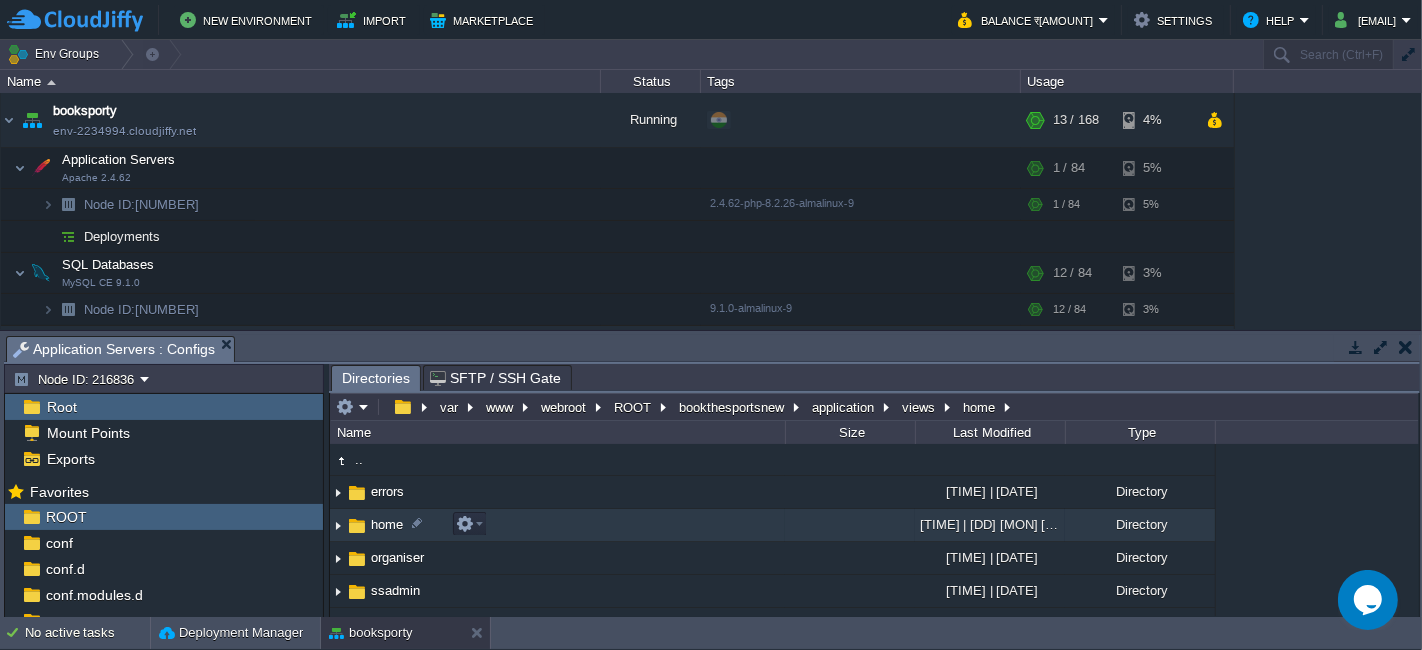 click on "home" at bounding box center [557, 525] 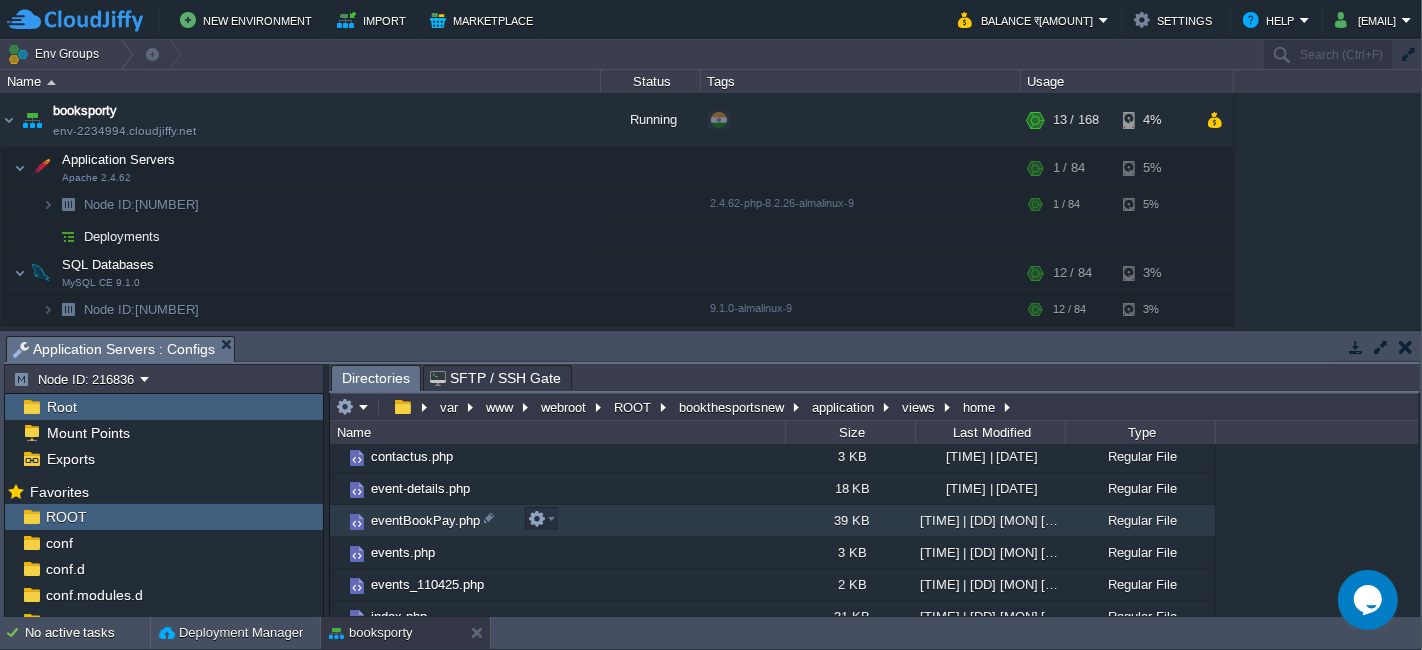 scroll, scrollTop: 99, scrollLeft: 0, axis: vertical 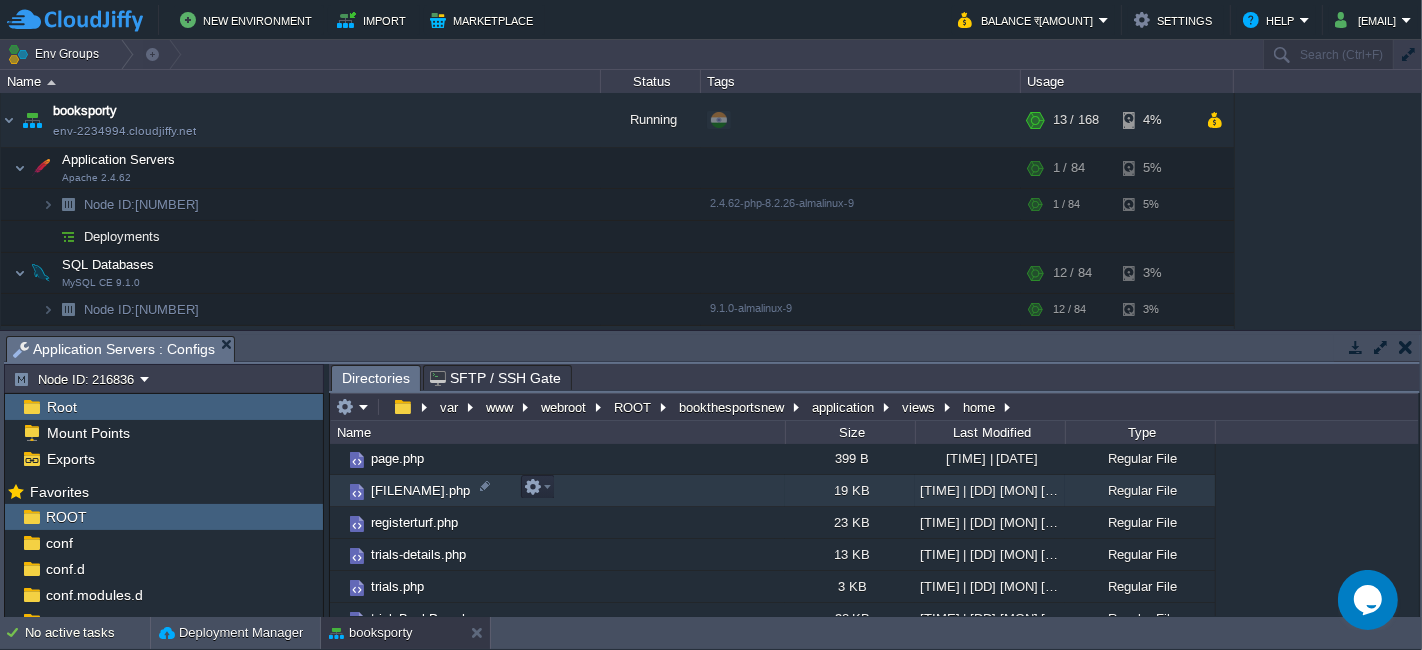 click on "[FILENAME].php" at bounding box center [557, 491] 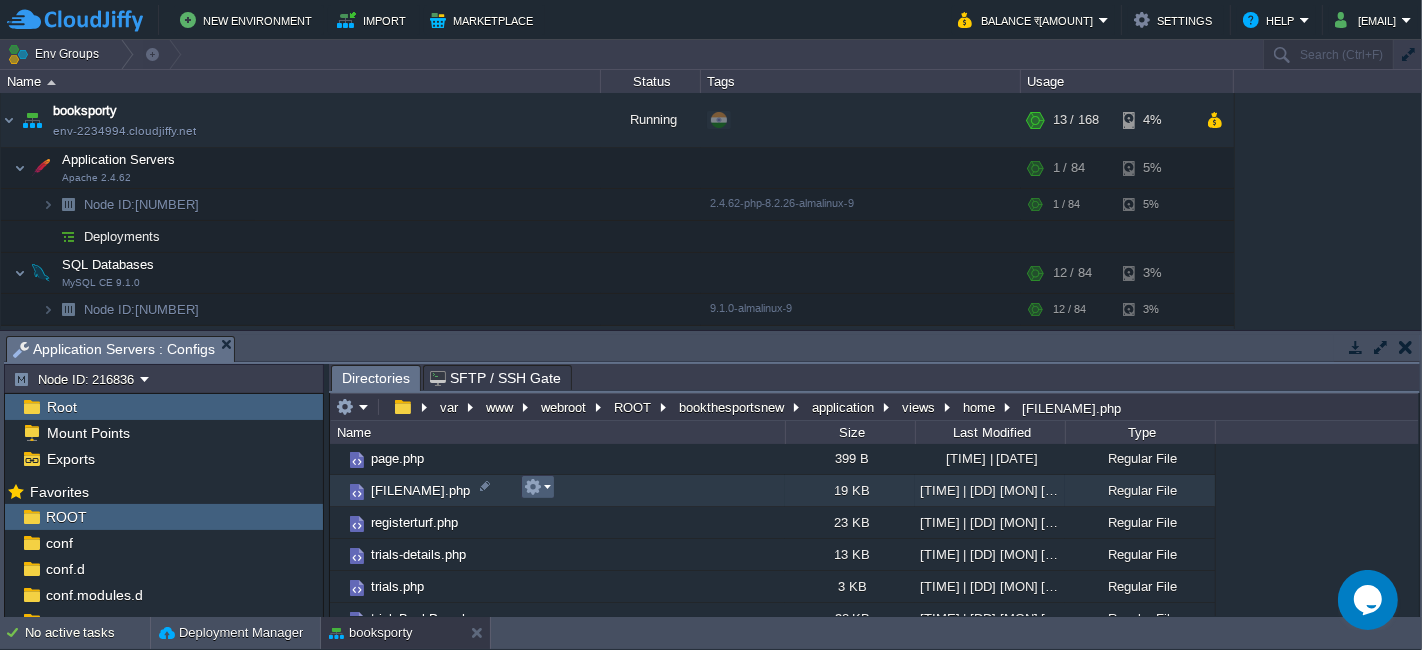 click at bounding box center [537, 487] 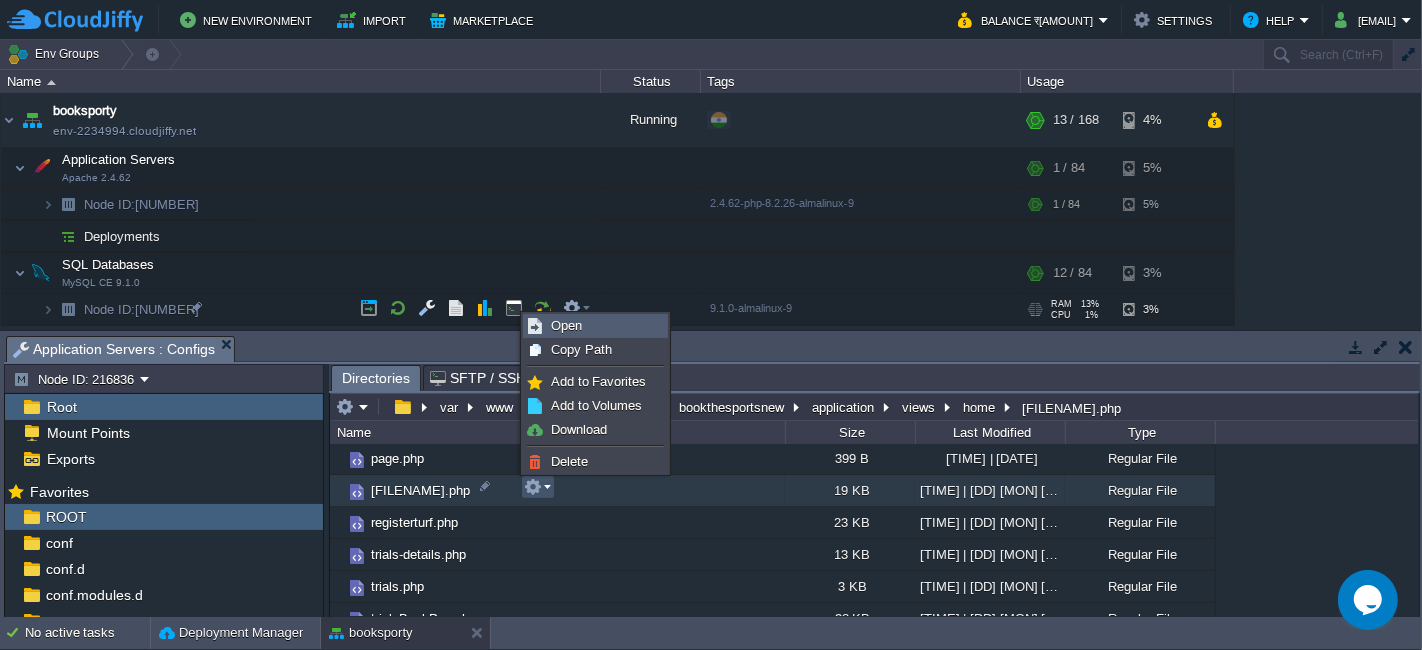 click on "Open" at bounding box center (595, 326) 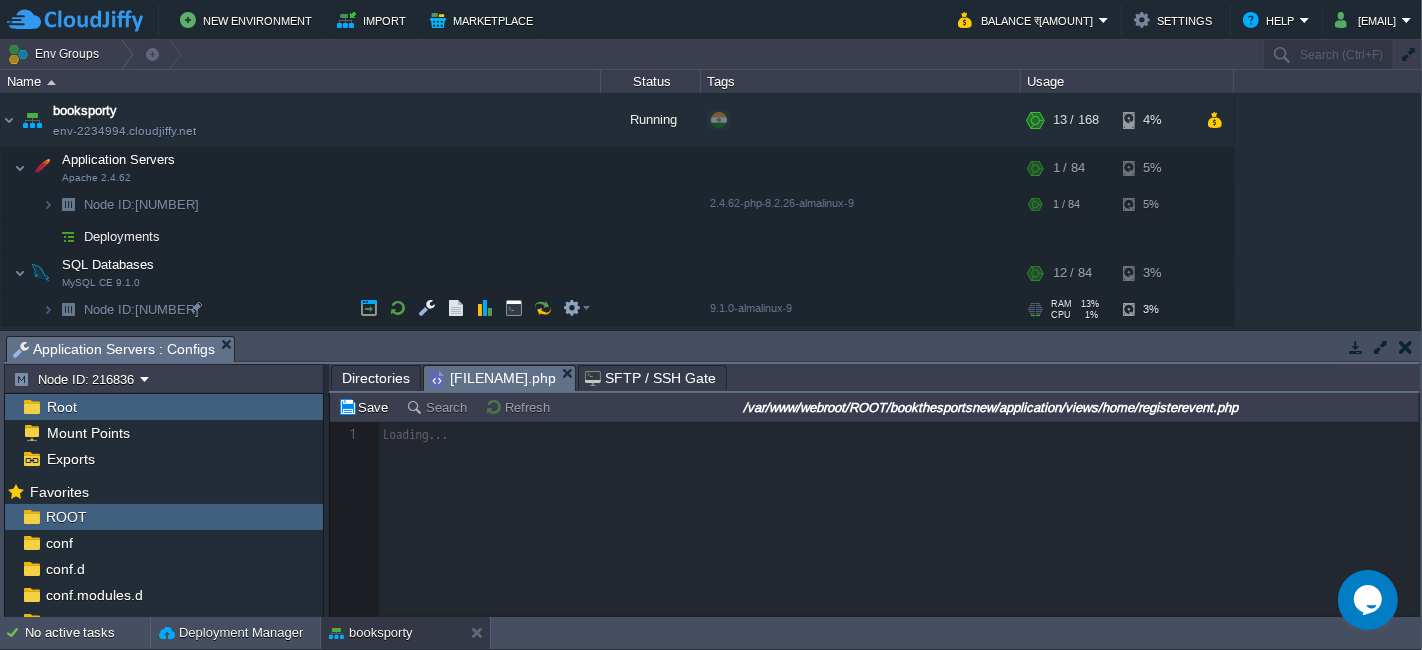 click at bounding box center (874, 519) 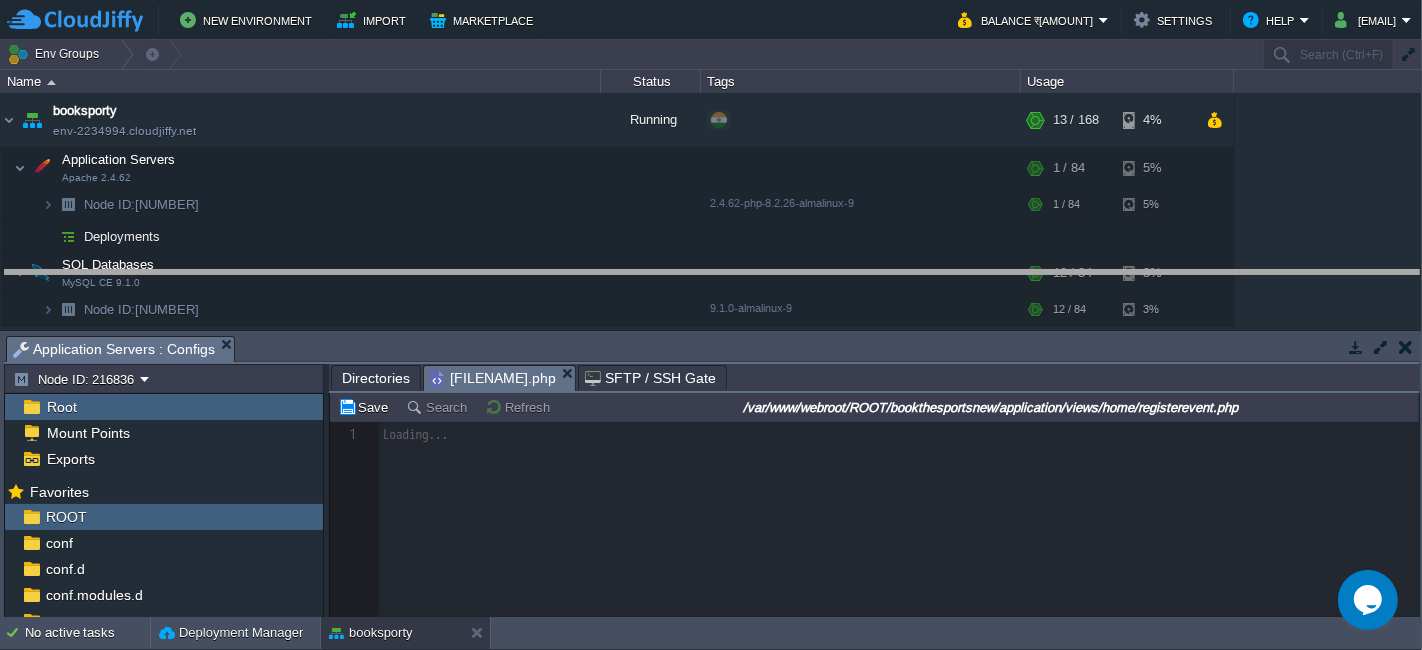 drag, startPoint x: 806, startPoint y: 357, endPoint x: 819, endPoint y: 292, distance: 66.287254 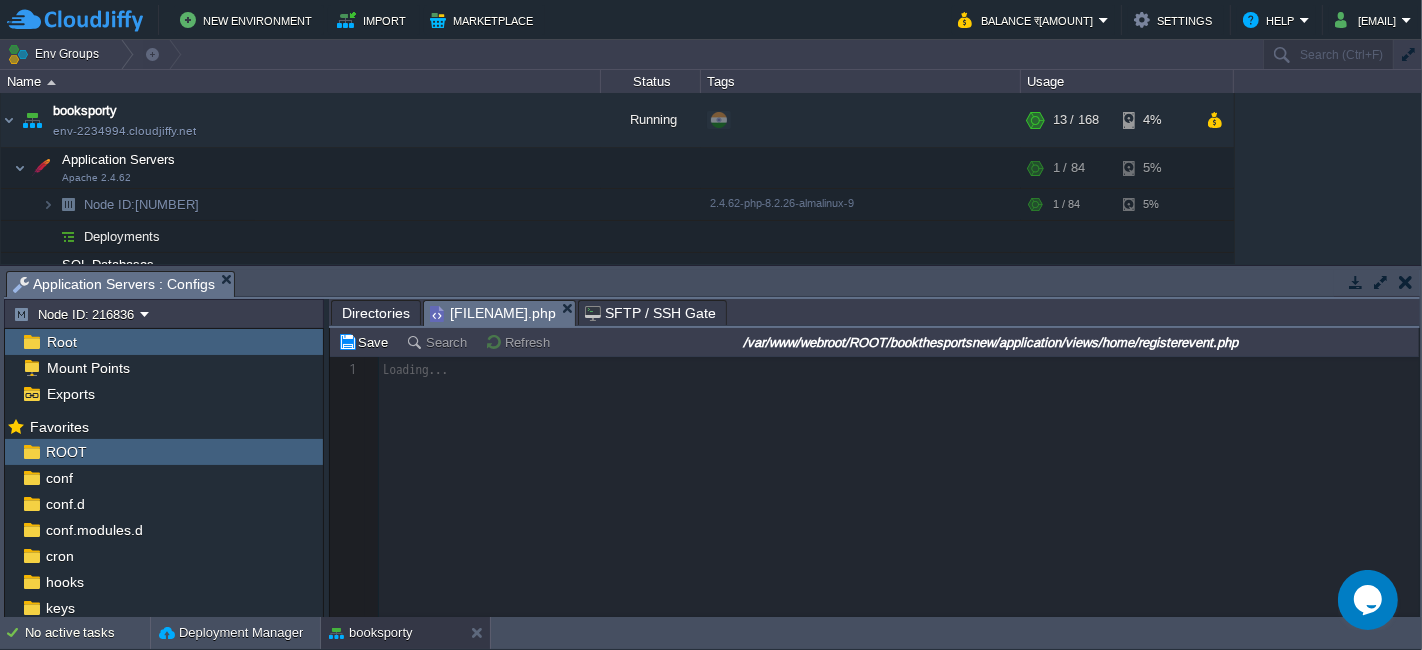 click at bounding box center (874, 487) 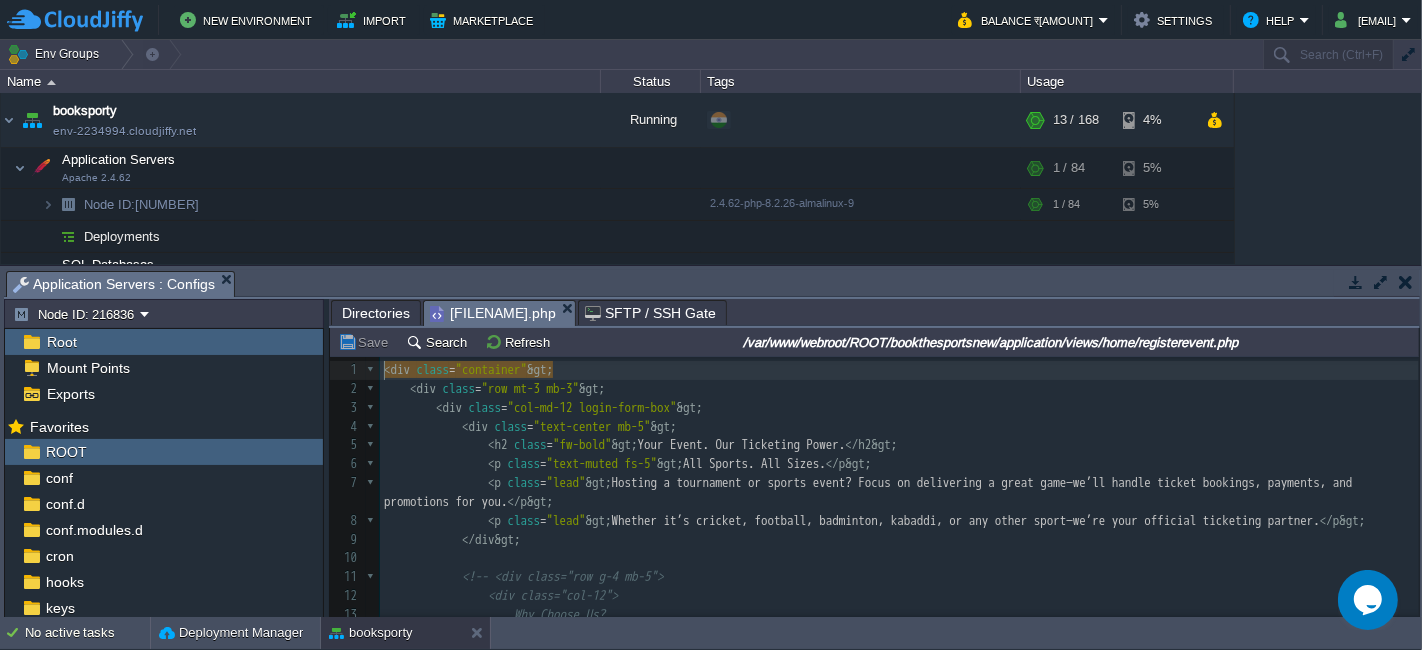 scroll, scrollTop: 6, scrollLeft: 0, axis: vertical 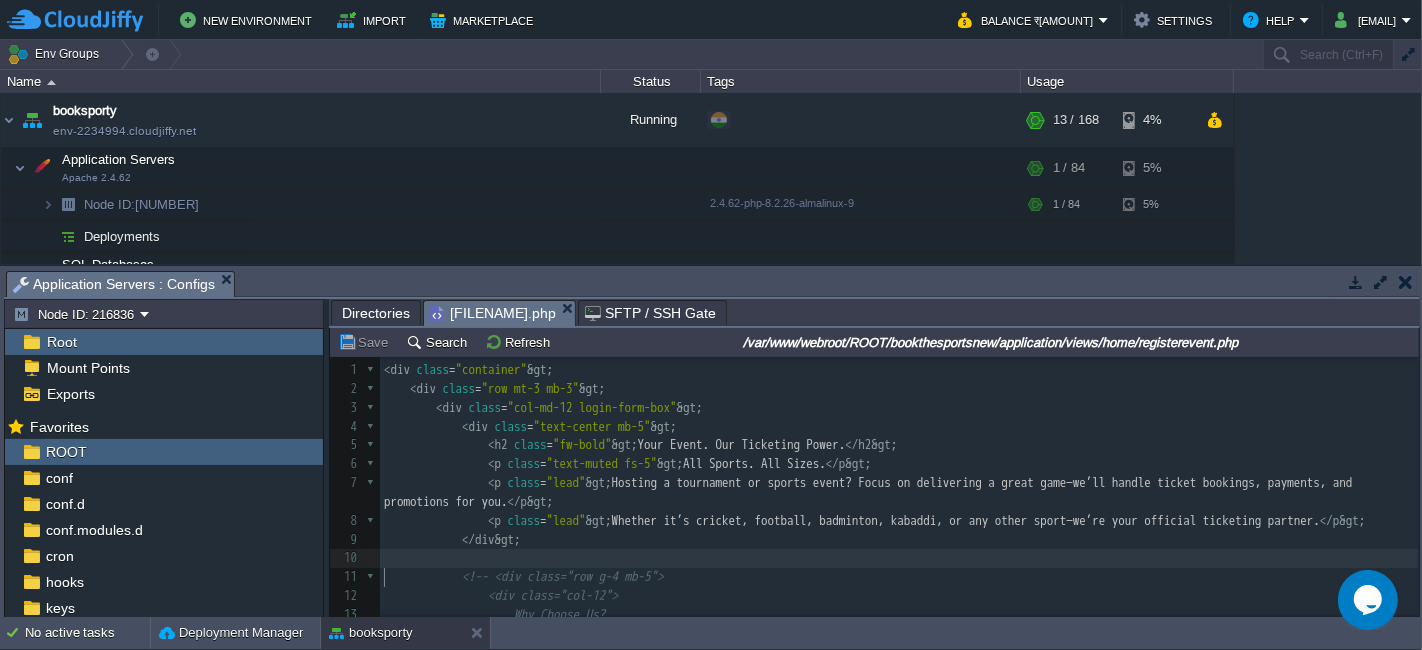 click on "​" at bounding box center (899, 558) 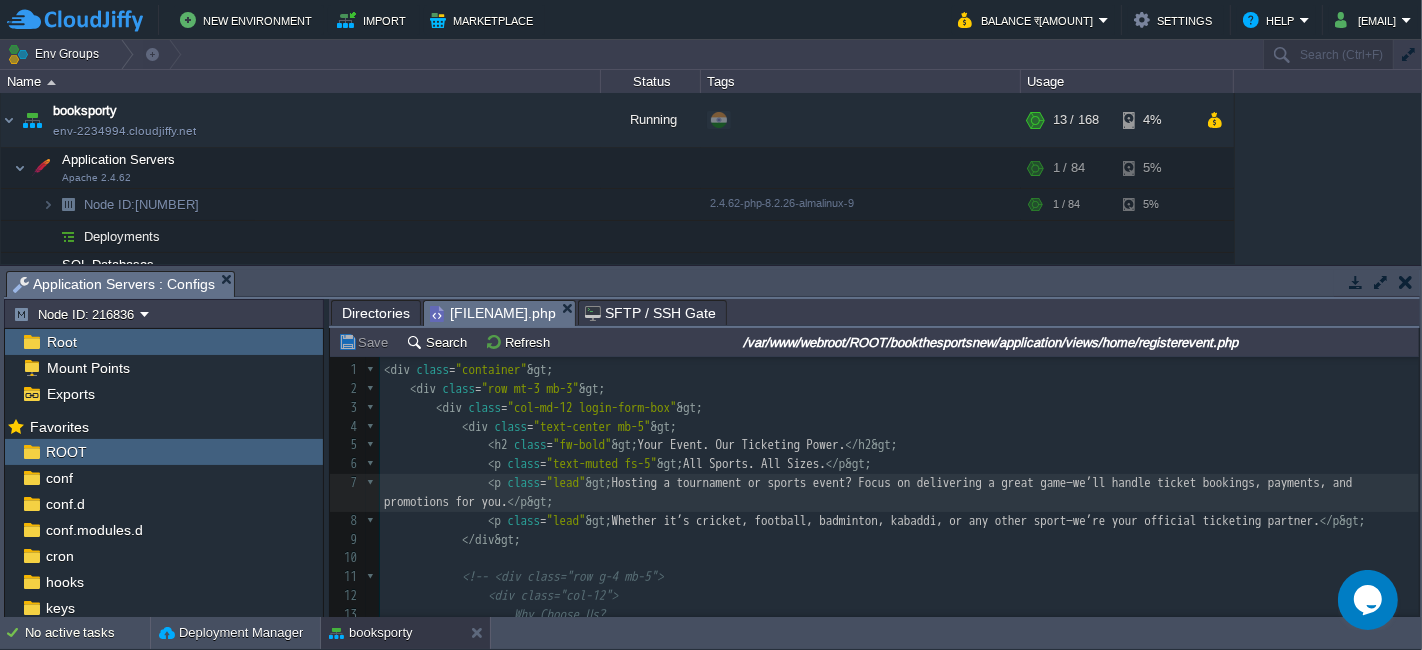 scroll, scrollTop: 755, scrollLeft: 0, axis: vertical 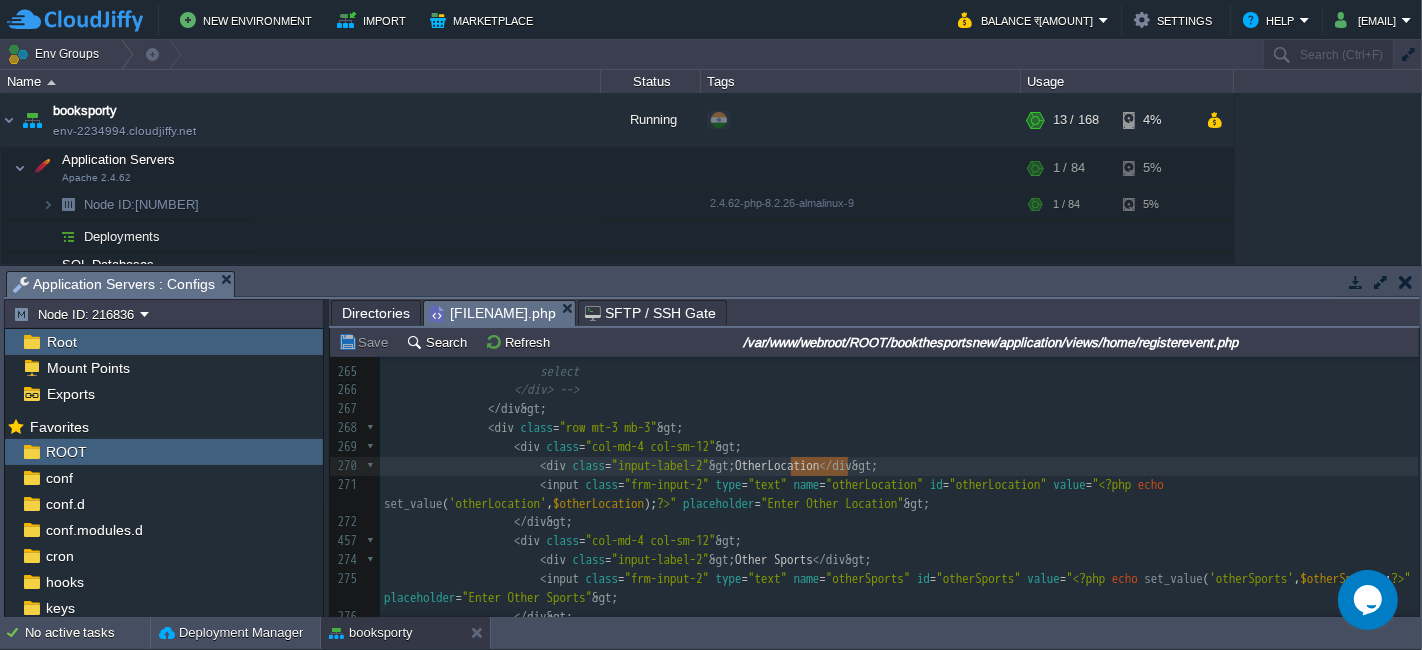 type on "Other Location" 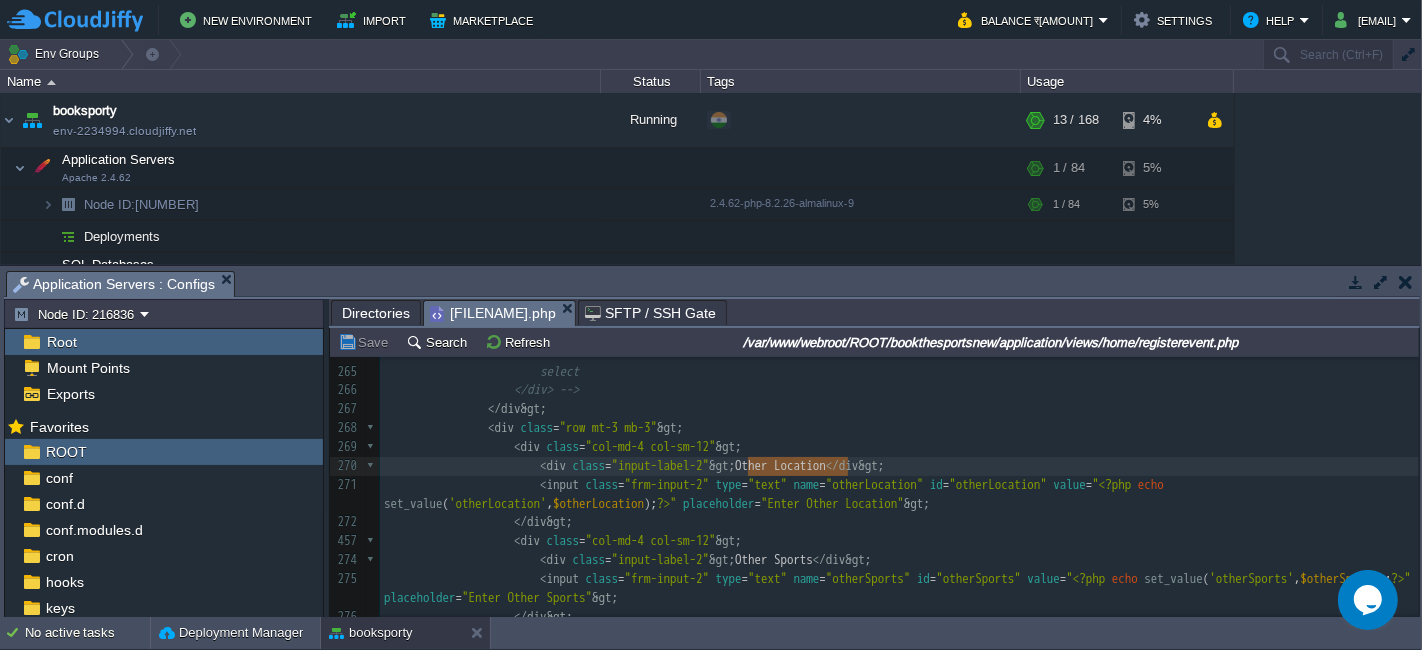 paste 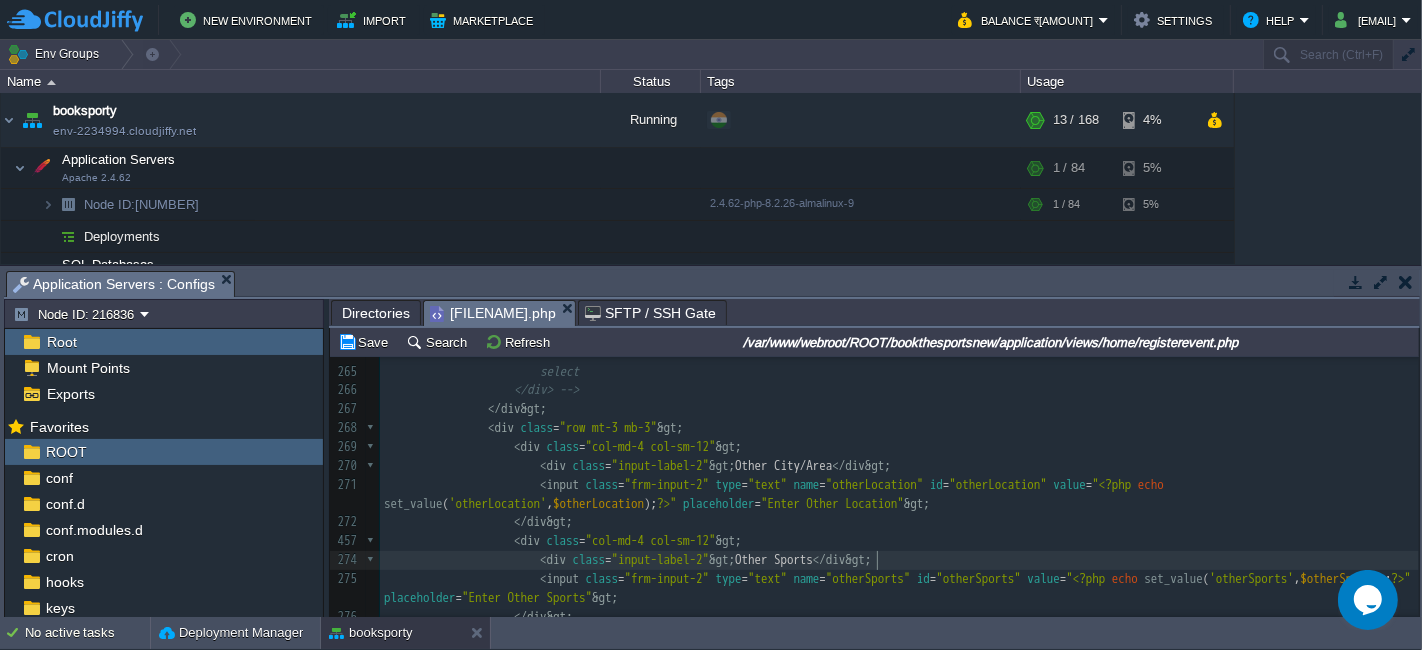 click on "[DIV CLASS="INPUT-LABEL-2"] Other Sports [/DIV]" at bounding box center (899, 560) 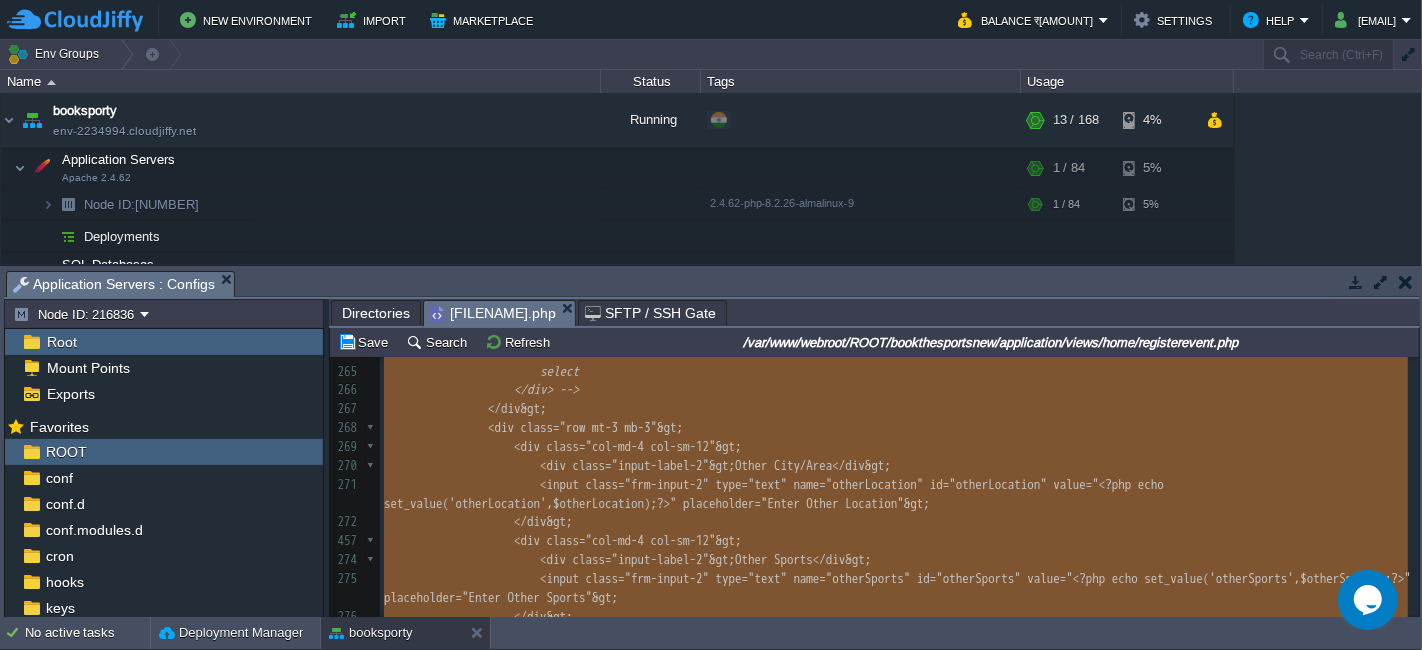 click on ""input-label-2"" at bounding box center [661, 559] 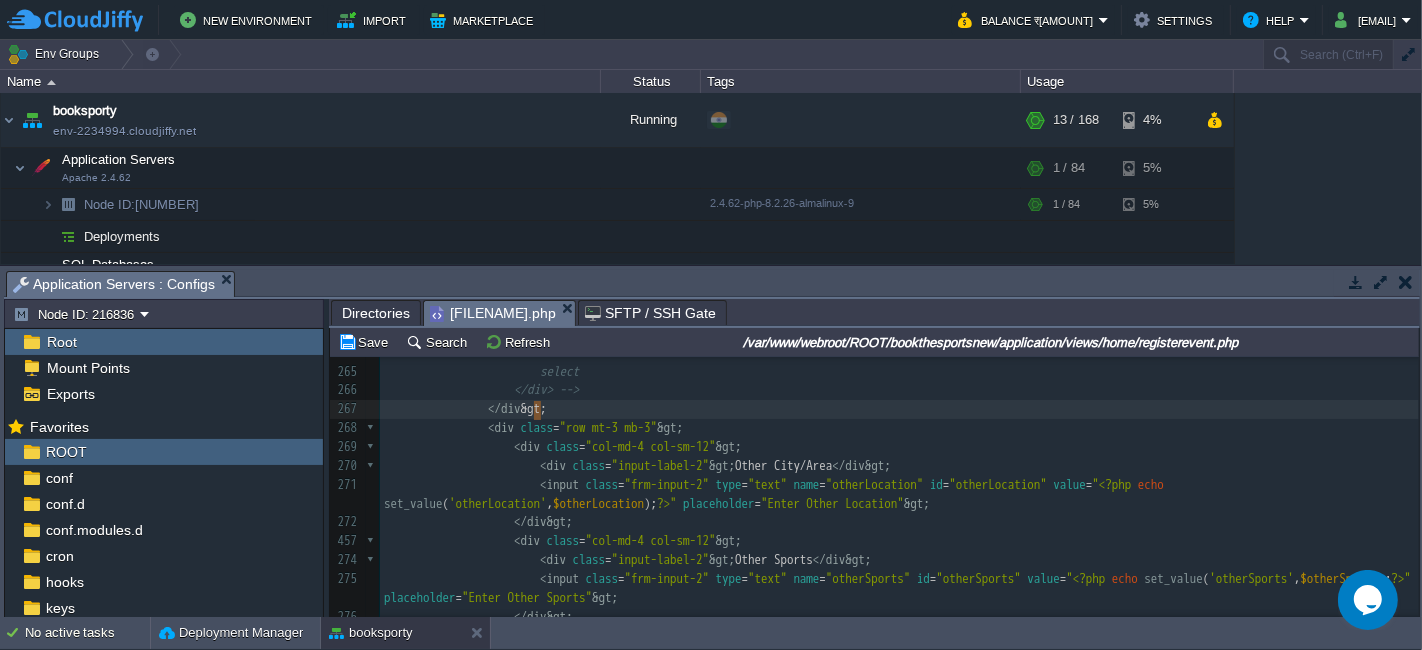type on "-" 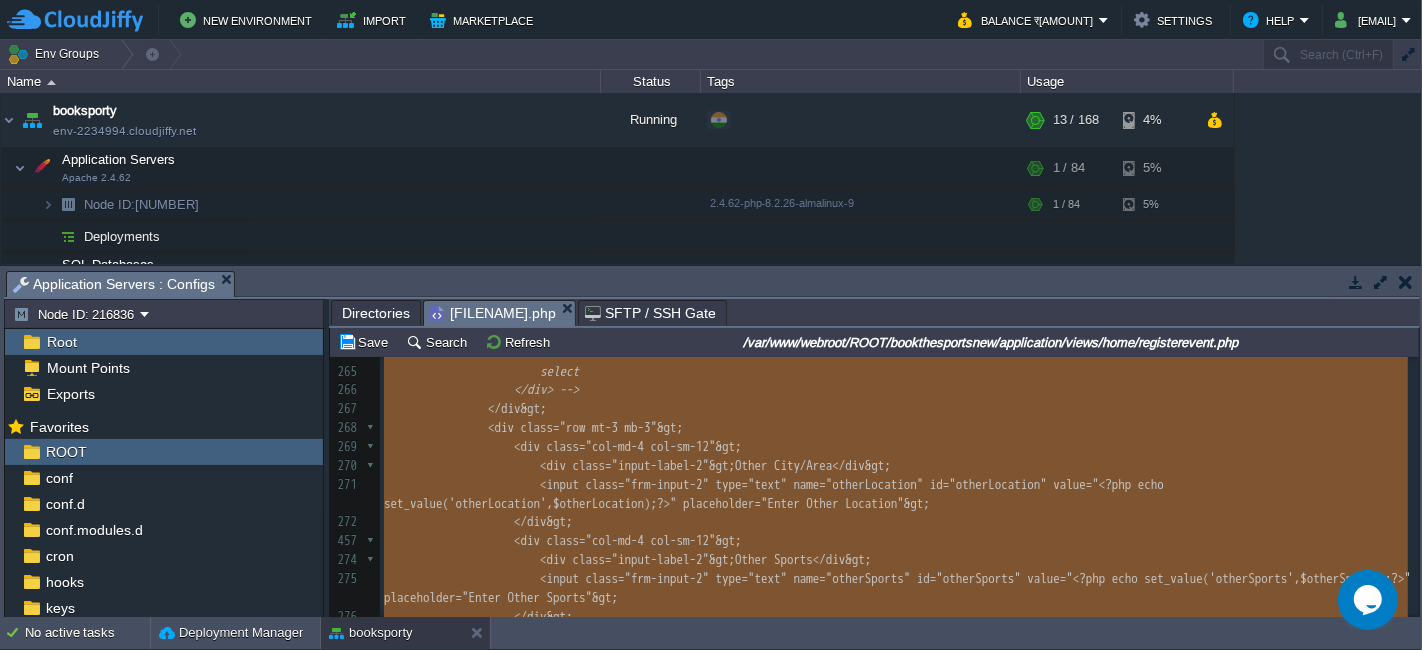 type 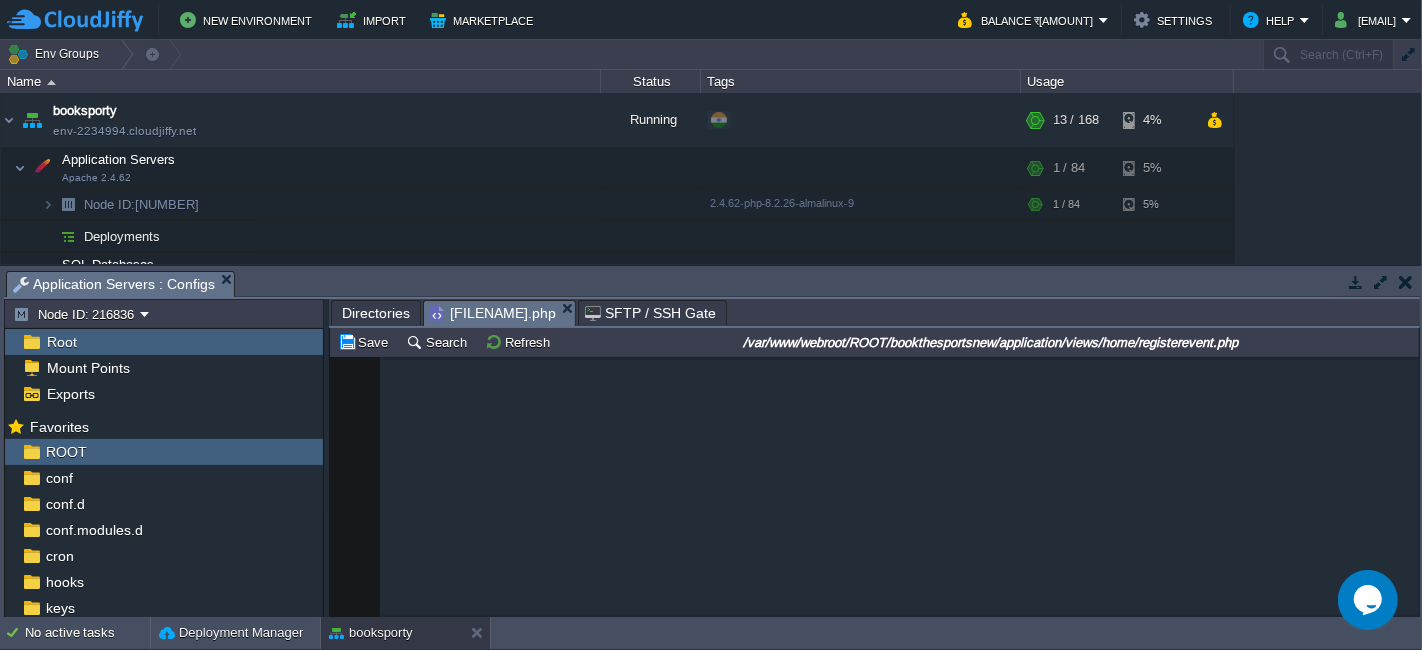 scroll, scrollTop: 8197, scrollLeft: 0, axis: vertical 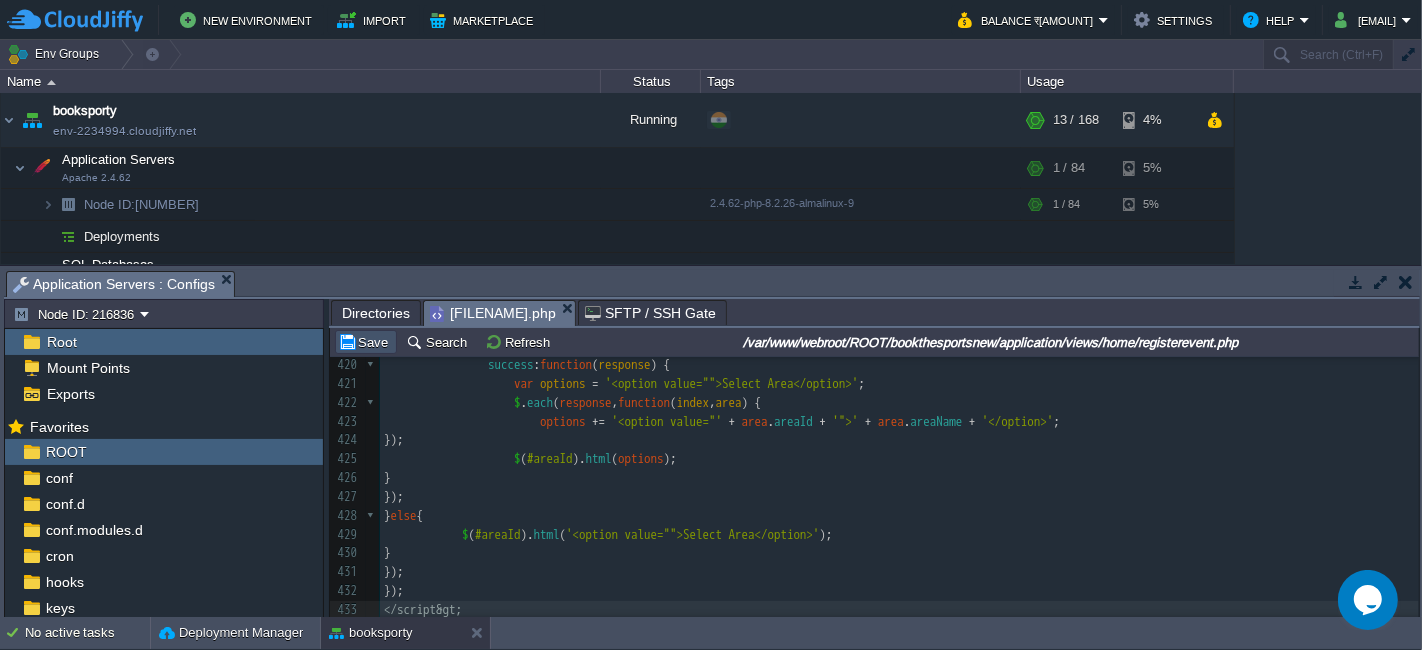 click on "Save" at bounding box center (366, 342) 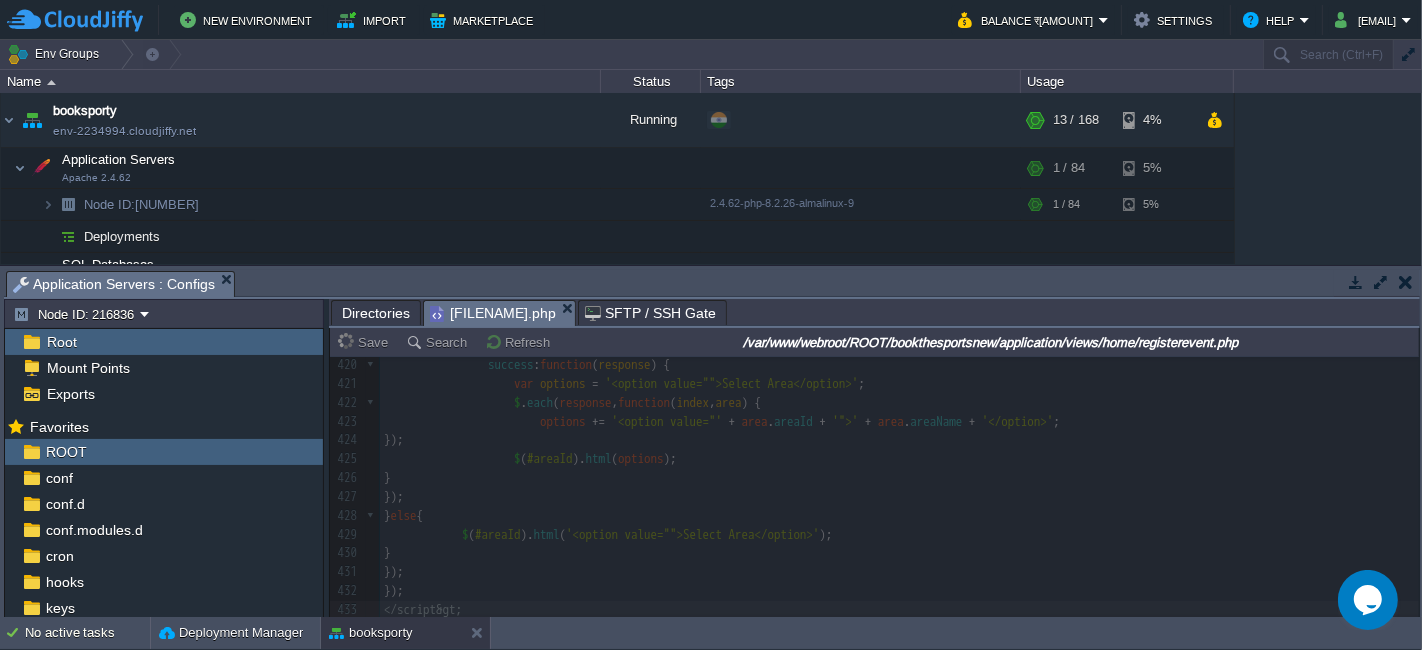 type 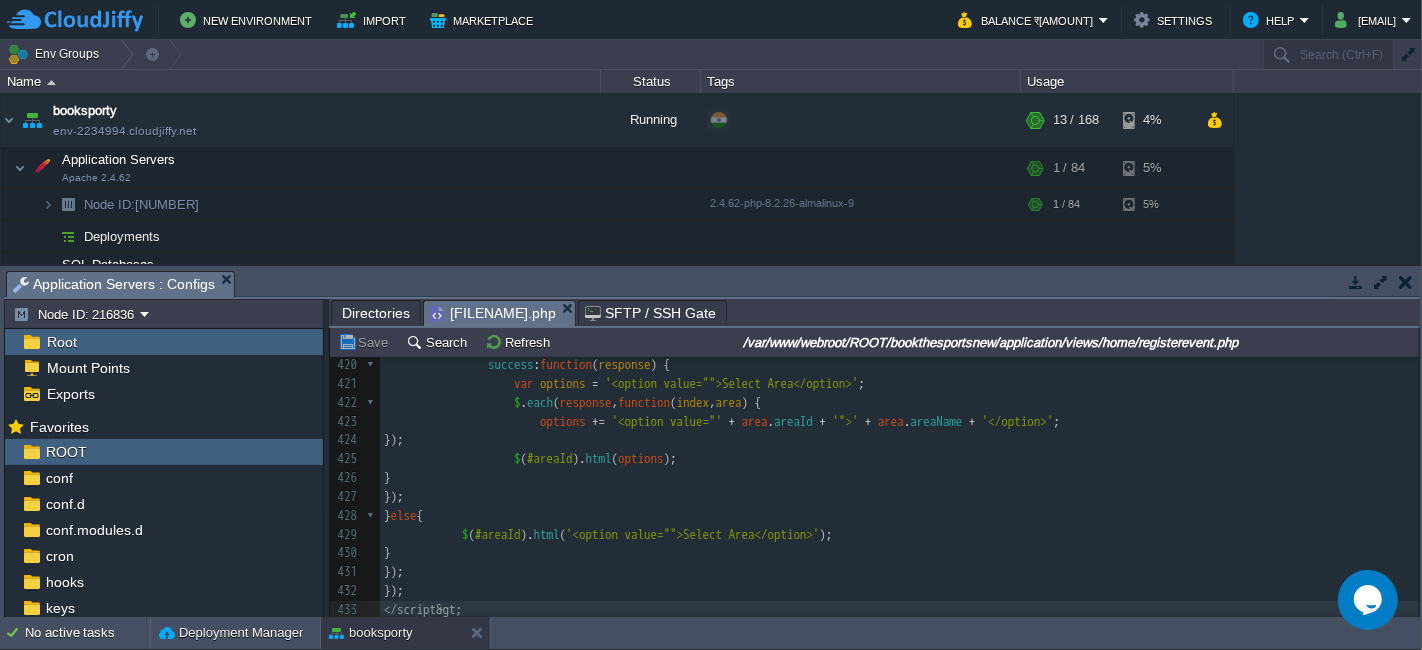 scroll, scrollTop: 7786, scrollLeft: 0, axis: vertical 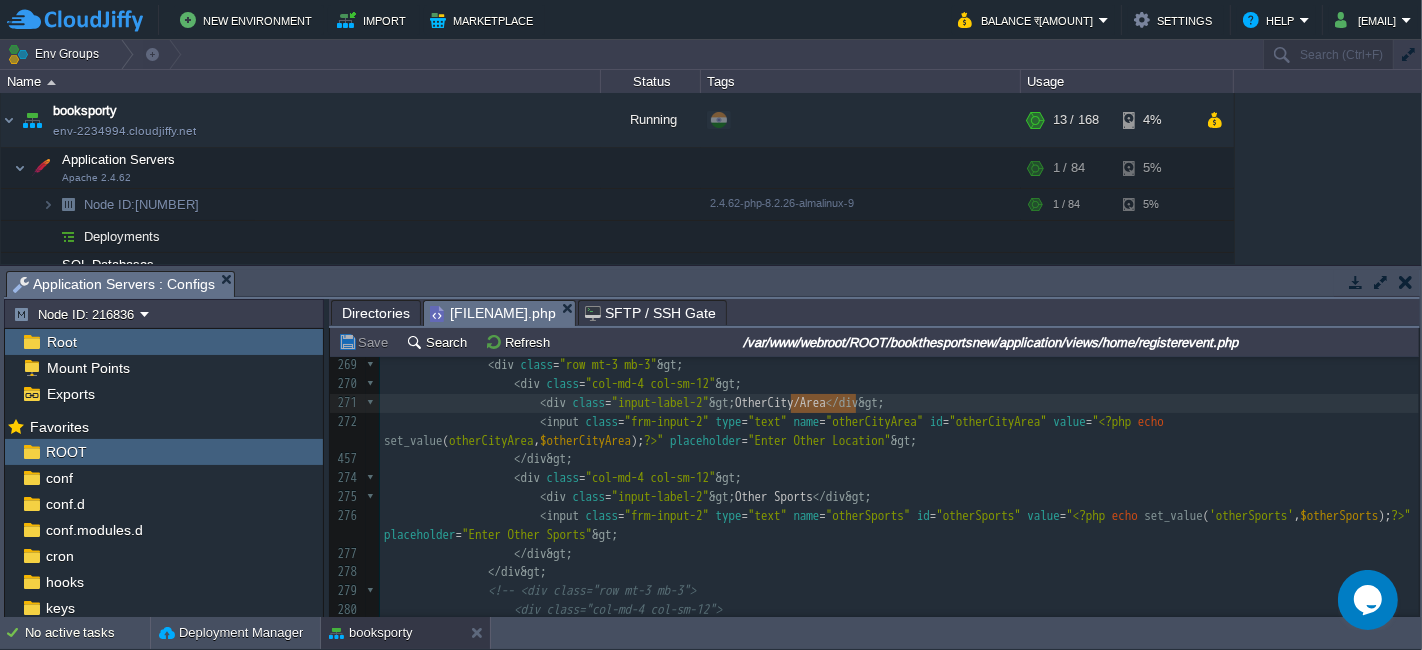 type on "Other City/Area" 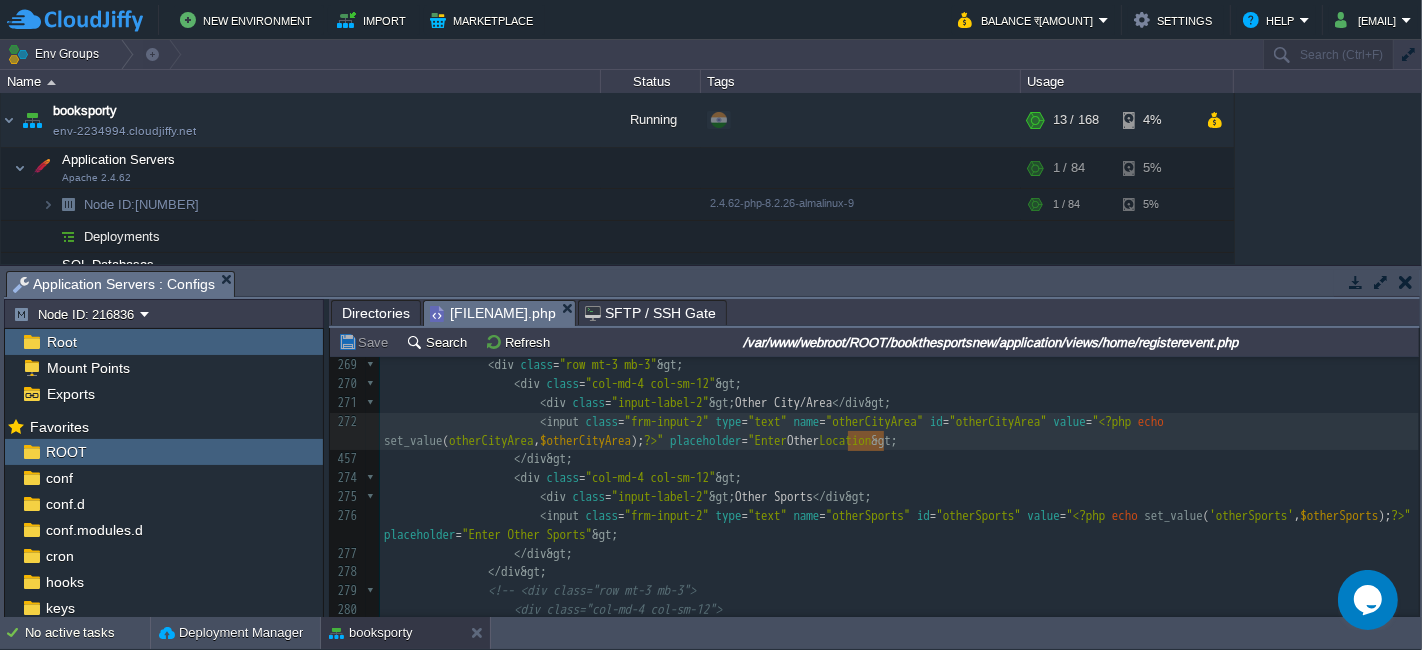 type on "Other Location" 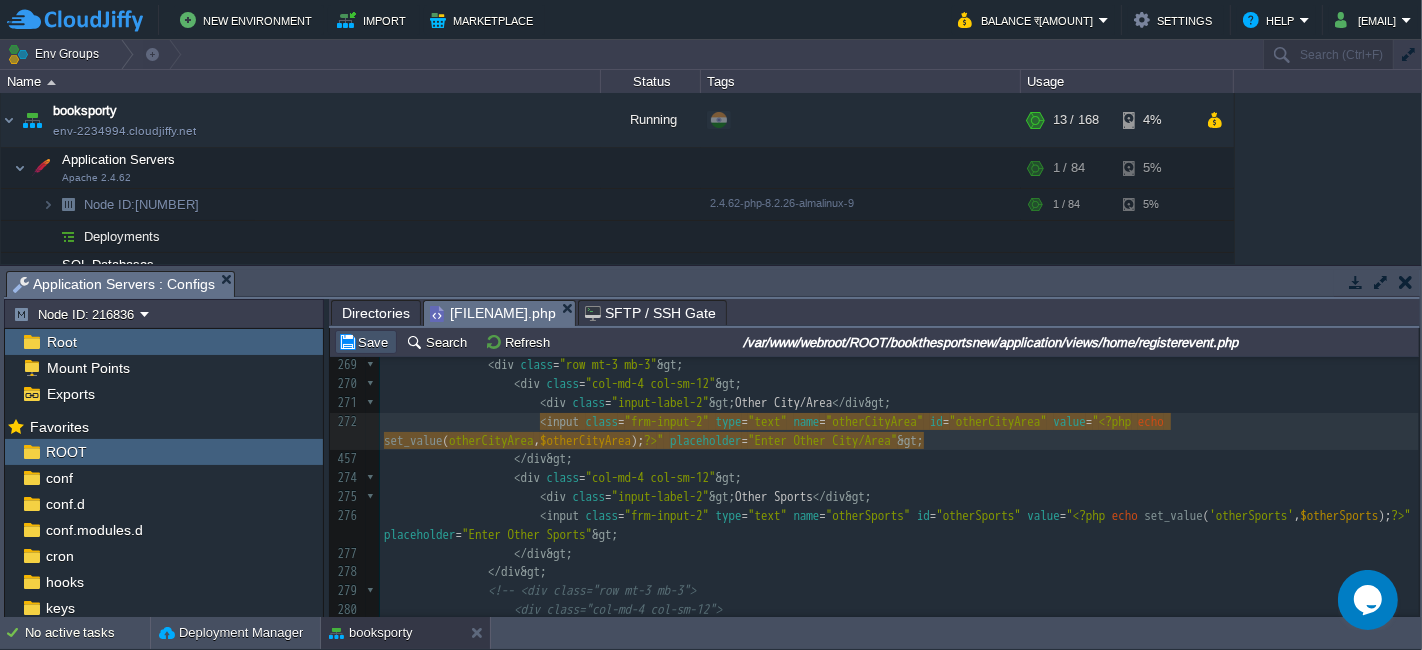 click on "Save" at bounding box center [366, 342] 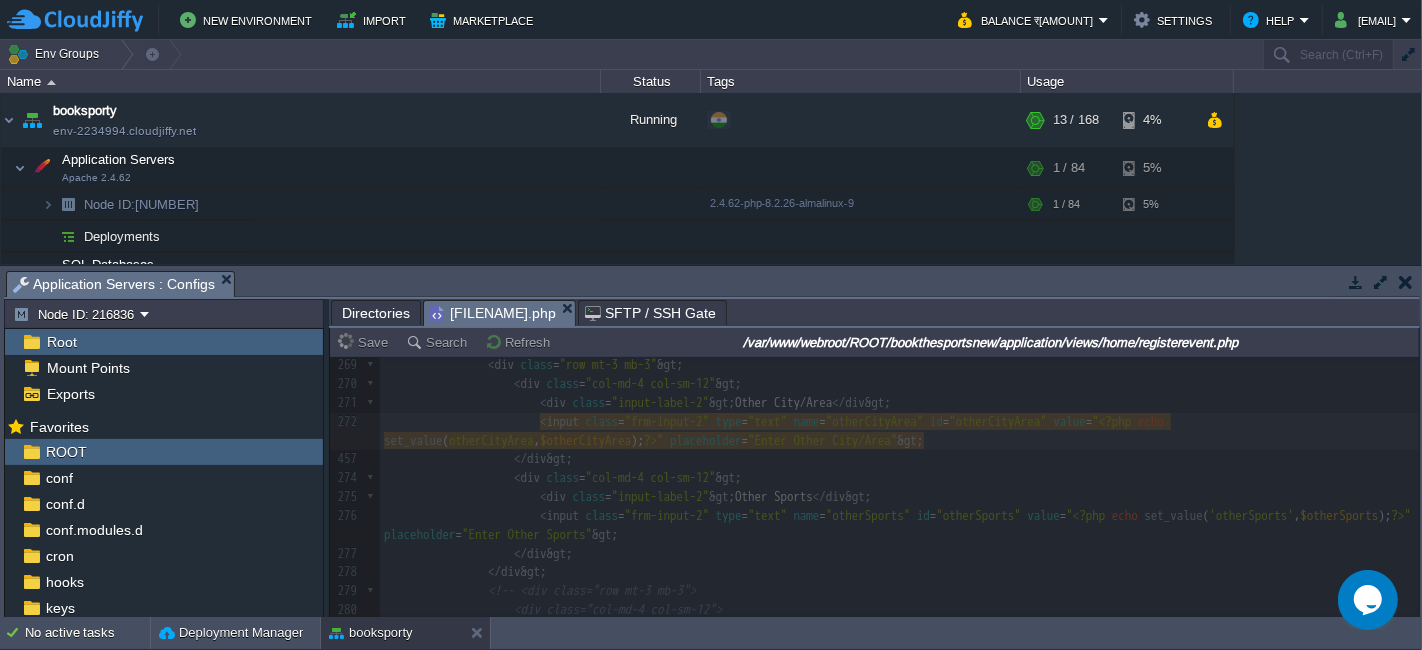 click at bounding box center [874, 487] 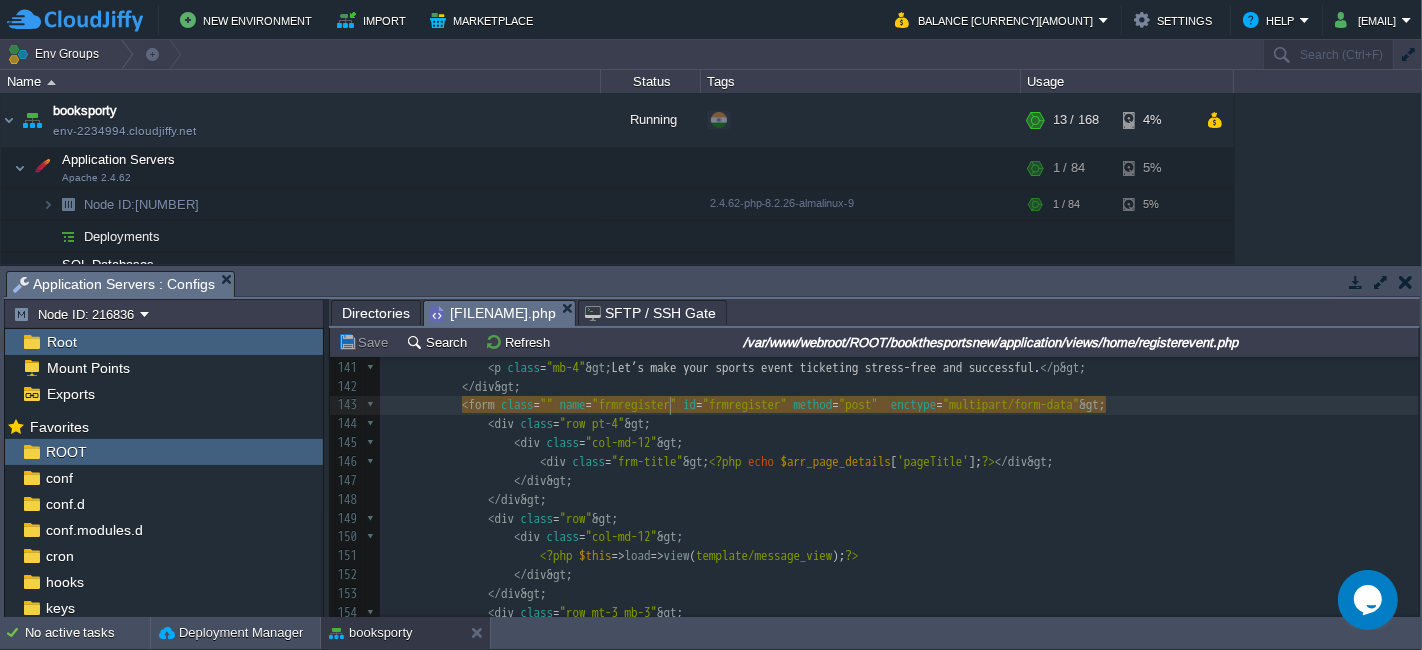 type on "frmregister" 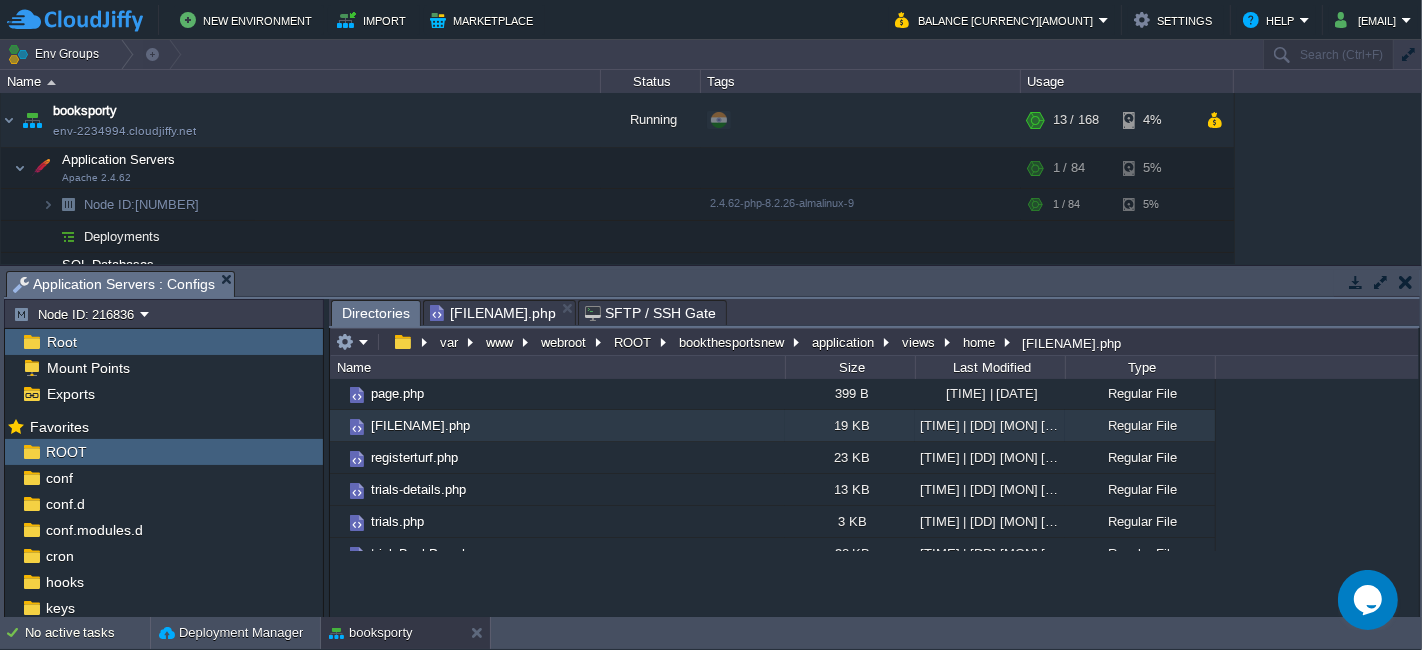 click on "Directories" at bounding box center (376, 313) 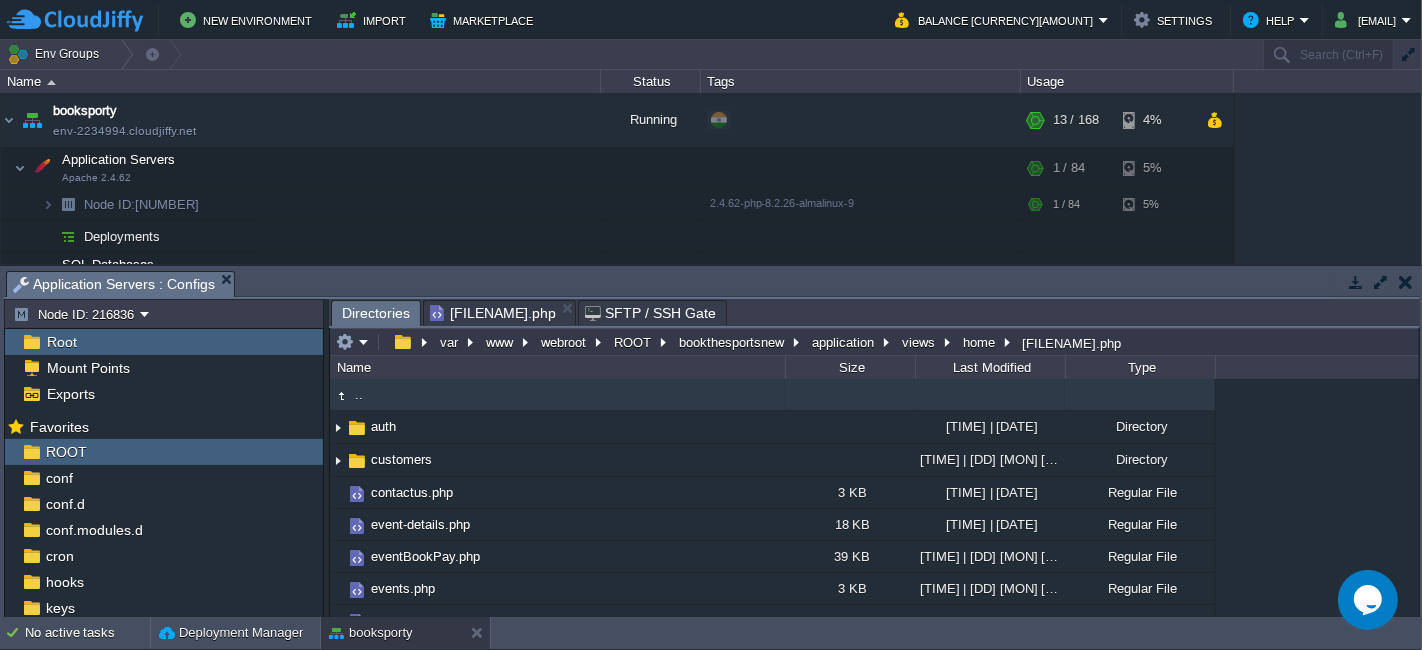 click on ".." at bounding box center [557, 395] 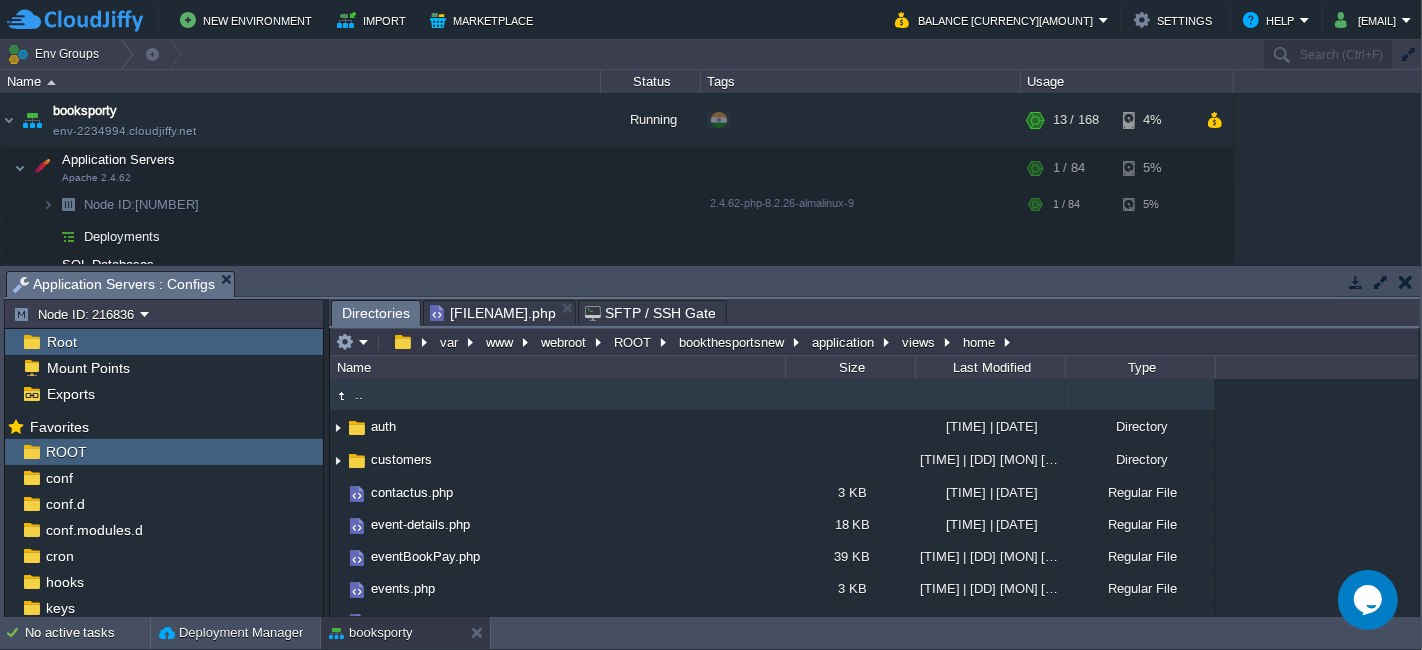 click on ".." at bounding box center (557, 395) 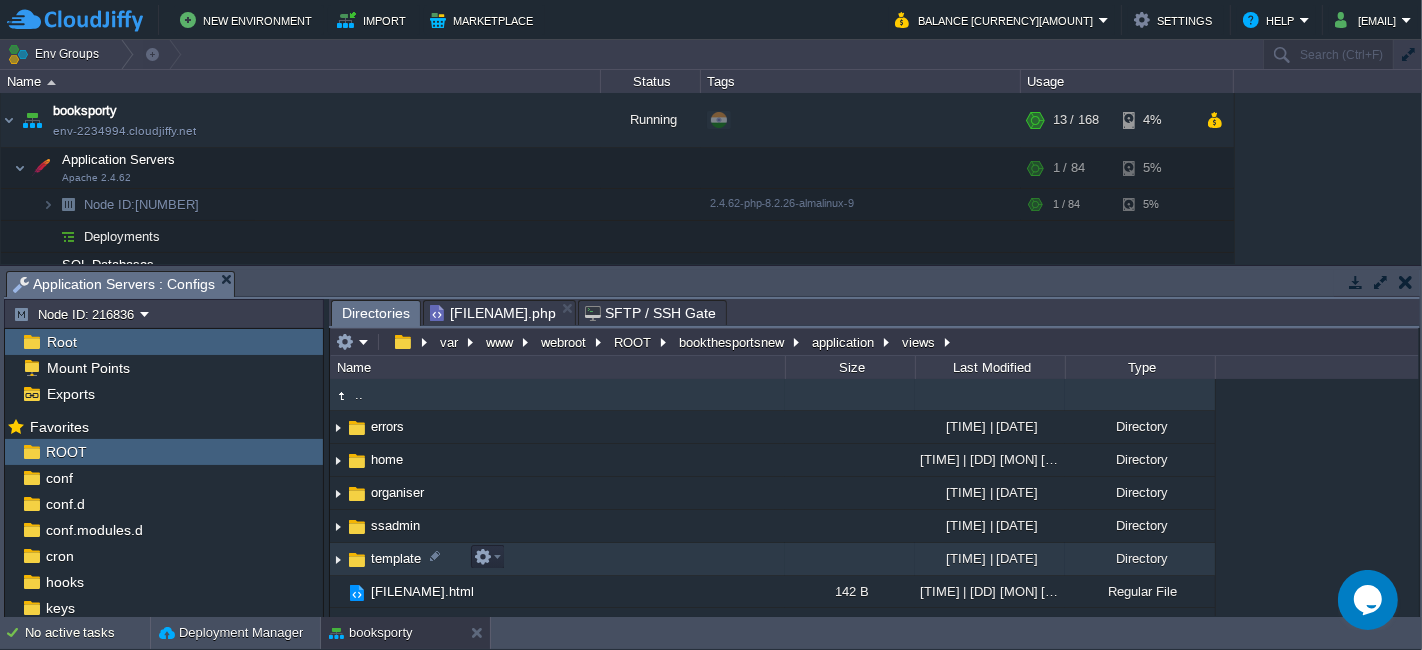 click on "template" at bounding box center [557, 559] 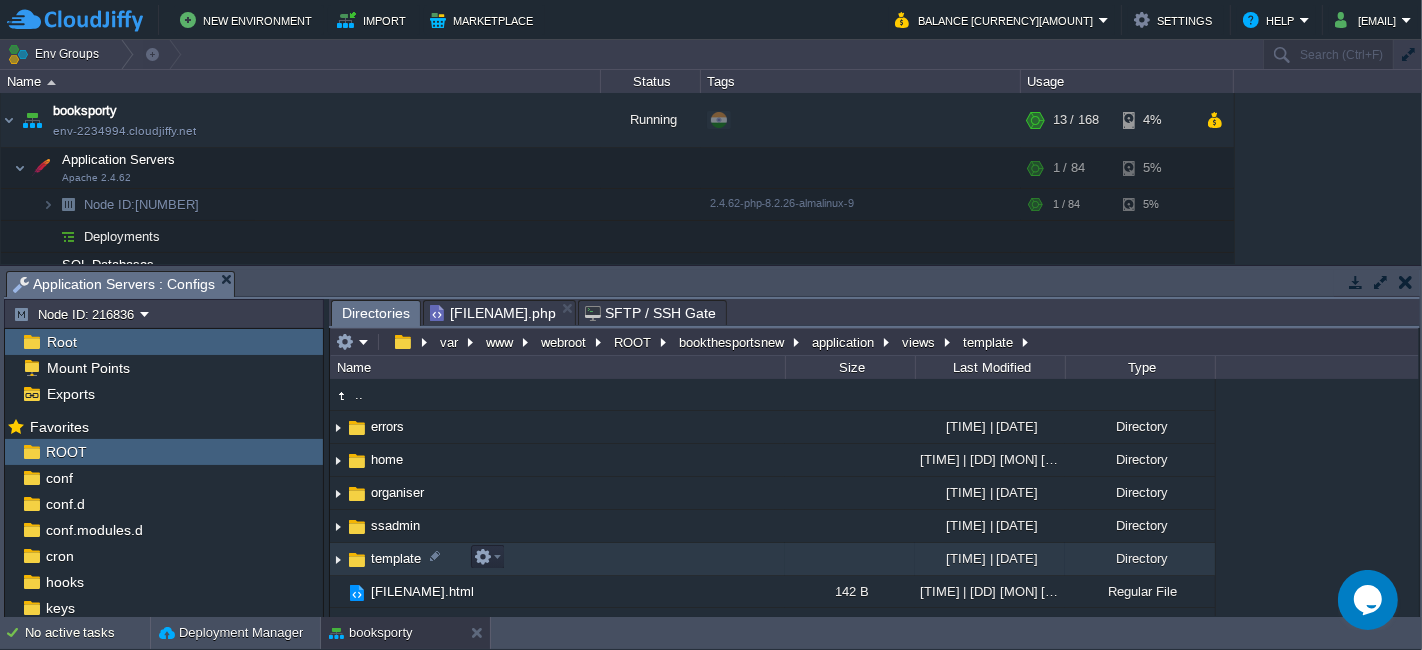 click on "template" at bounding box center (557, 559) 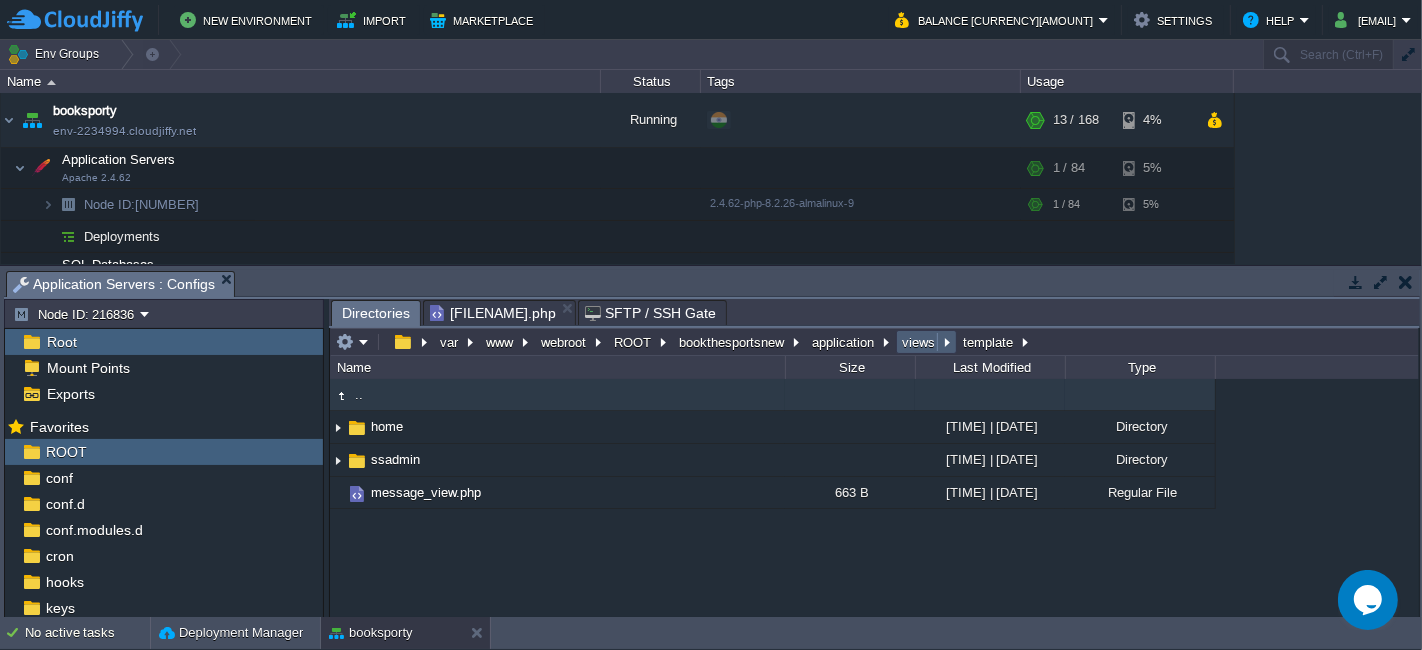 click on "views" at bounding box center [926, 342] 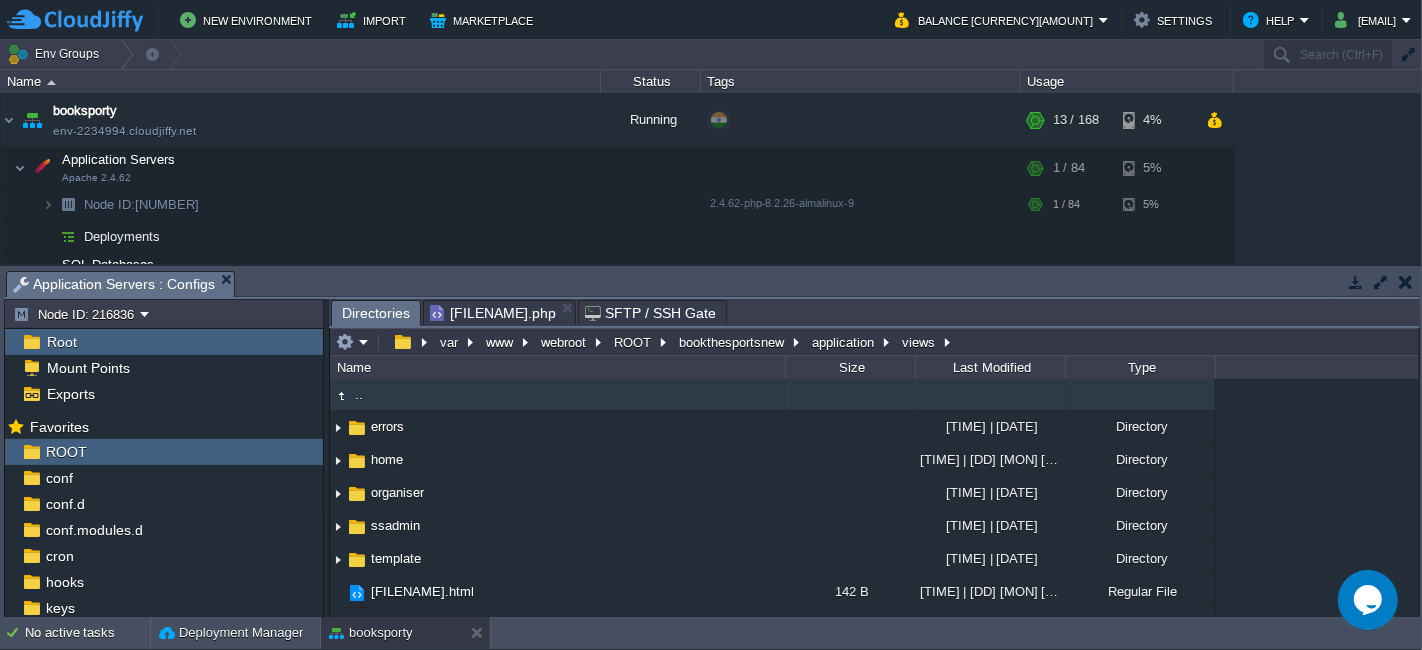 click on ".." at bounding box center (557, 395) 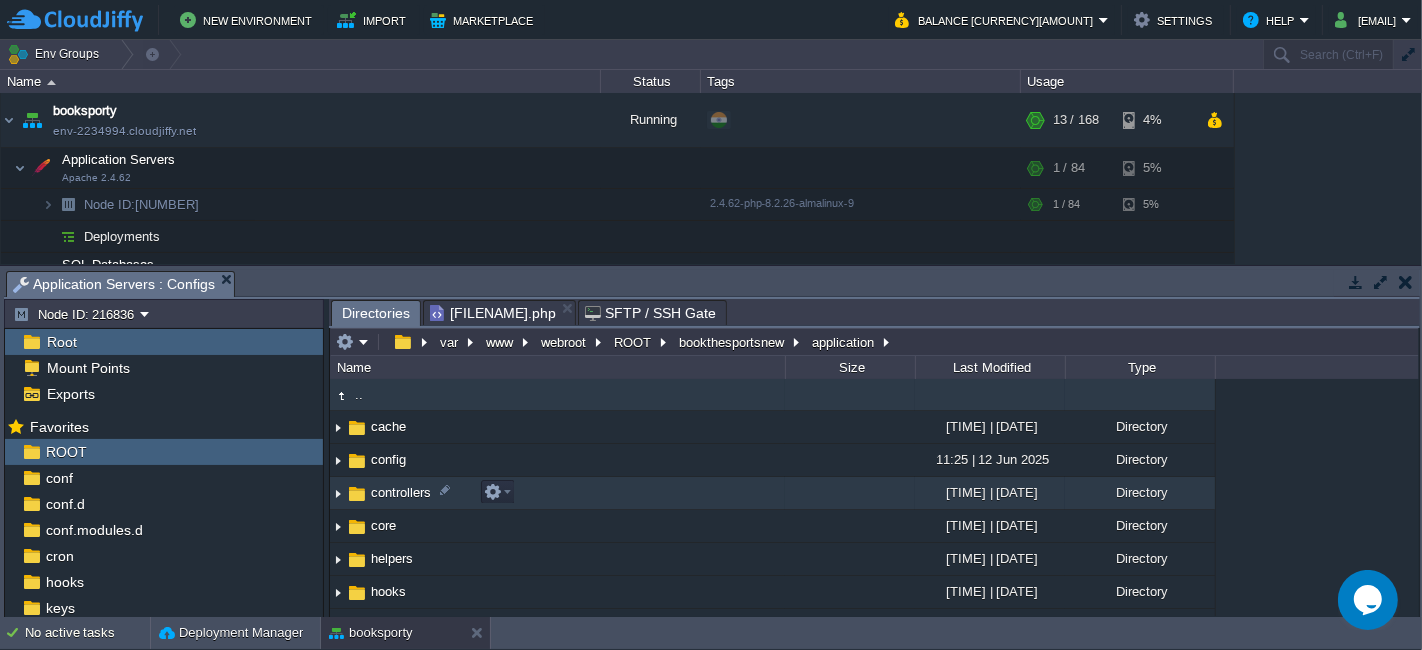 click on "controllers" at bounding box center (557, 493) 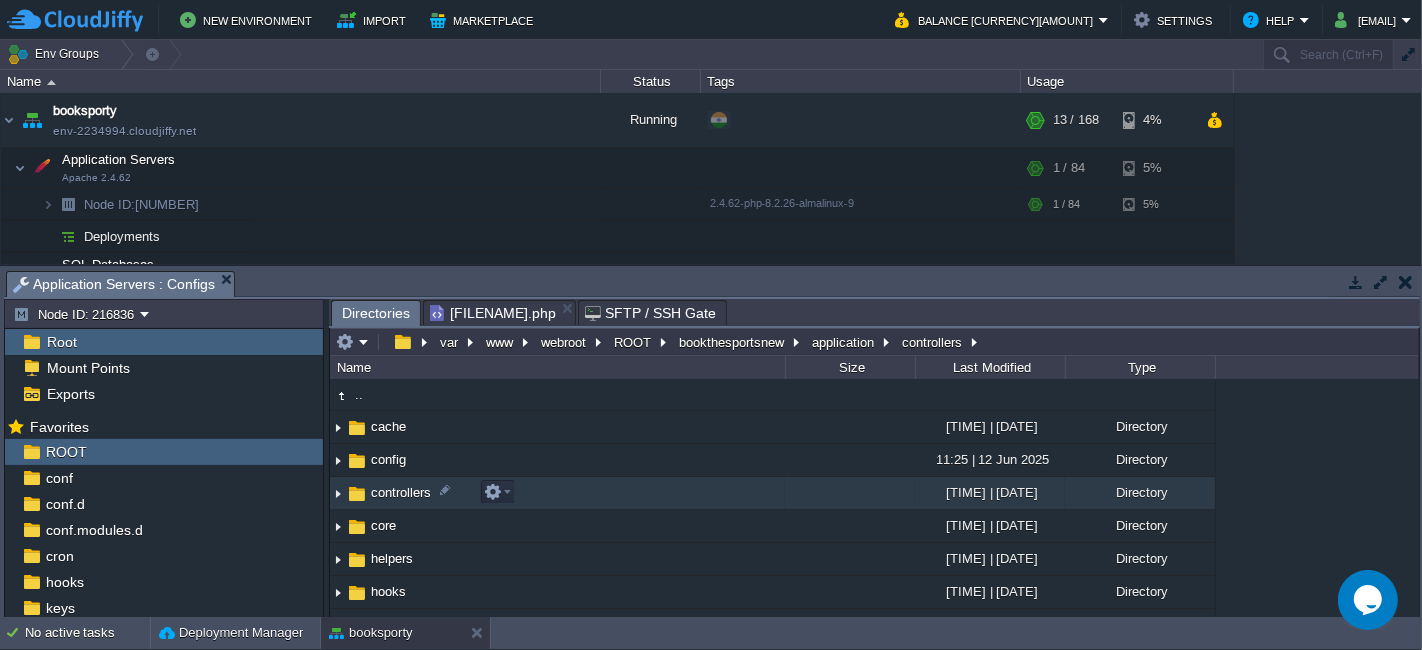 click on "controllers" at bounding box center (557, 493) 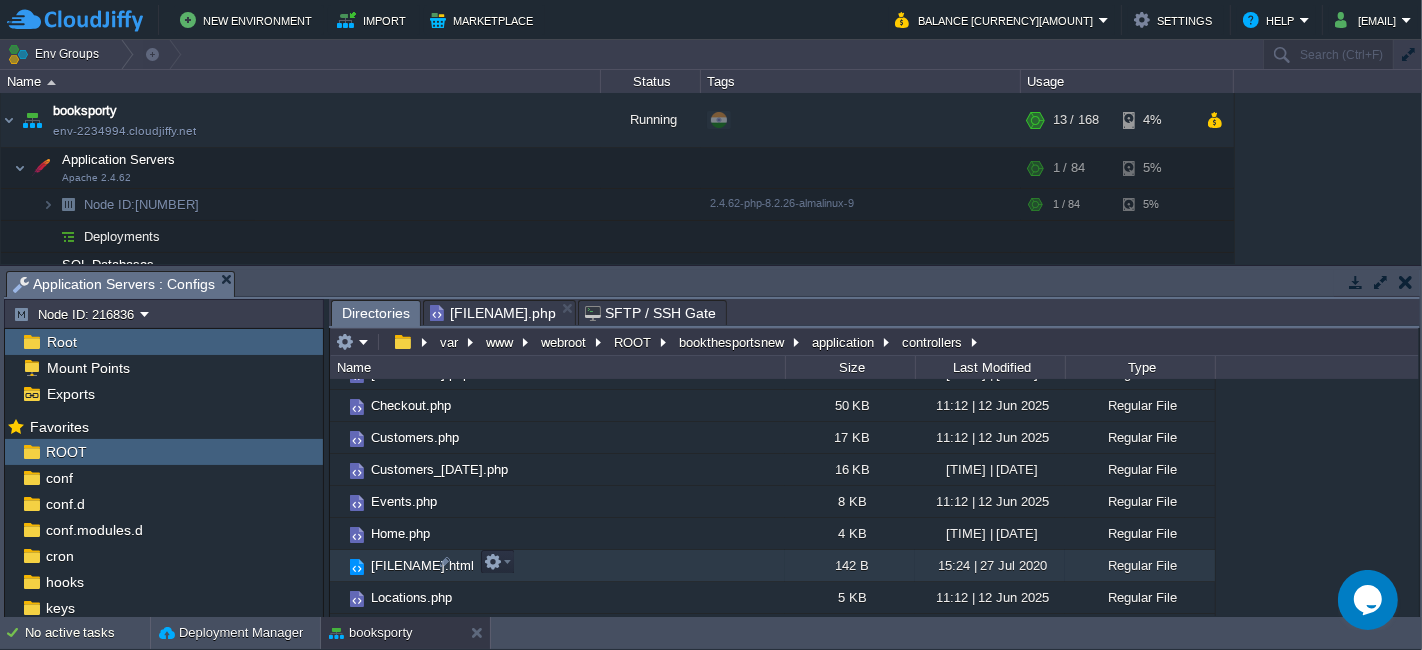 scroll, scrollTop: 149, scrollLeft: 0, axis: vertical 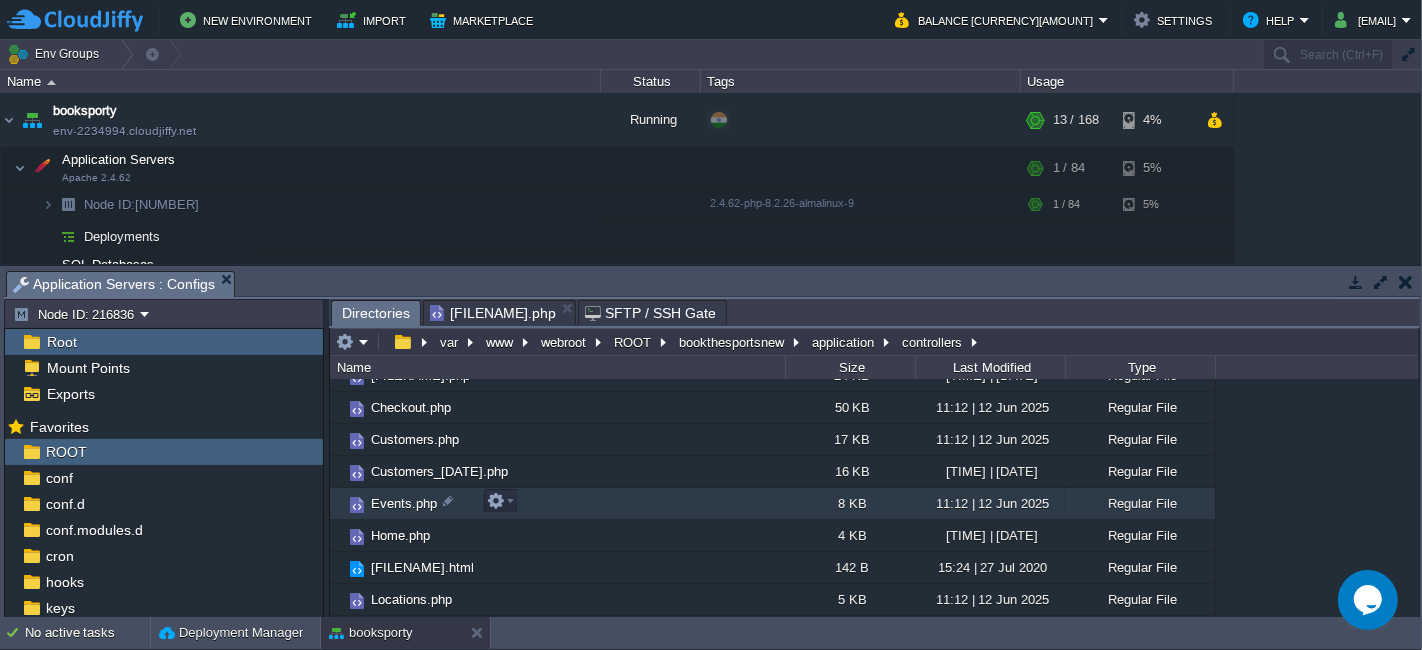 click on "Events.php" at bounding box center [557, 504] 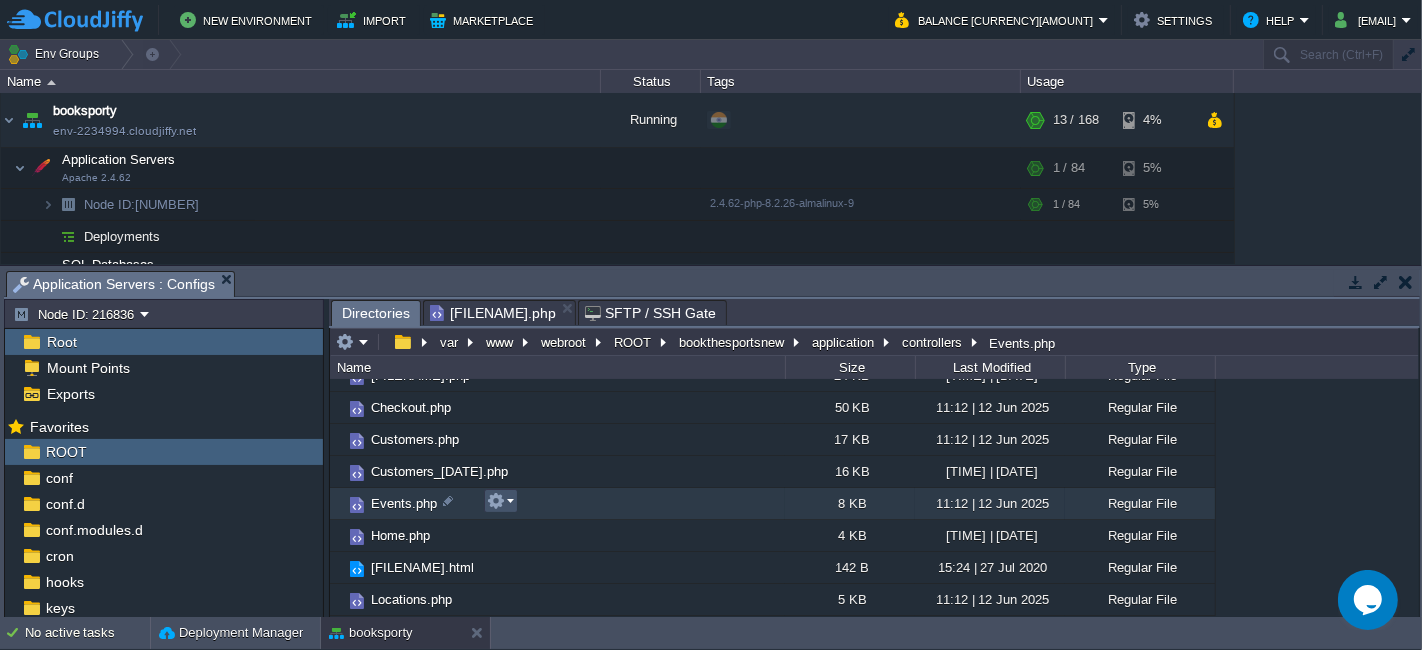 drag, startPoint x: 592, startPoint y: 501, endPoint x: 501, endPoint y: 498, distance: 91.04944 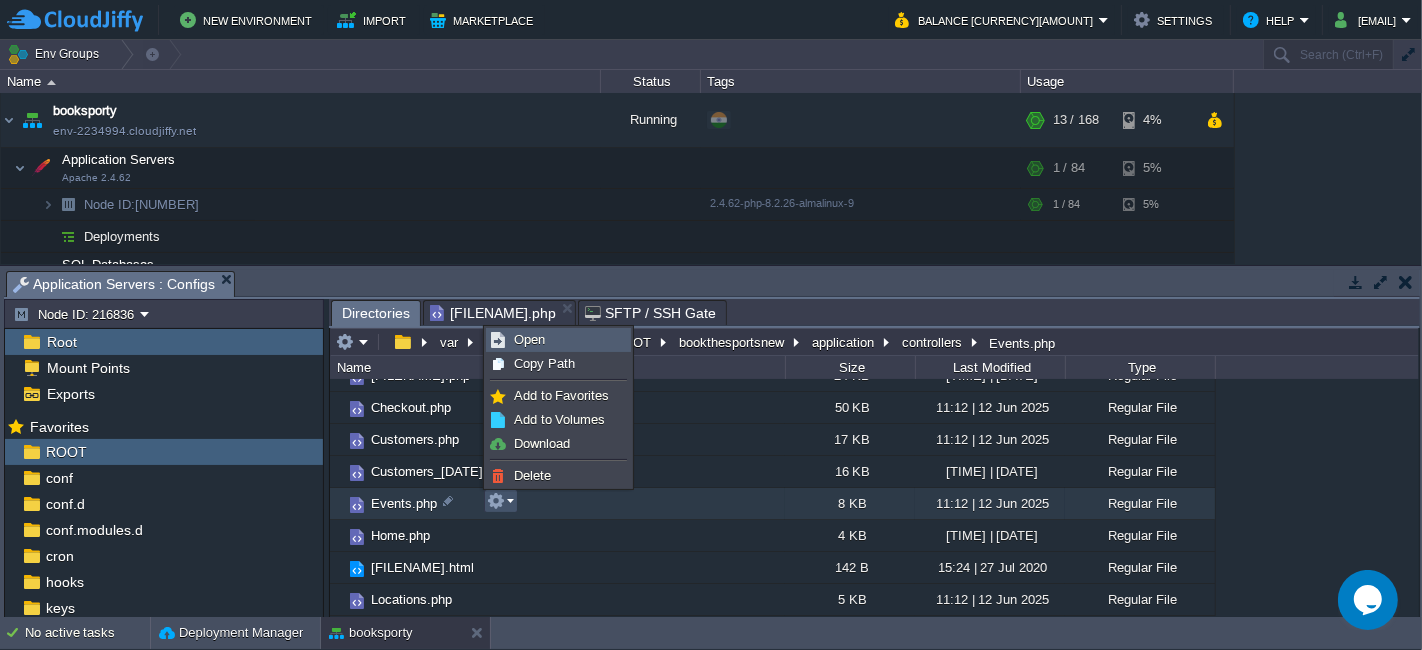 click on "Open" at bounding box center [529, 339] 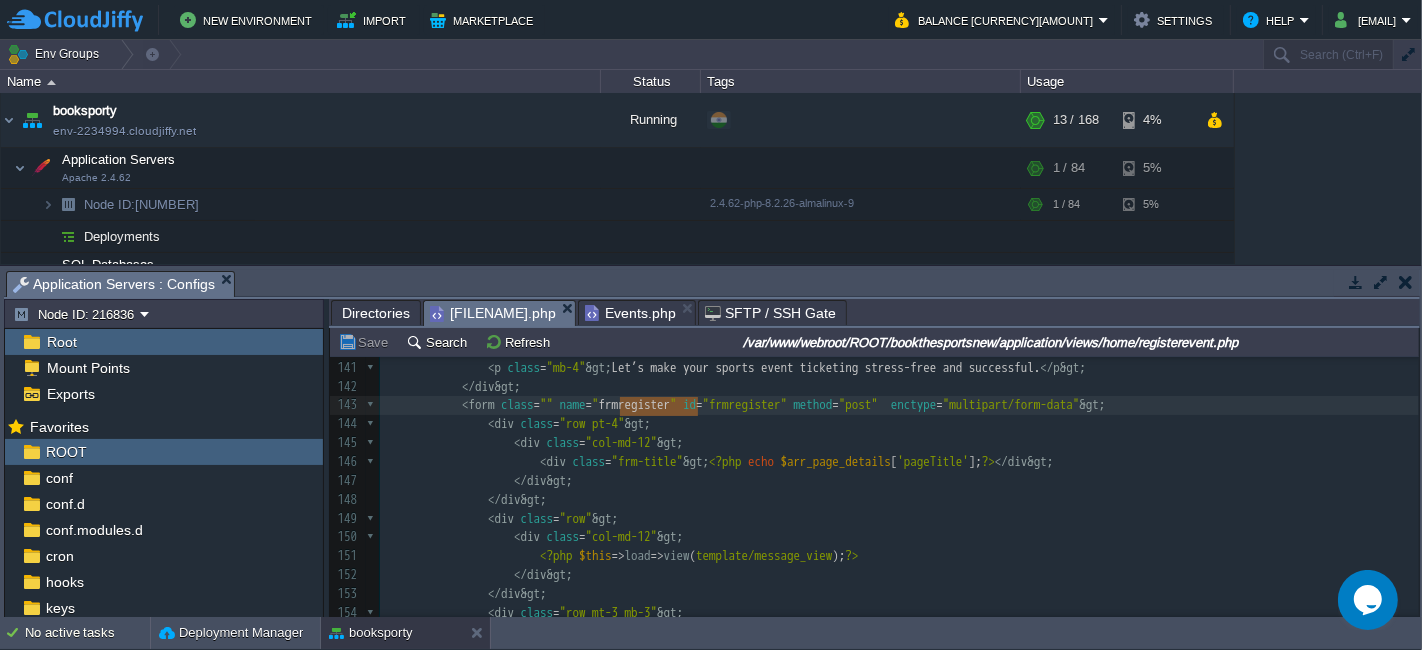 click on "[FILENAME].php" at bounding box center [493, 313] 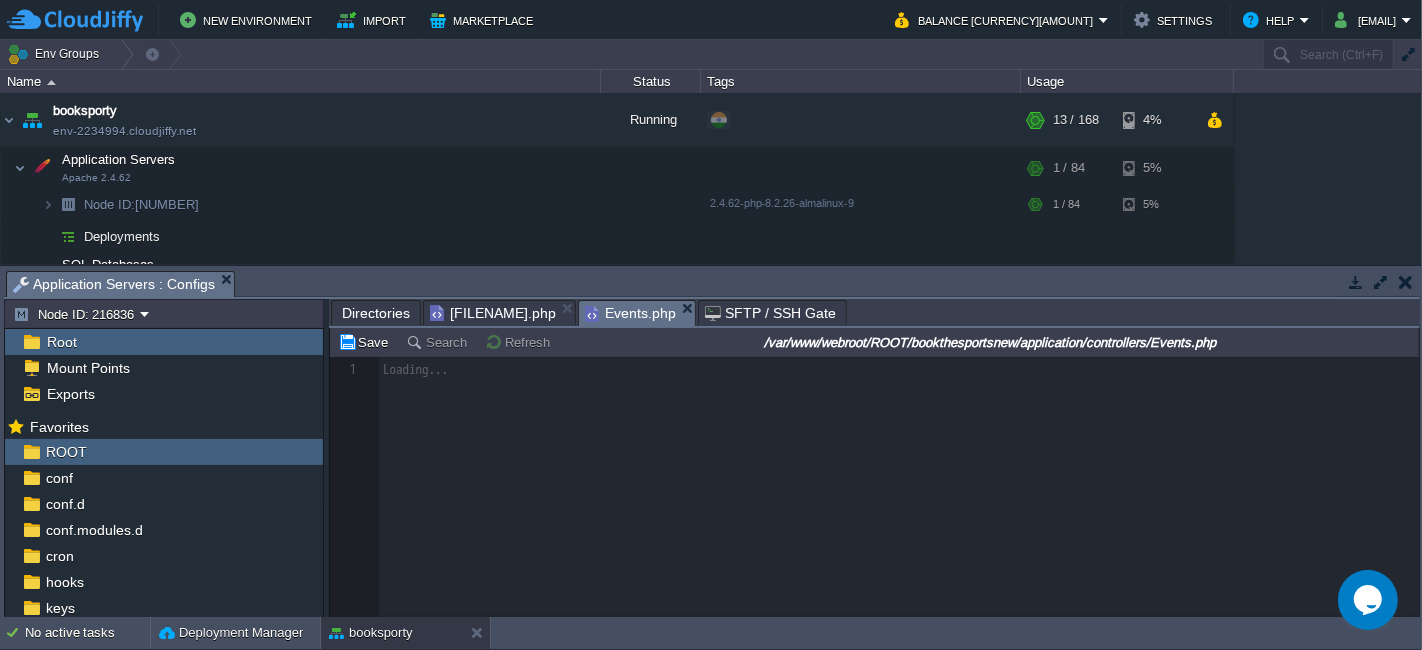 click on "Events.php" at bounding box center [630, 313] 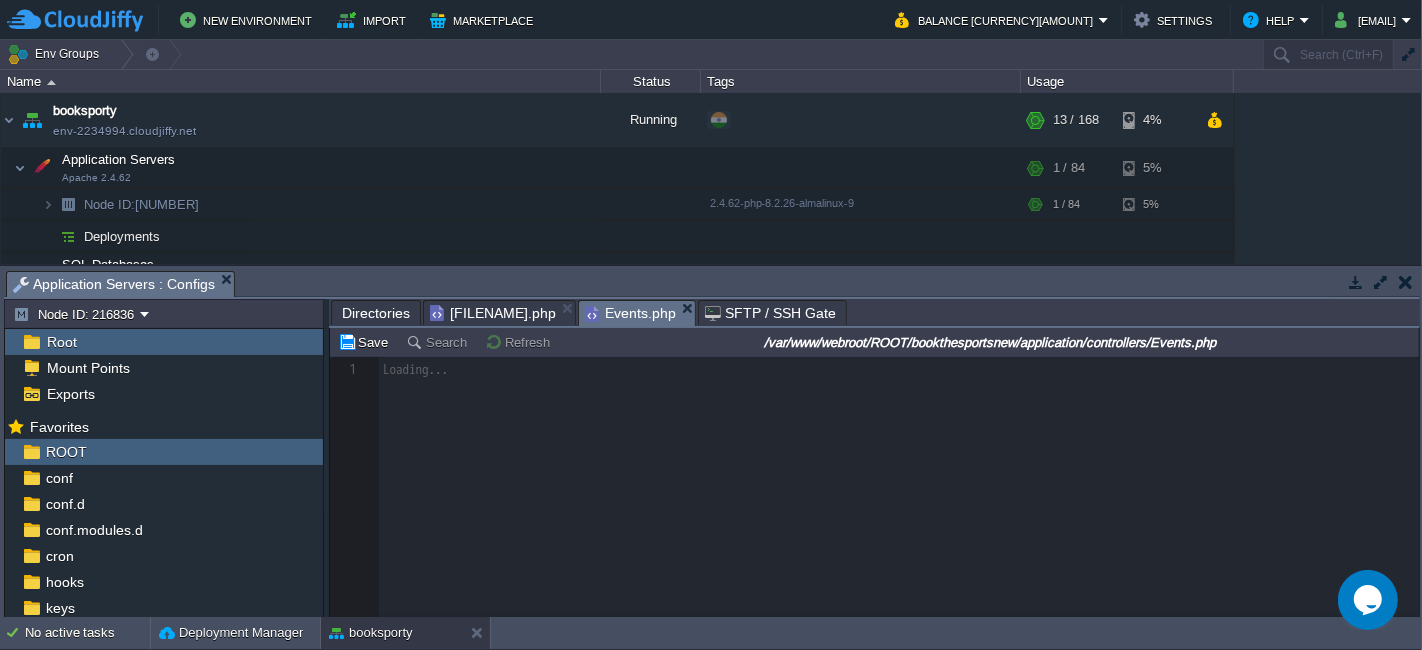 click at bounding box center [874, 487] 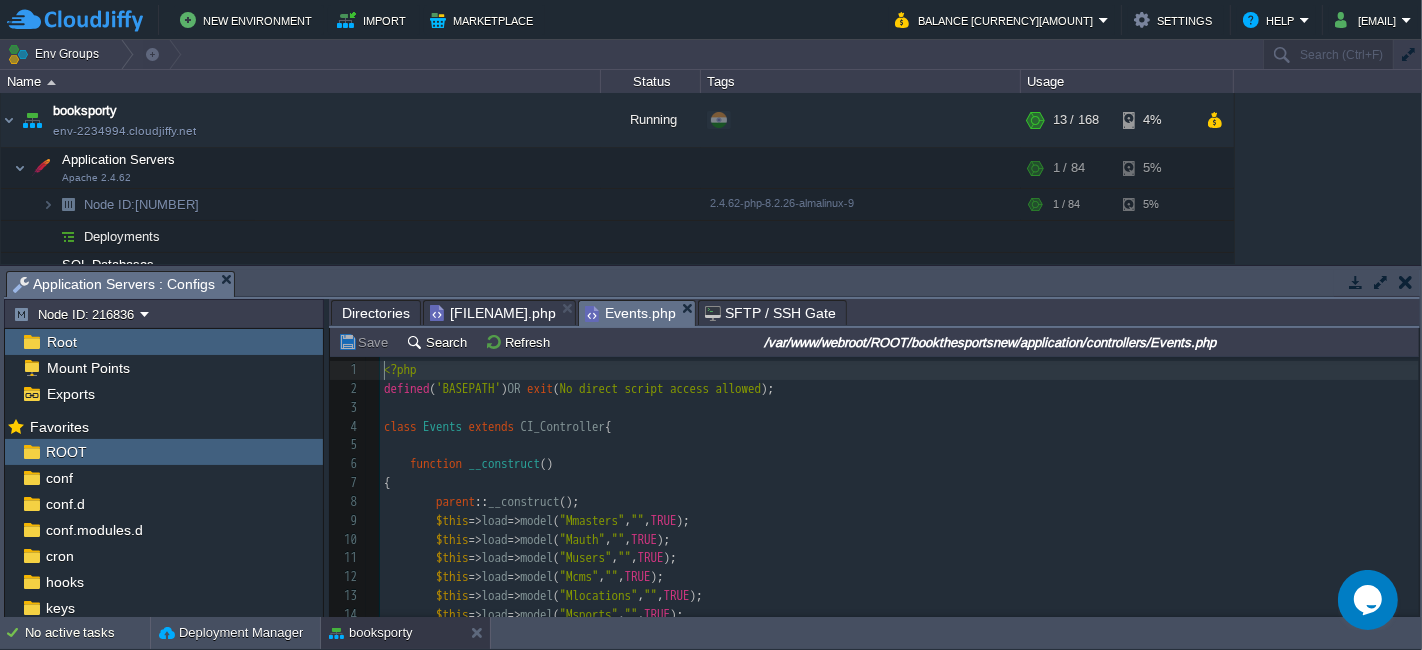 scroll, scrollTop: 6, scrollLeft: 0, axis: vertical 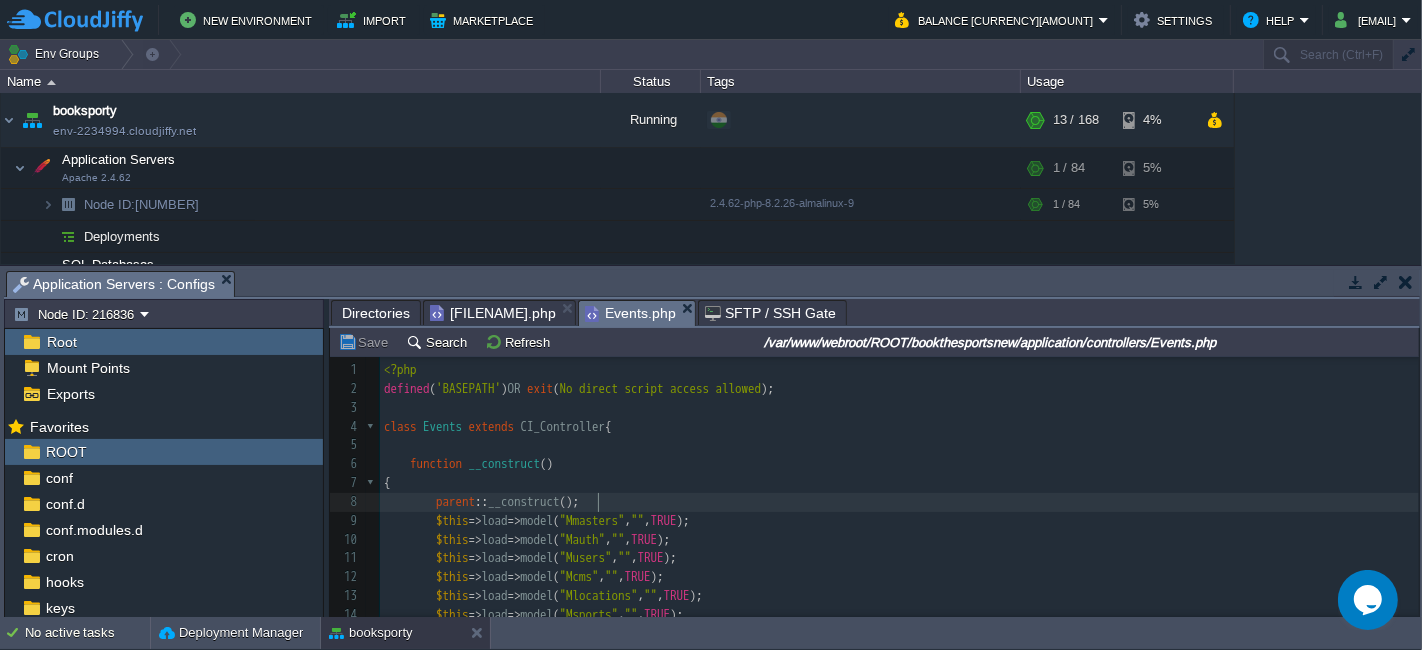 click on "parent :: __construct ();" at bounding box center (899, 502) 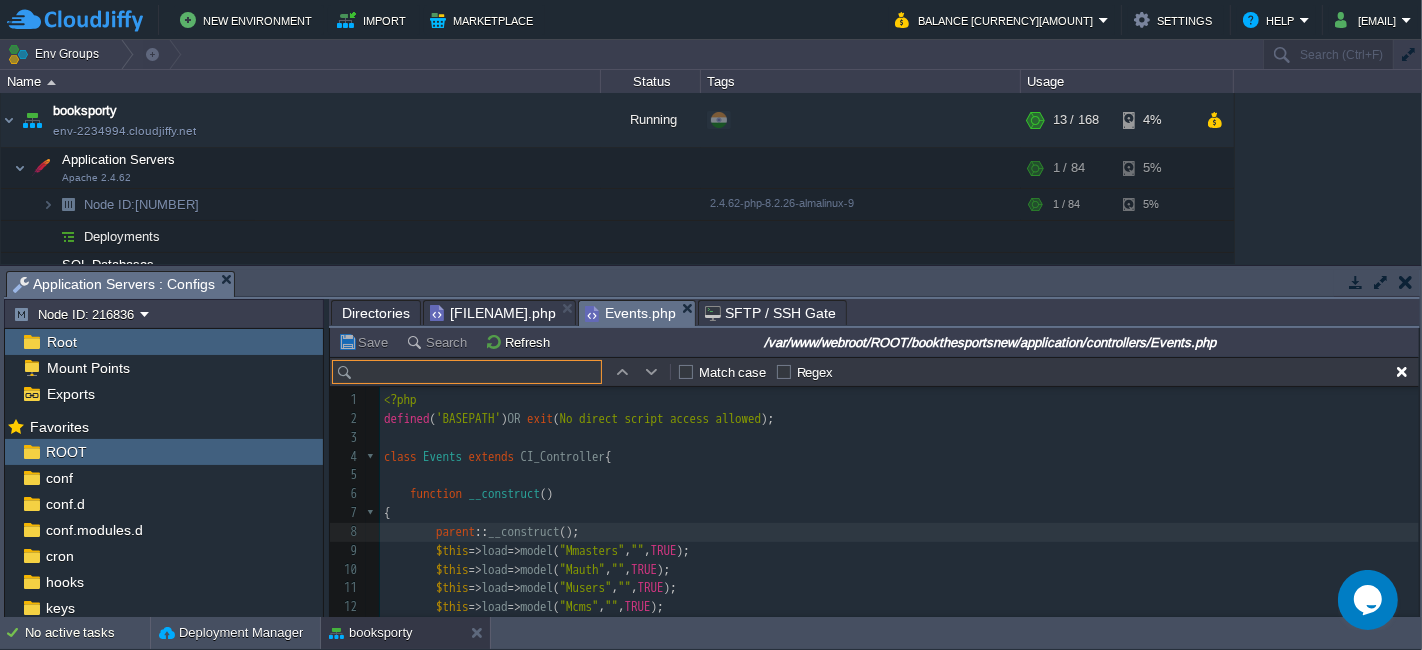 scroll, scrollTop: 28, scrollLeft: 0, axis: vertical 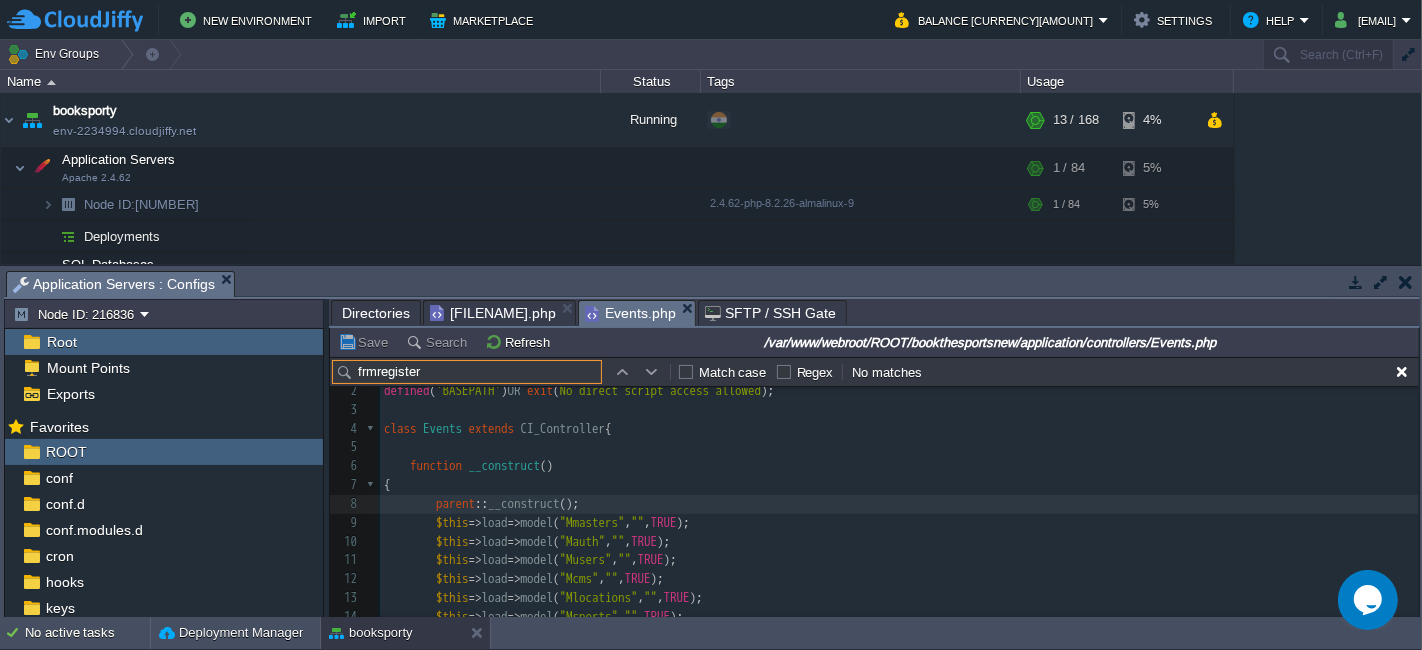 type on "frmregister" 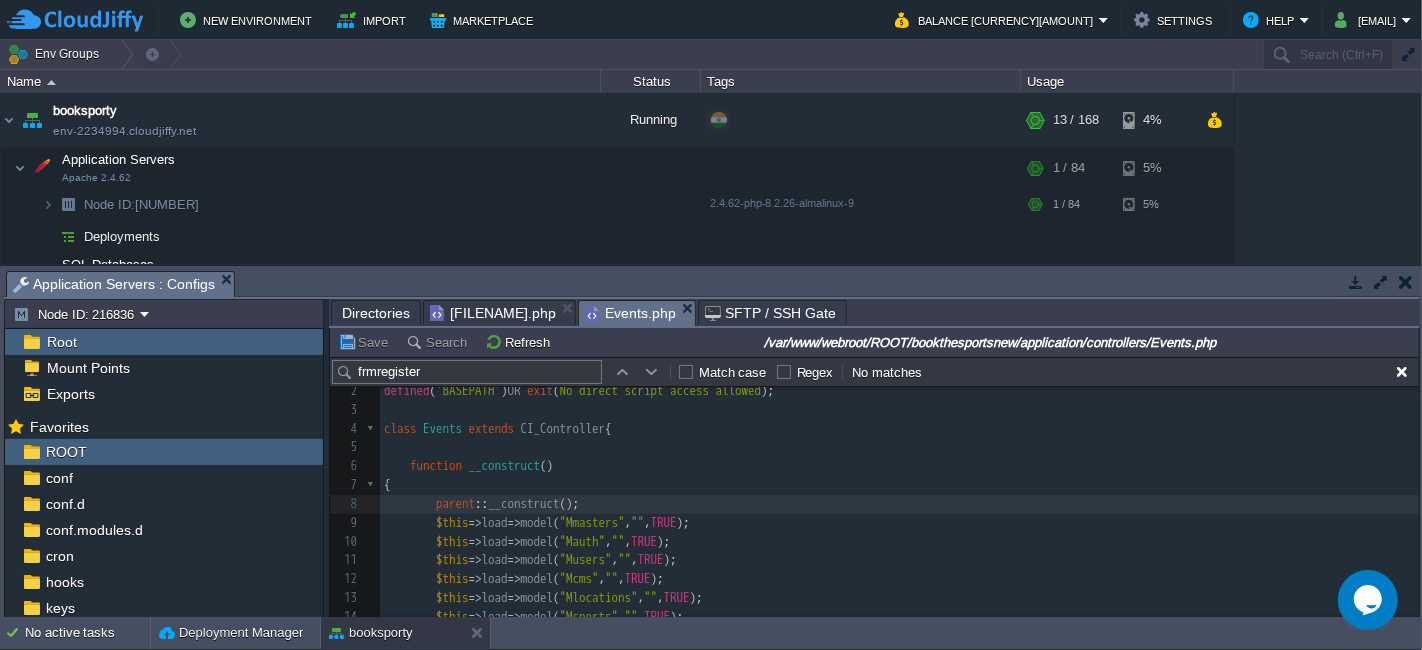 click at bounding box center [652, 372] 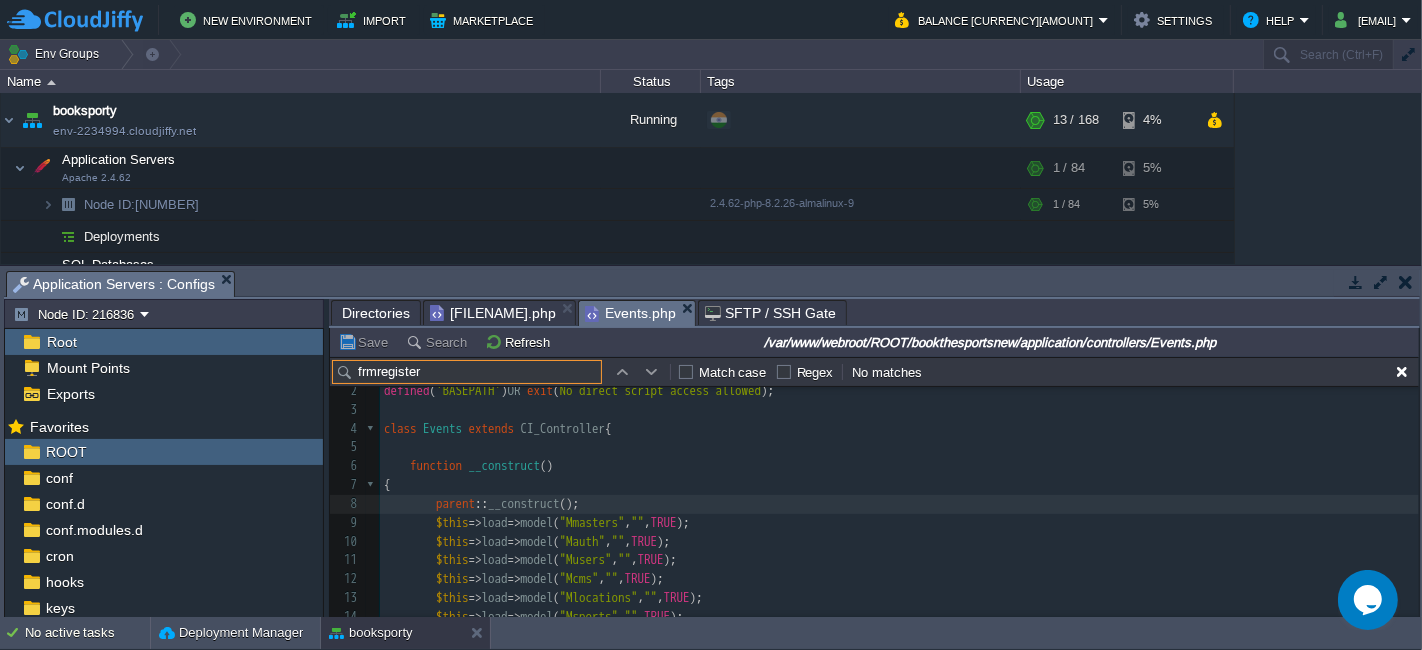 click on "frmregister" at bounding box center (467, 372) 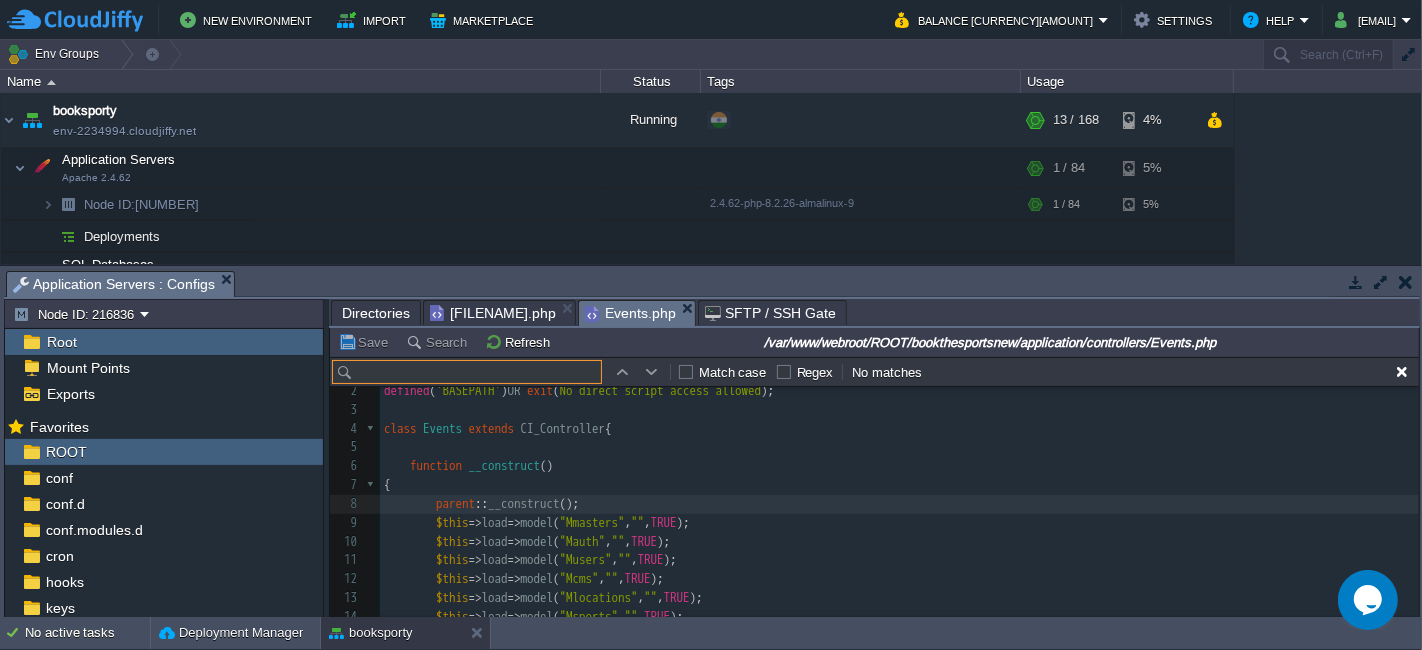 scroll, scrollTop: 444, scrollLeft: 0, axis: vertical 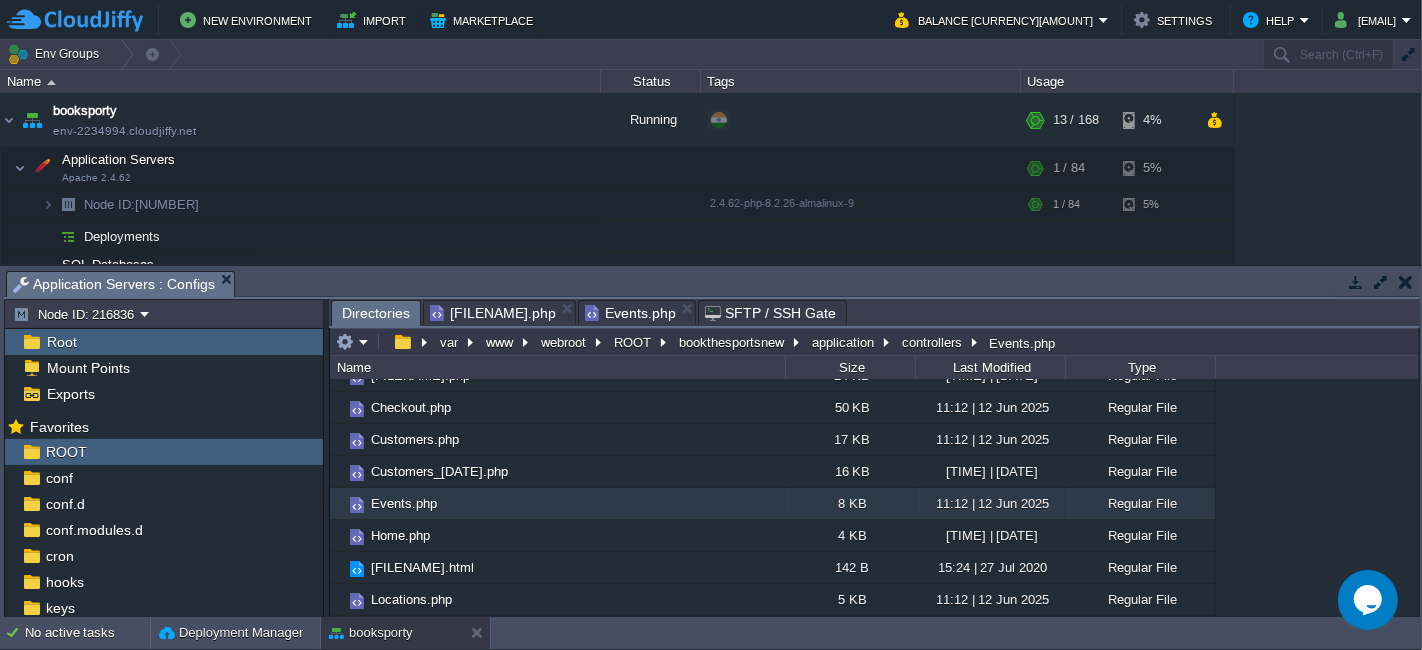 click on "Directories" at bounding box center (376, 313) 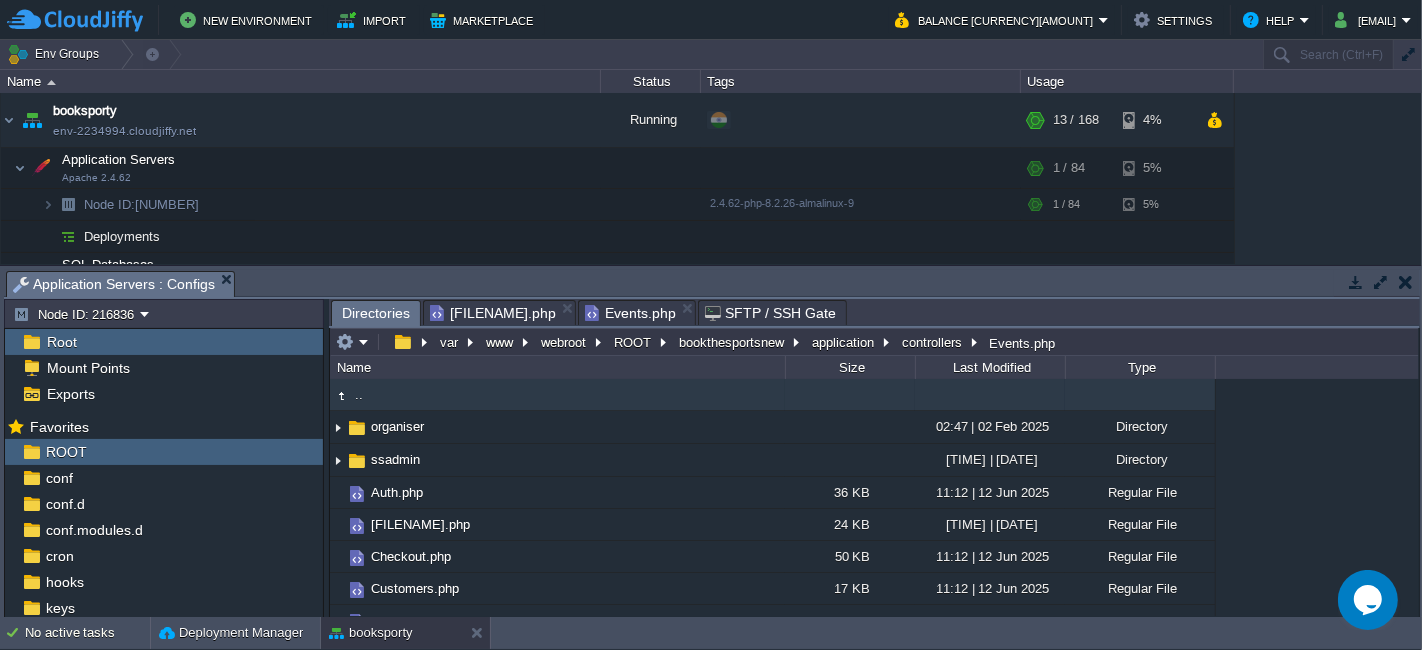 click on ".." at bounding box center (557, 395) 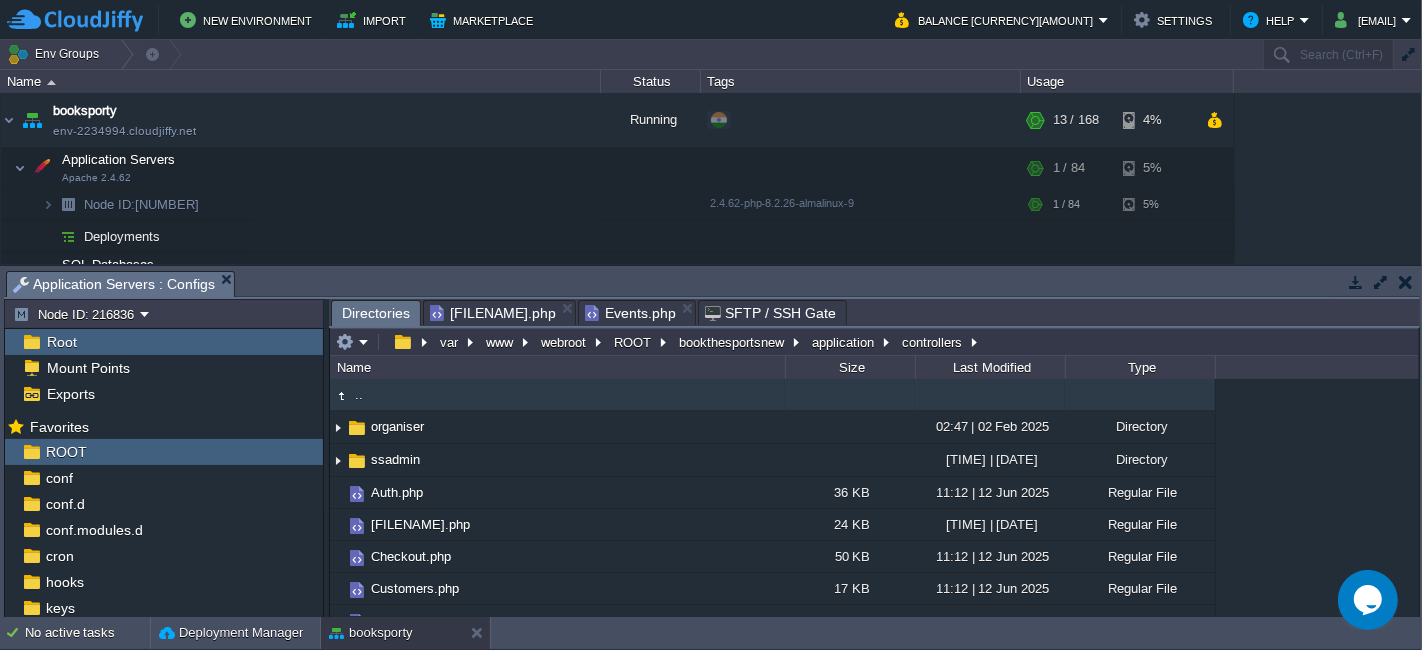 click on ".." at bounding box center [557, 395] 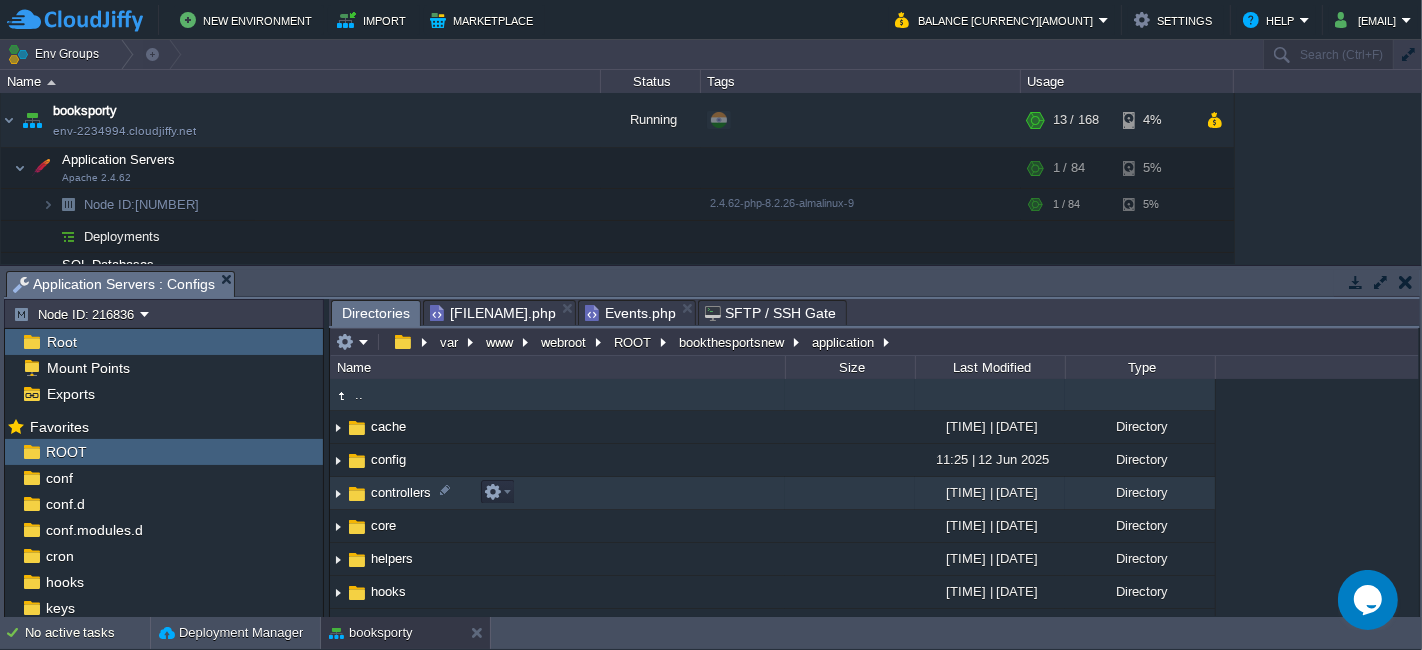click on "controllers" at bounding box center (557, 493) 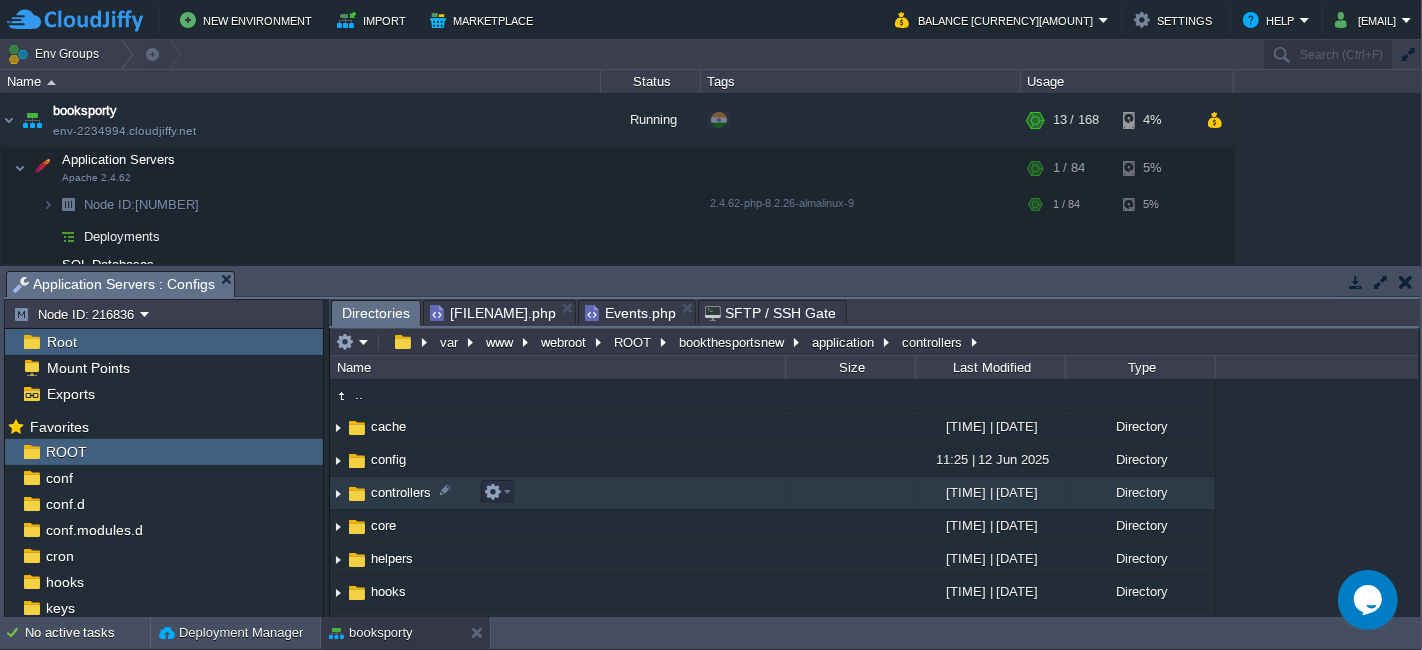 click on "controllers" at bounding box center (557, 493) 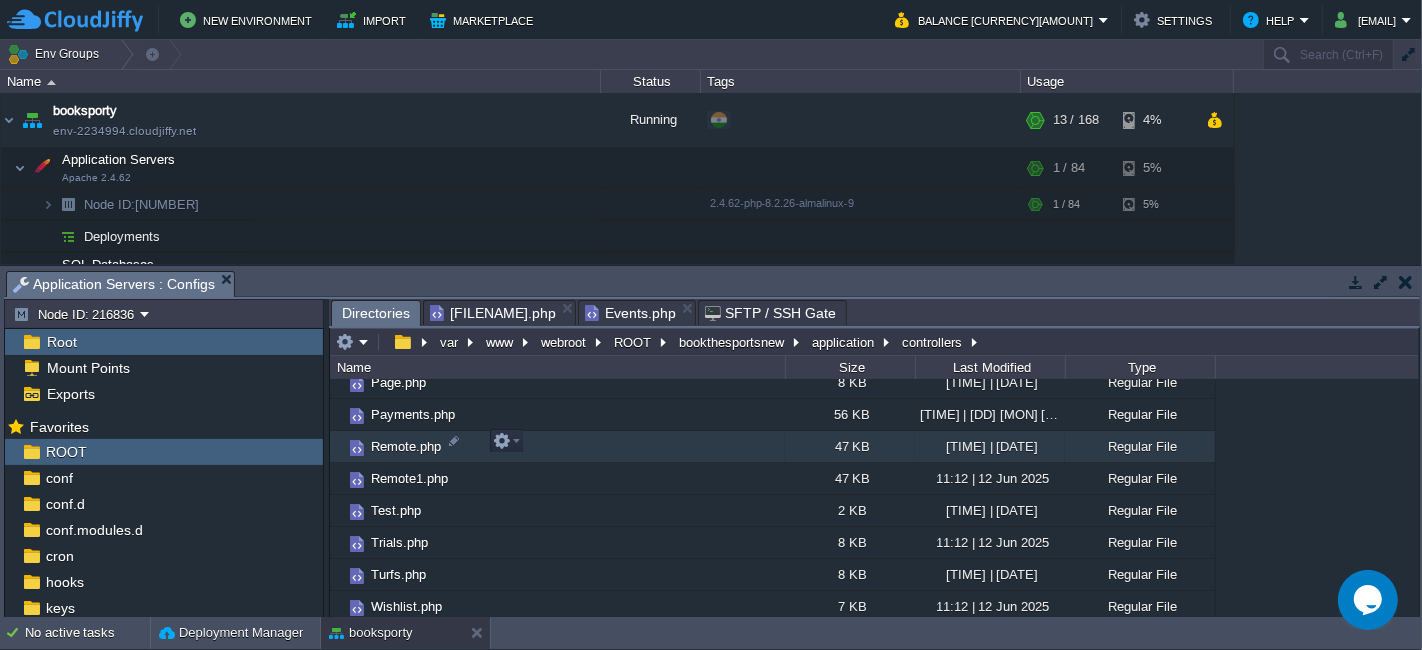 click on "Remote.php" at bounding box center [557, 447] 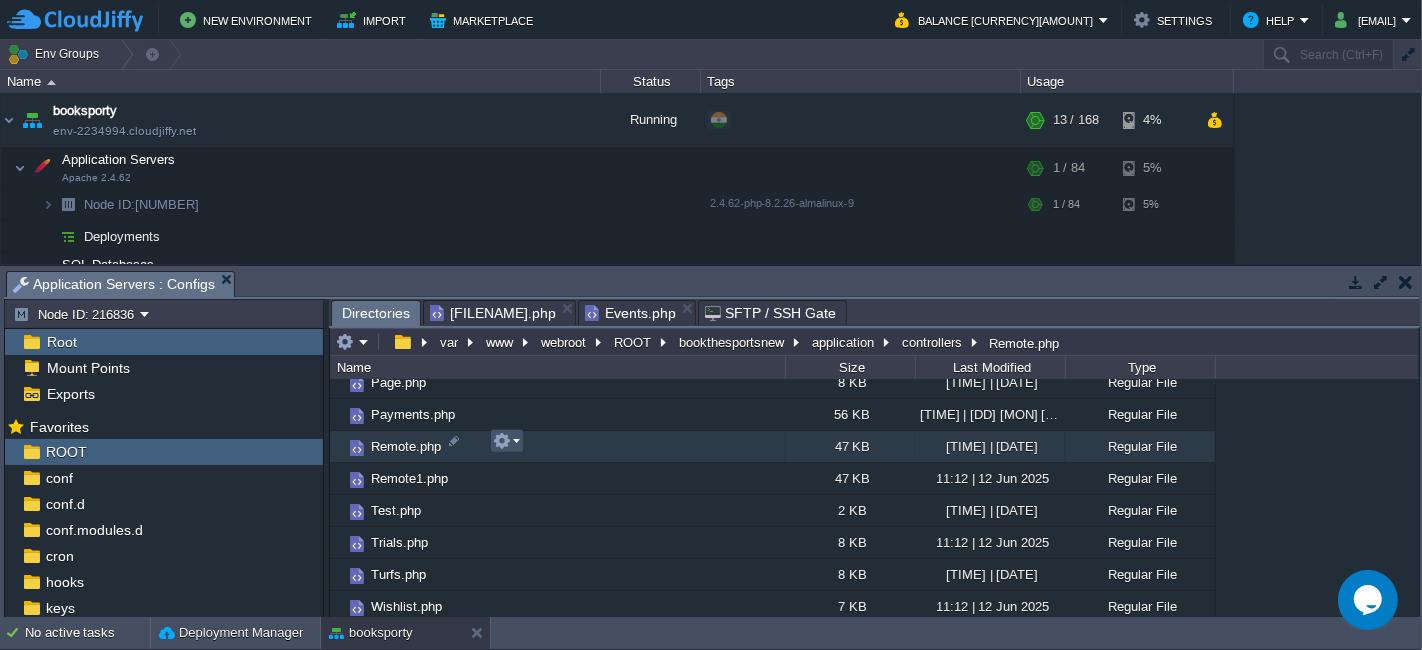 drag, startPoint x: 600, startPoint y: 435, endPoint x: 500, endPoint y: 444, distance: 100.40418 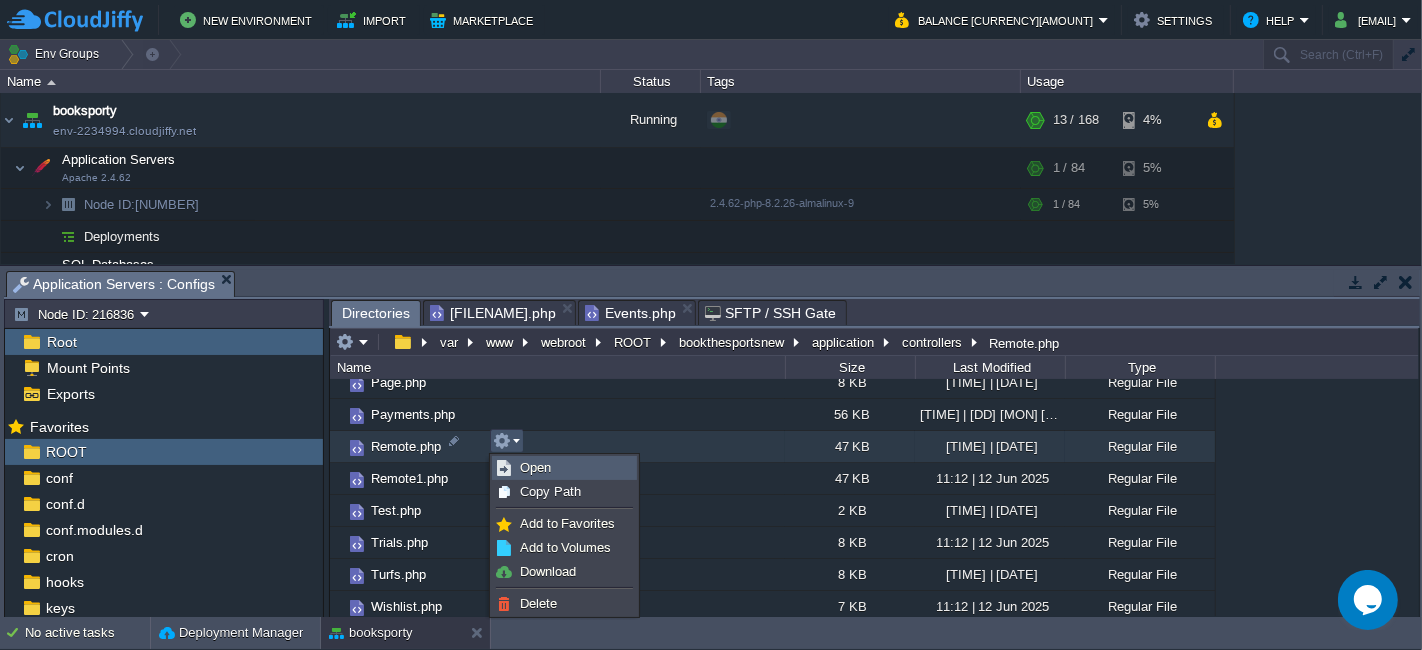 click on "Open" at bounding box center (564, 468) 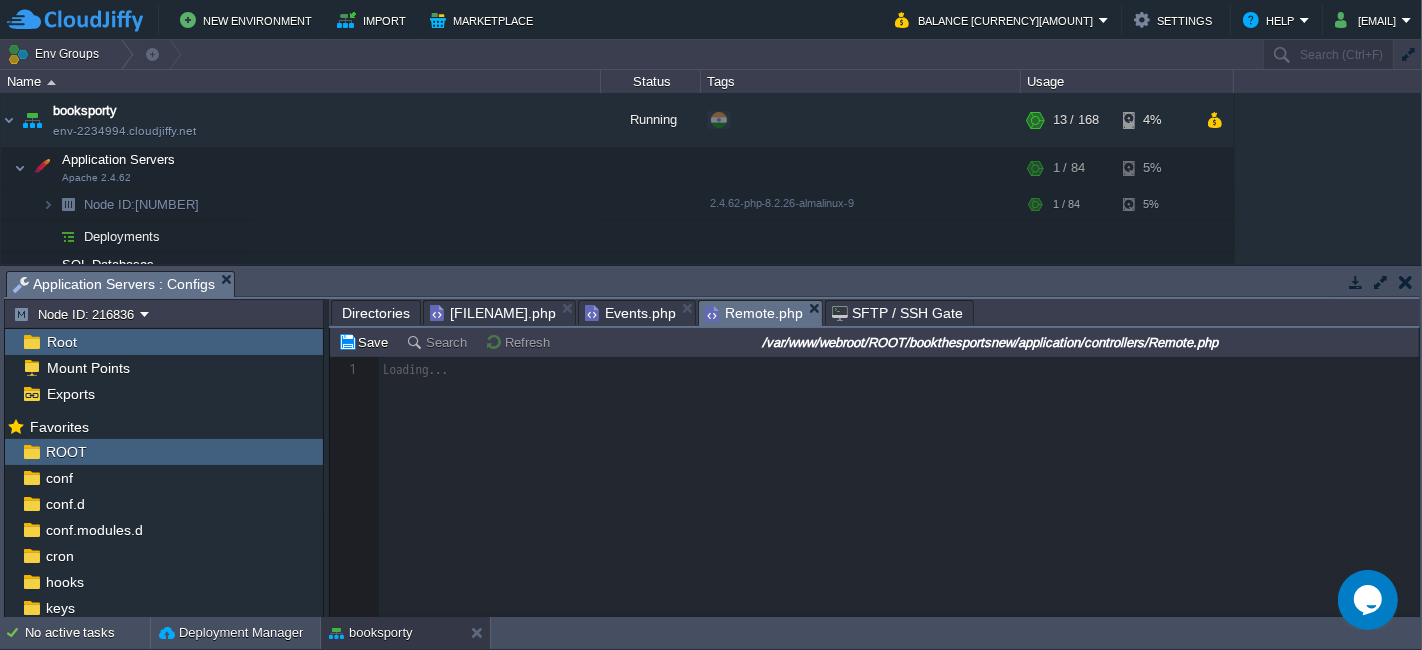 click at bounding box center (874, 487) 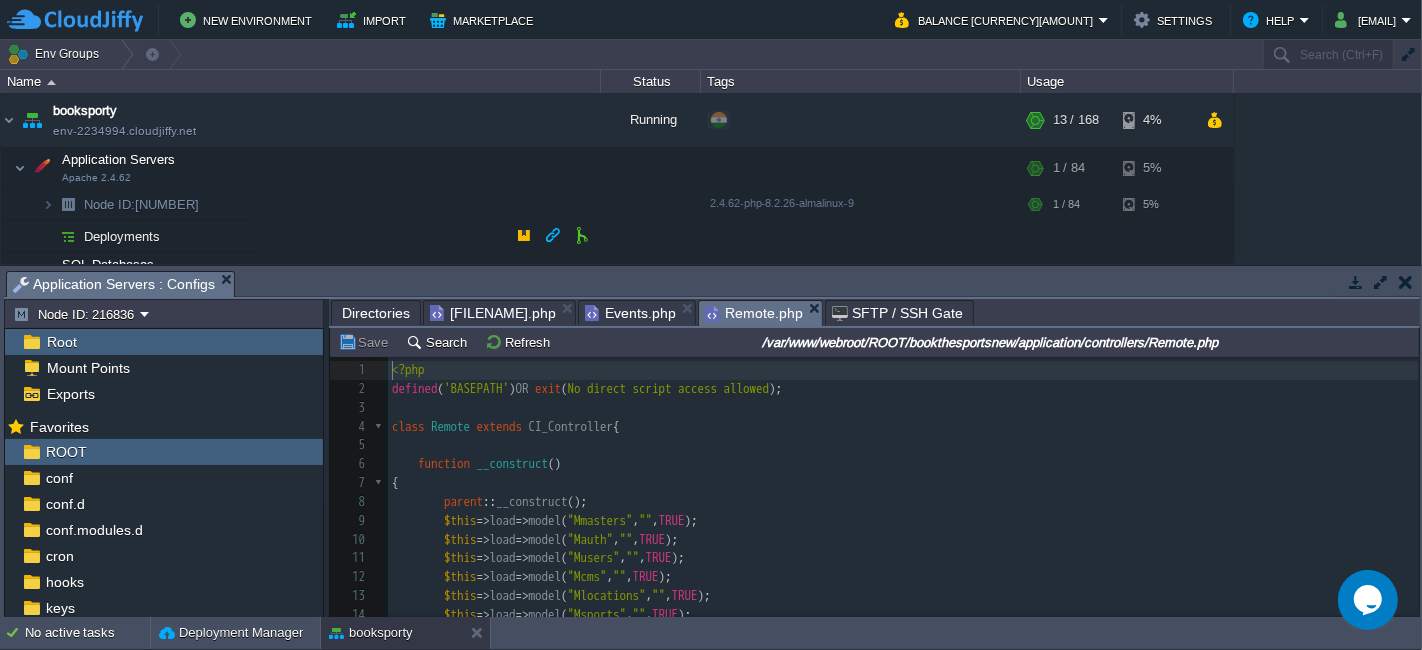 scroll, scrollTop: 6, scrollLeft: 0, axis: vertical 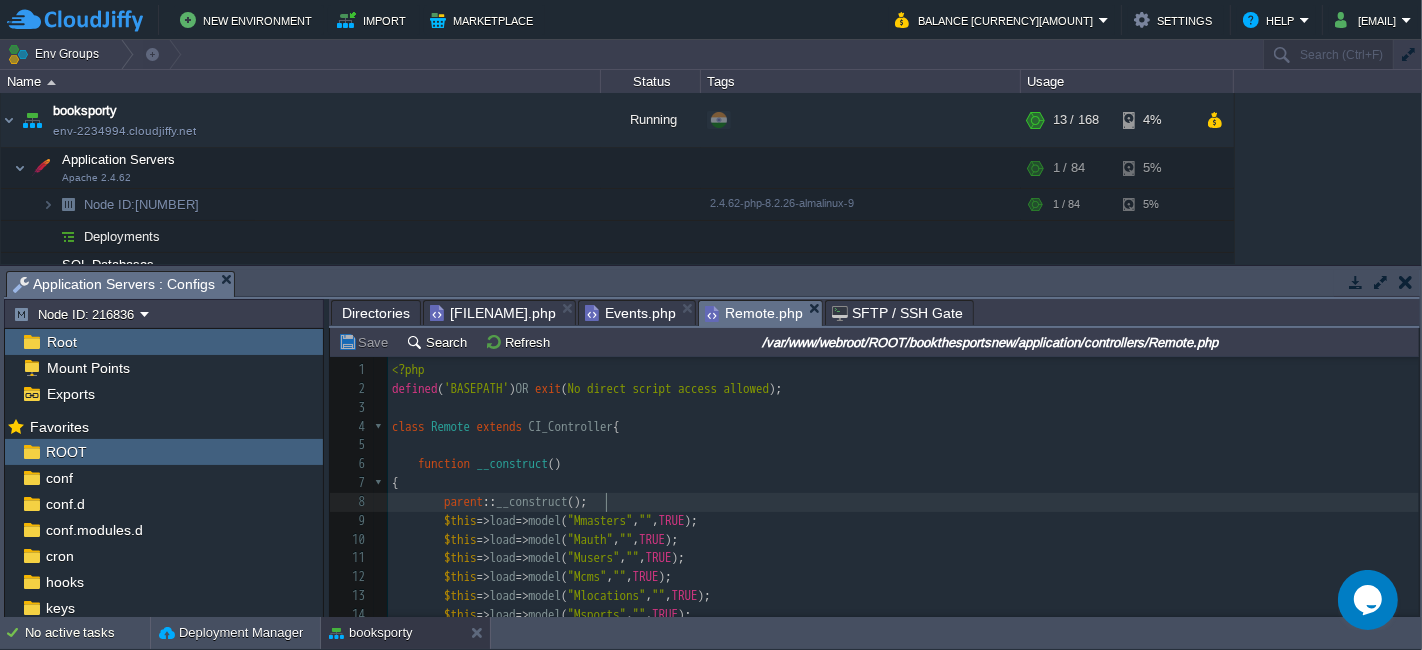 click on "parent :: __construct ();" at bounding box center [903, 502] 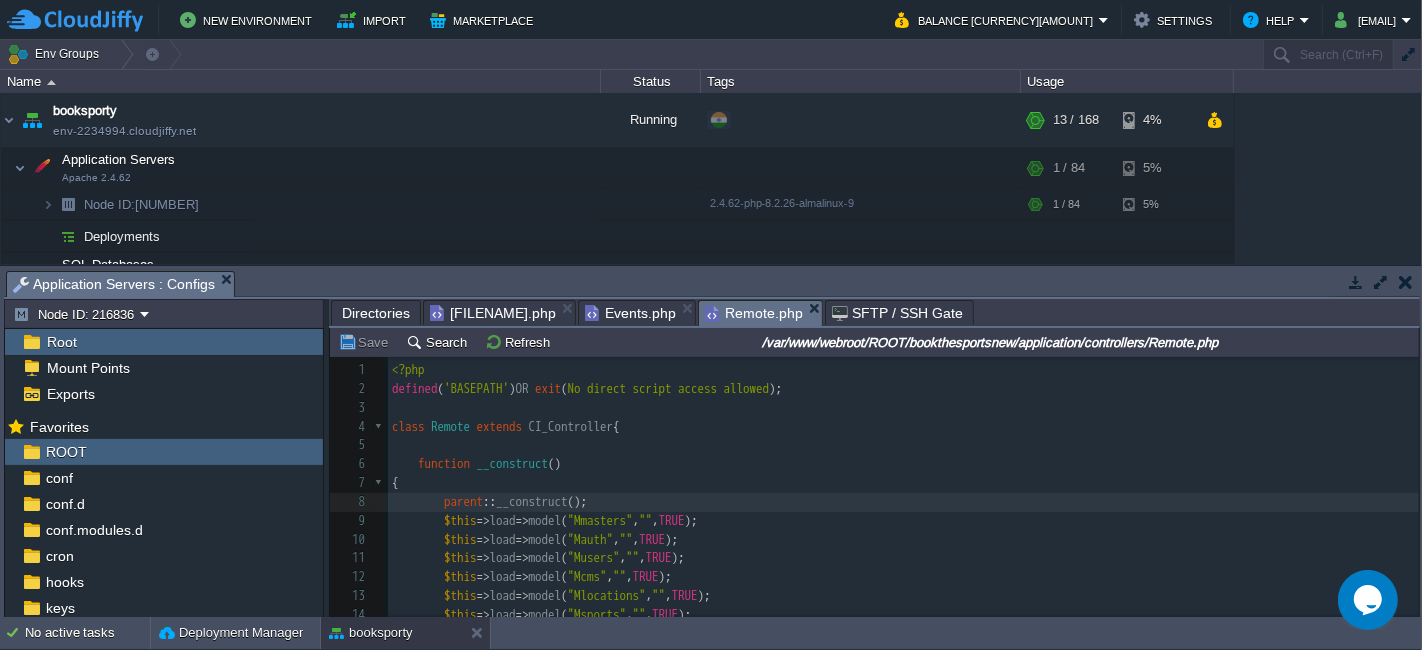 scroll, scrollTop: 28, scrollLeft: 0, axis: vertical 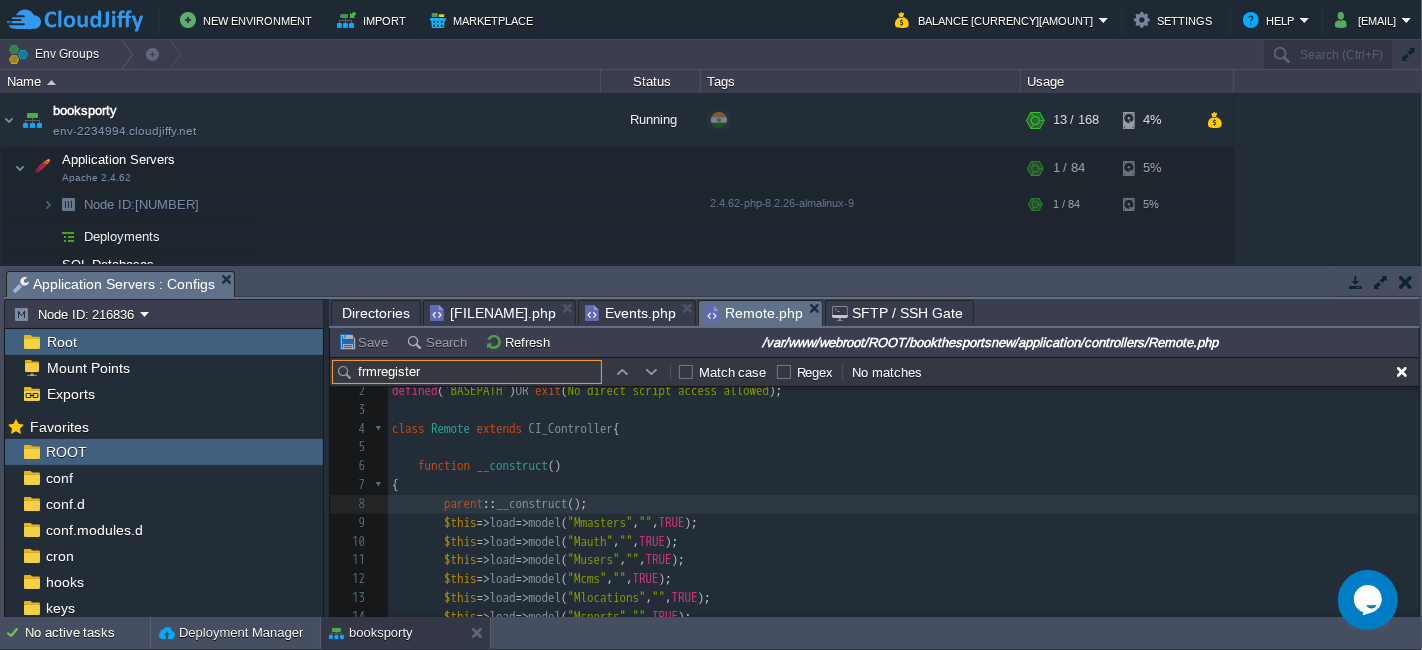 type on "frmregister" 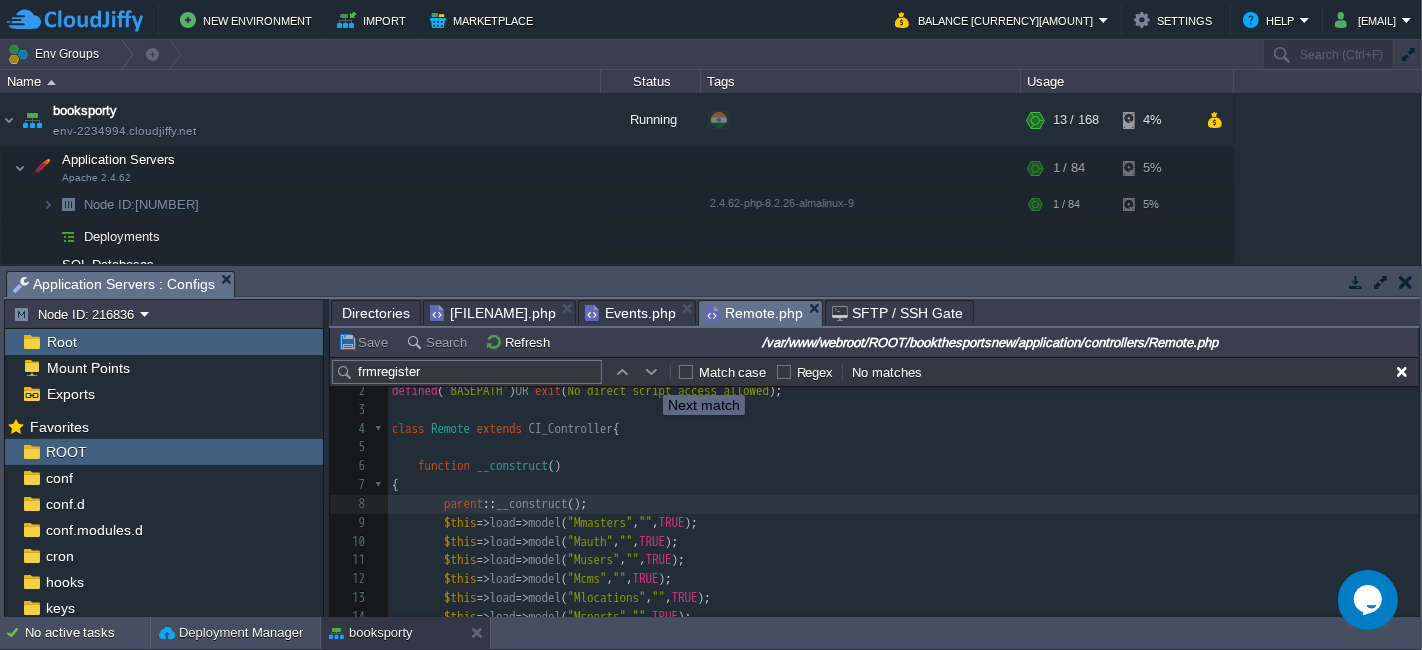 click at bounding box center [652, 372] 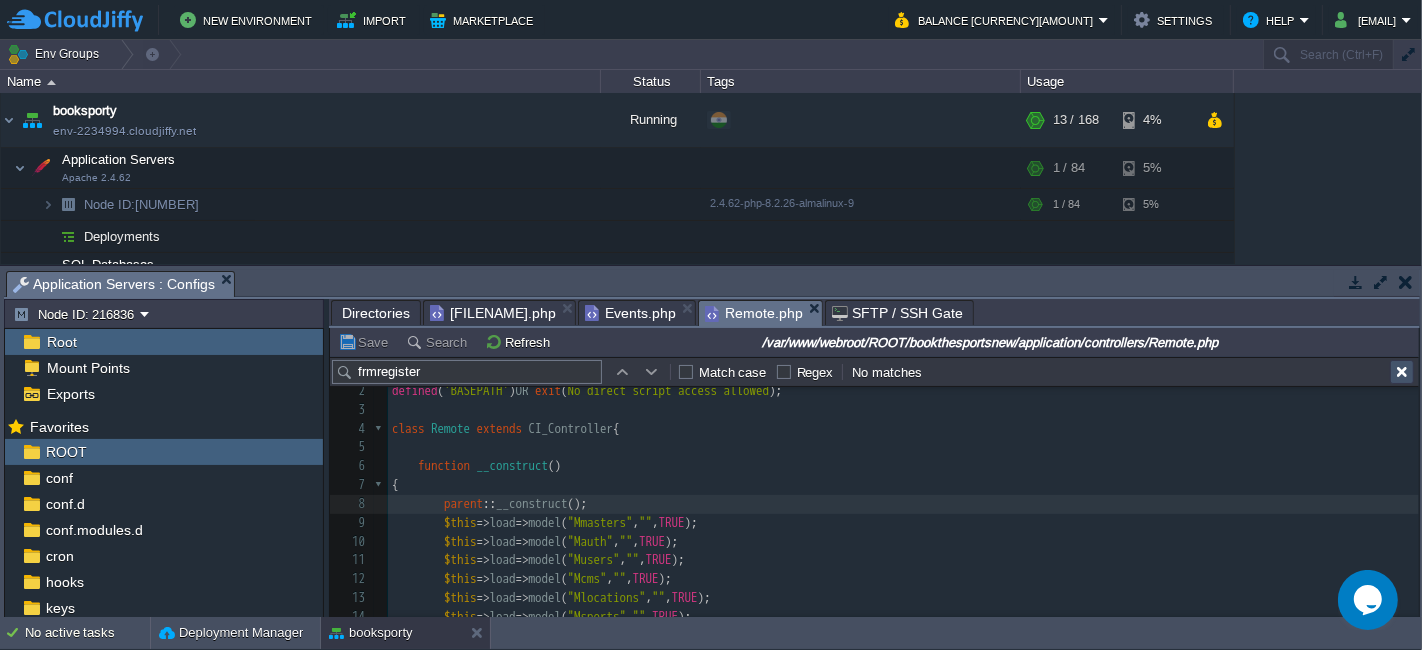 click at bounding box center (1402, 372) 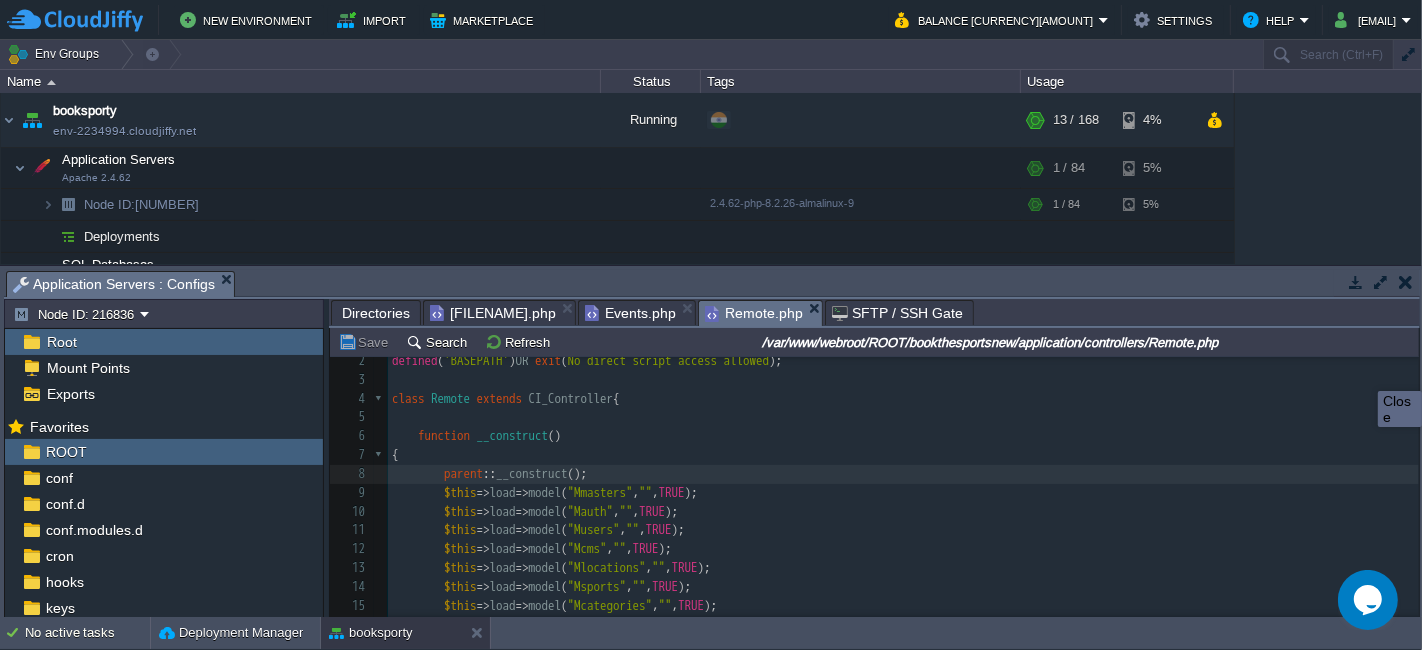 scroll, scrollTop: 0, scrollLeft: 0, axis: both 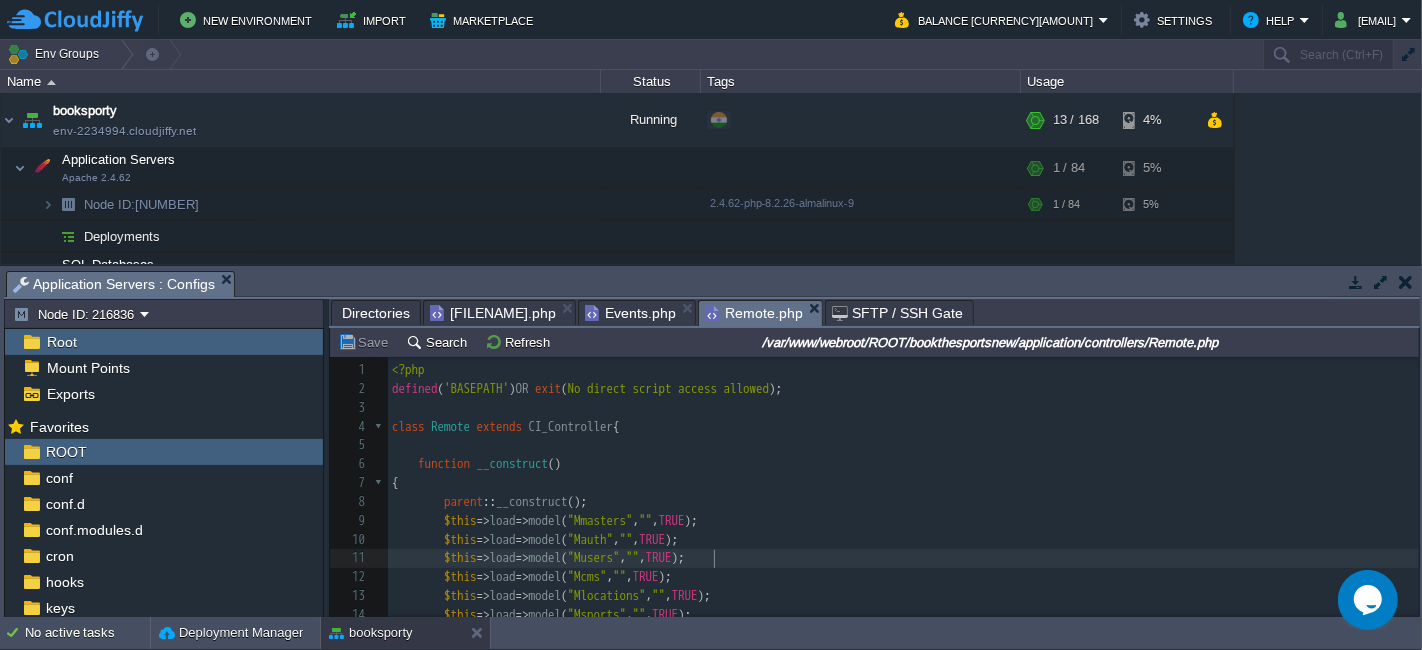 click on "$this -> load -> model ( "Musers" , "" , TRUE );" at bounding box center (903, 558) 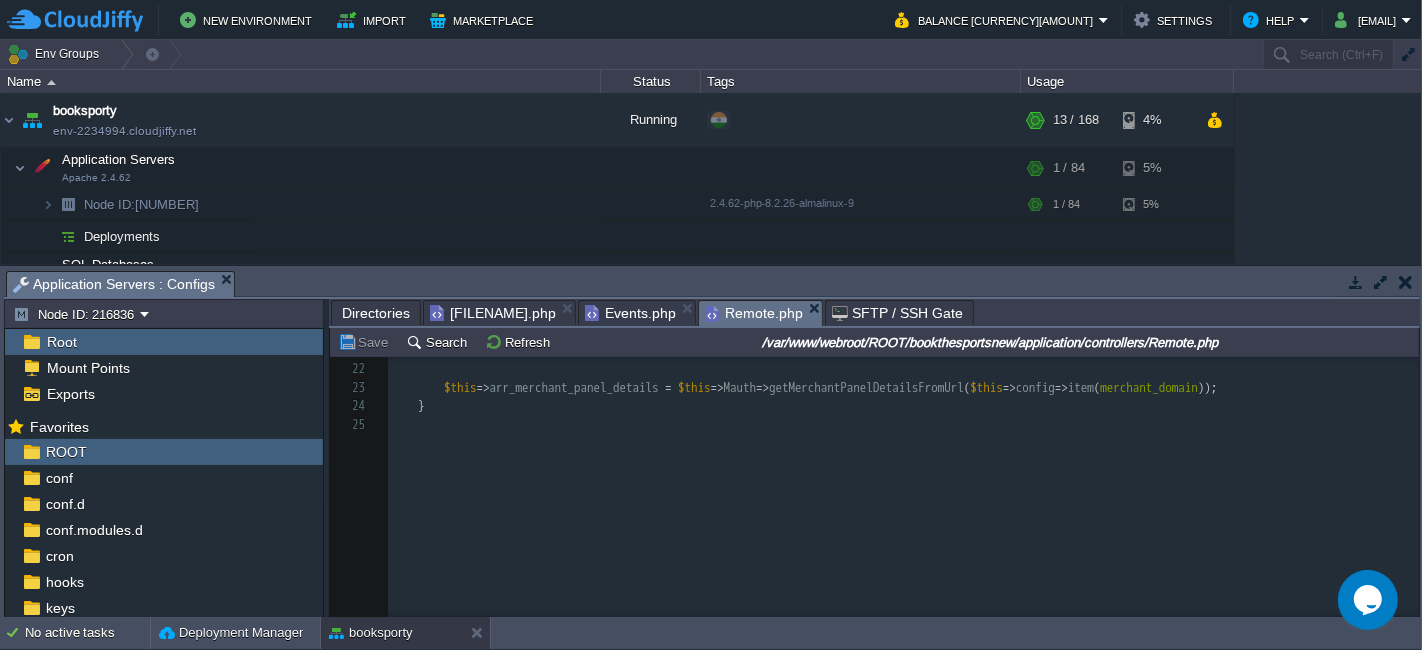 scroll, scrollTop: 397, scrollLeft: 0, axis: vertical 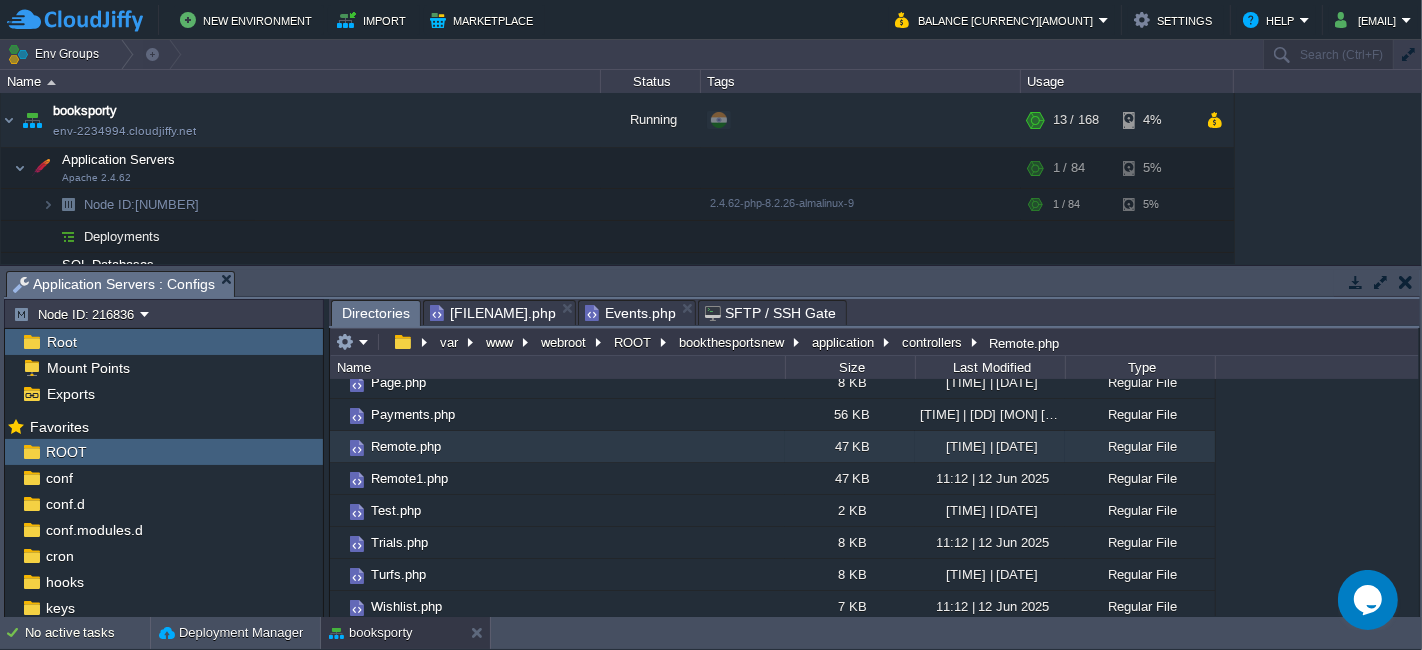 click on "[FILENAME].php" at bounding box center [493, 313] 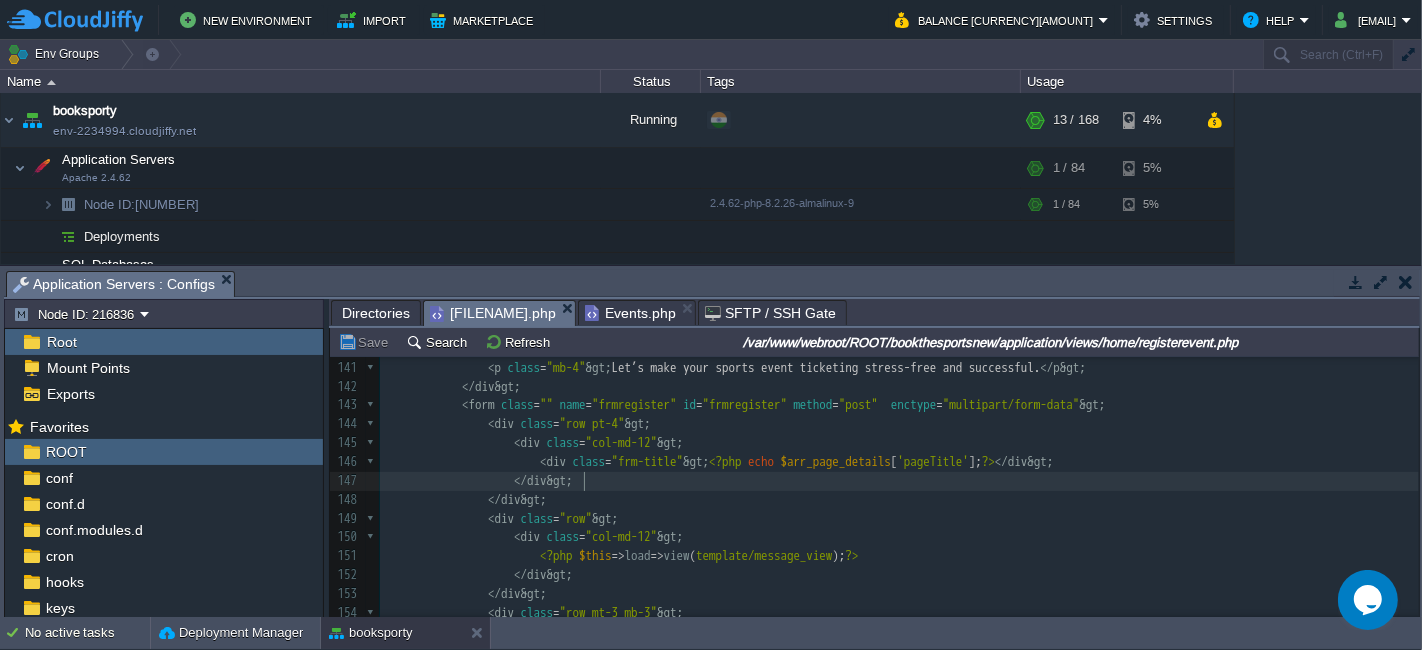 click on "</ div >" at bounding box center [899, 481] 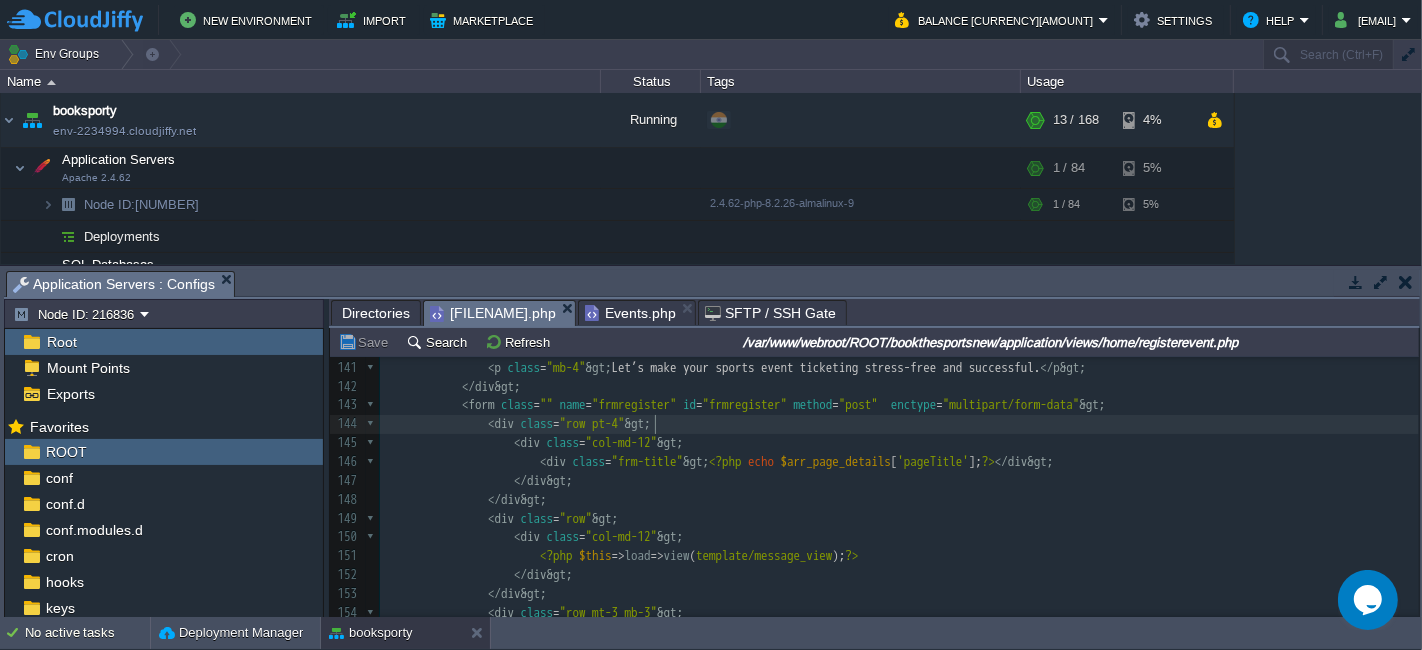 click on "< div   class = "row pt-4" >" at bounding box center [899, 424] 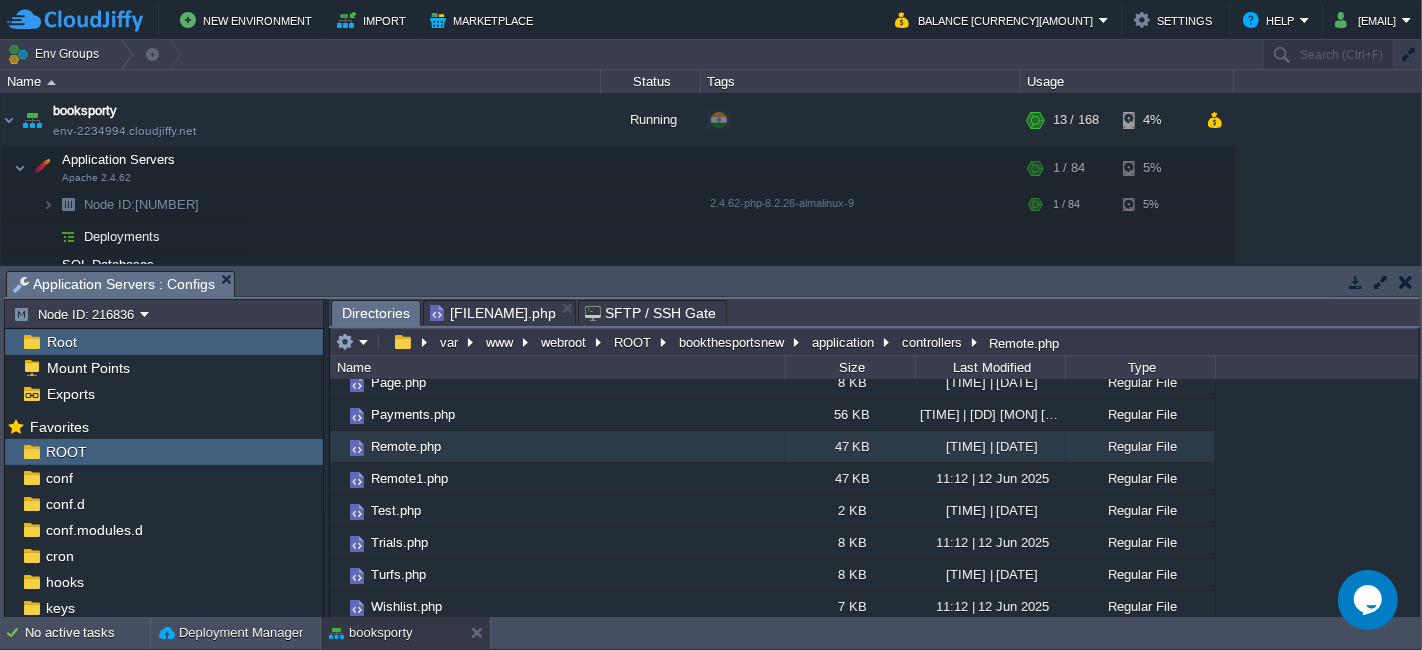 click on "Directories" at bounding box center [376, 313] 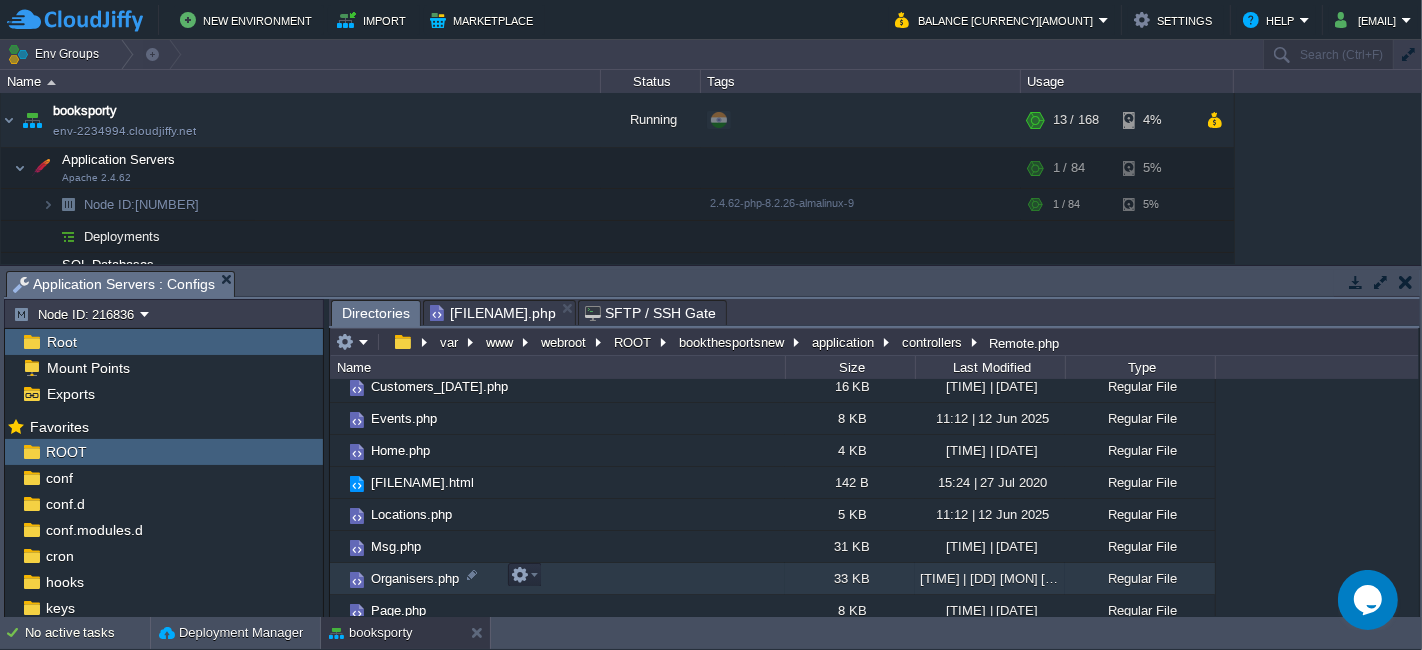 scroll, scrollTop: 250, scrollLeft: 0, axis: vertical 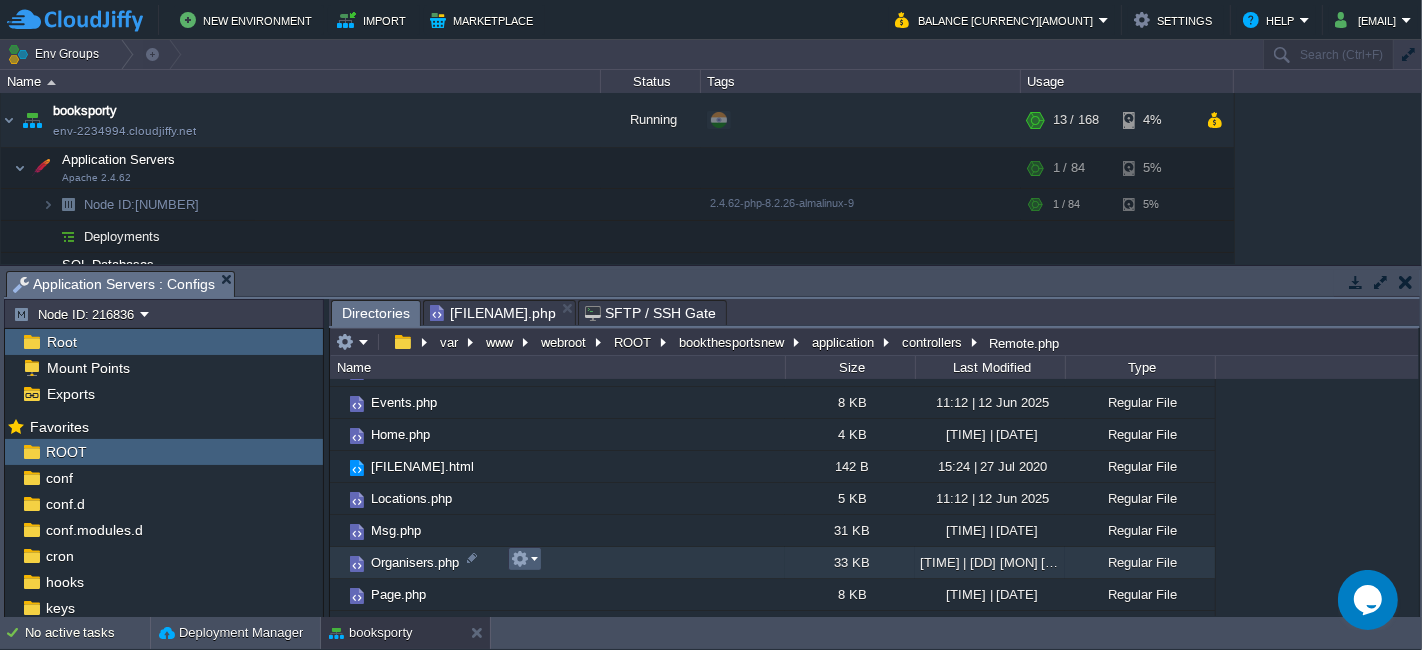 click at bounding box center (524, 559) 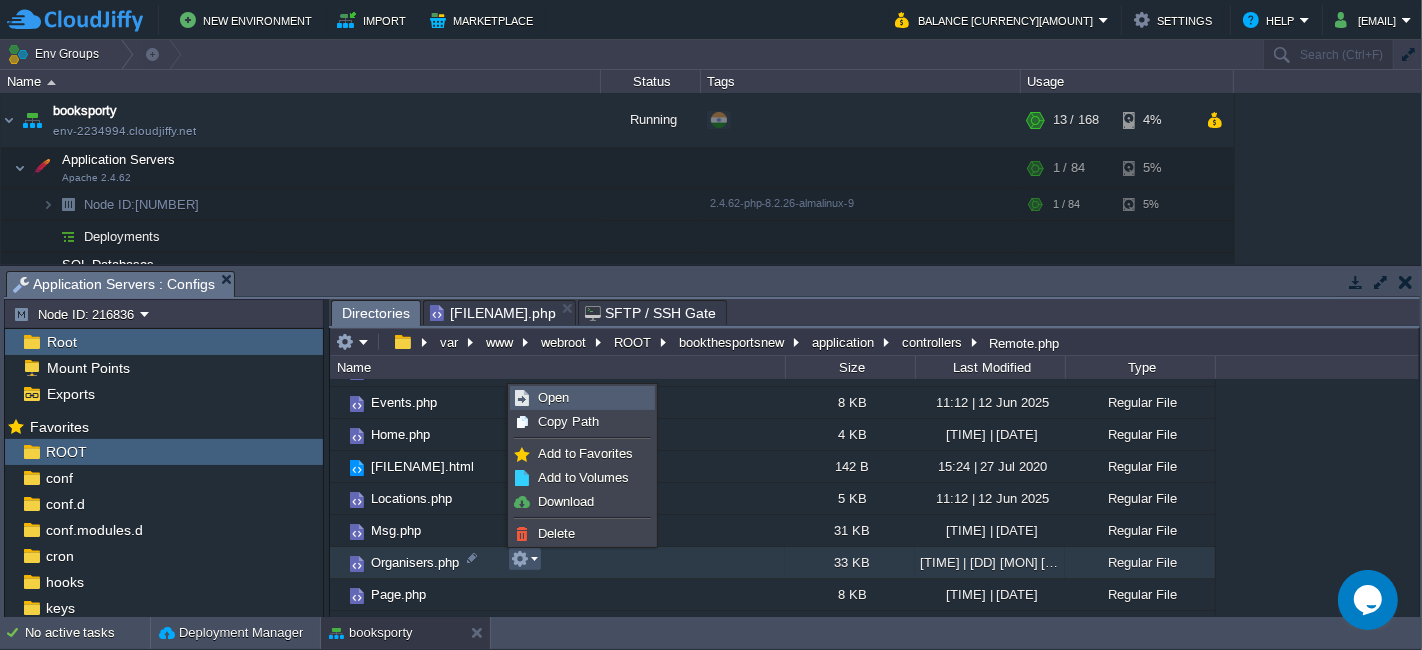 click on "Open" at bounding box center [553, 397] 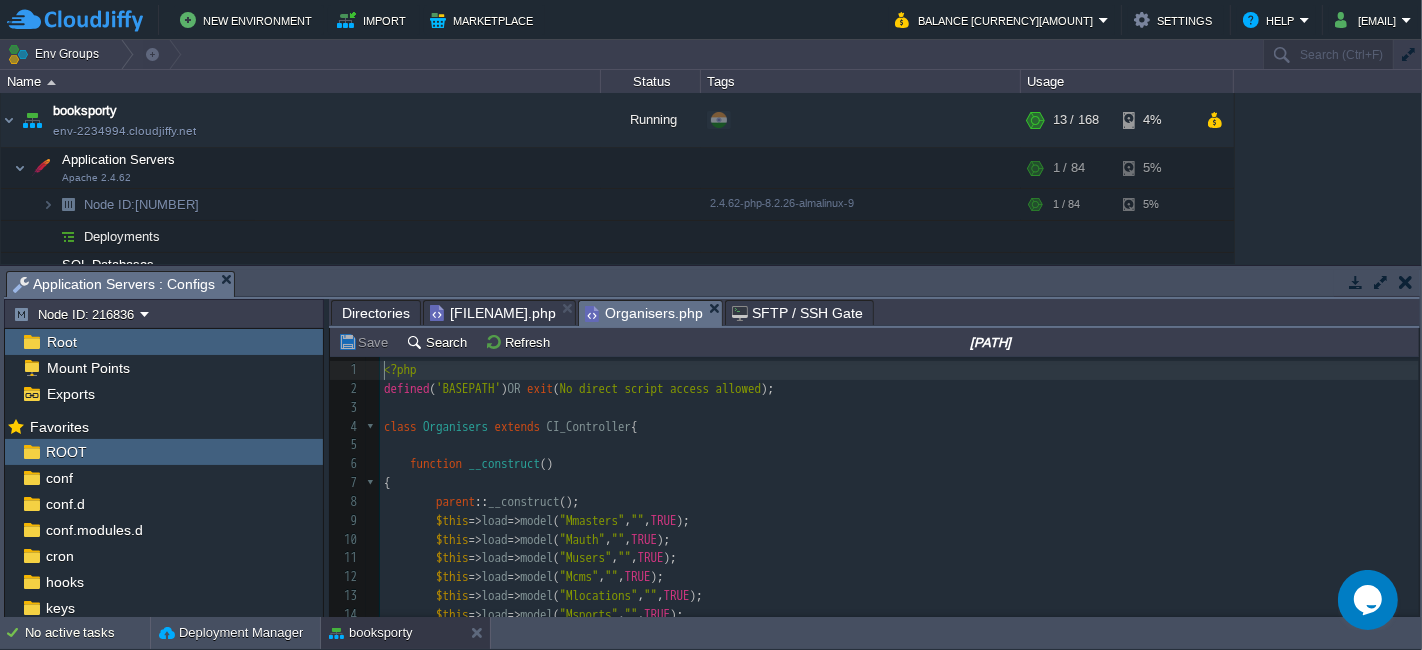 scroll, scrollTop: 6, scrollLeft: 0, axis: vertical 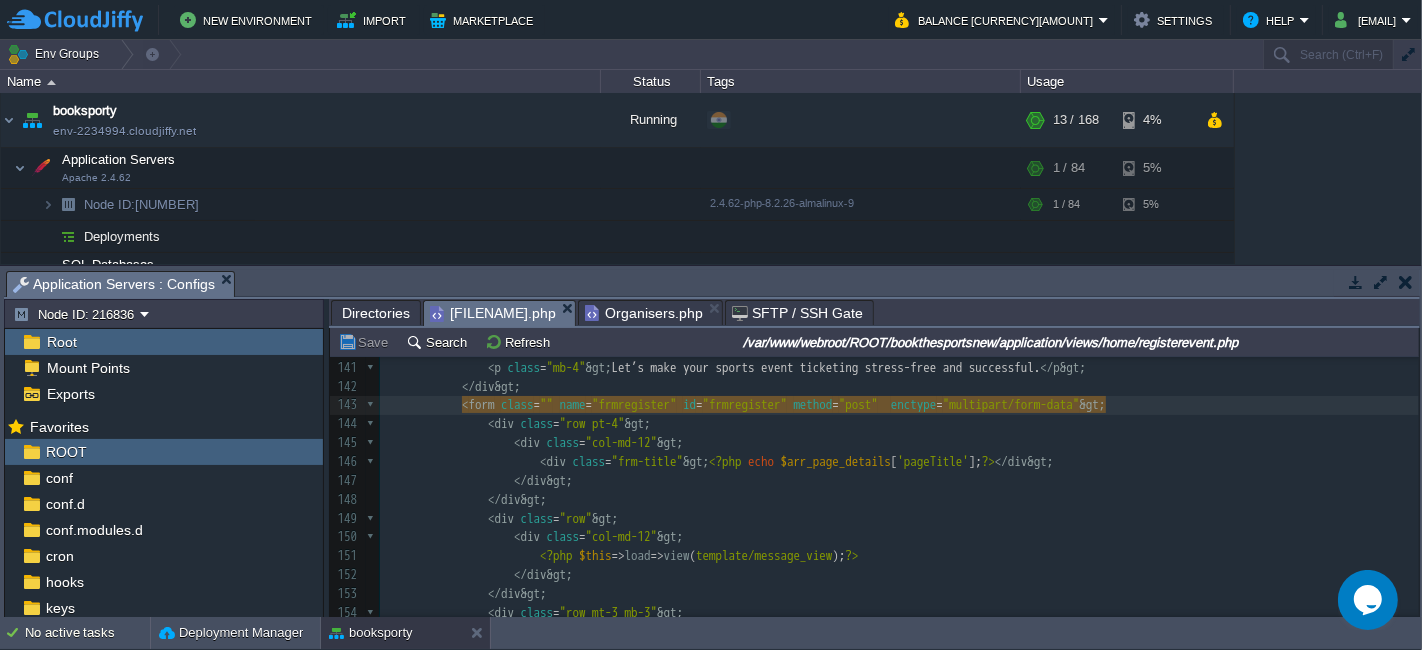 click on "[FILENAME].php" at bounding box center [493, 313] 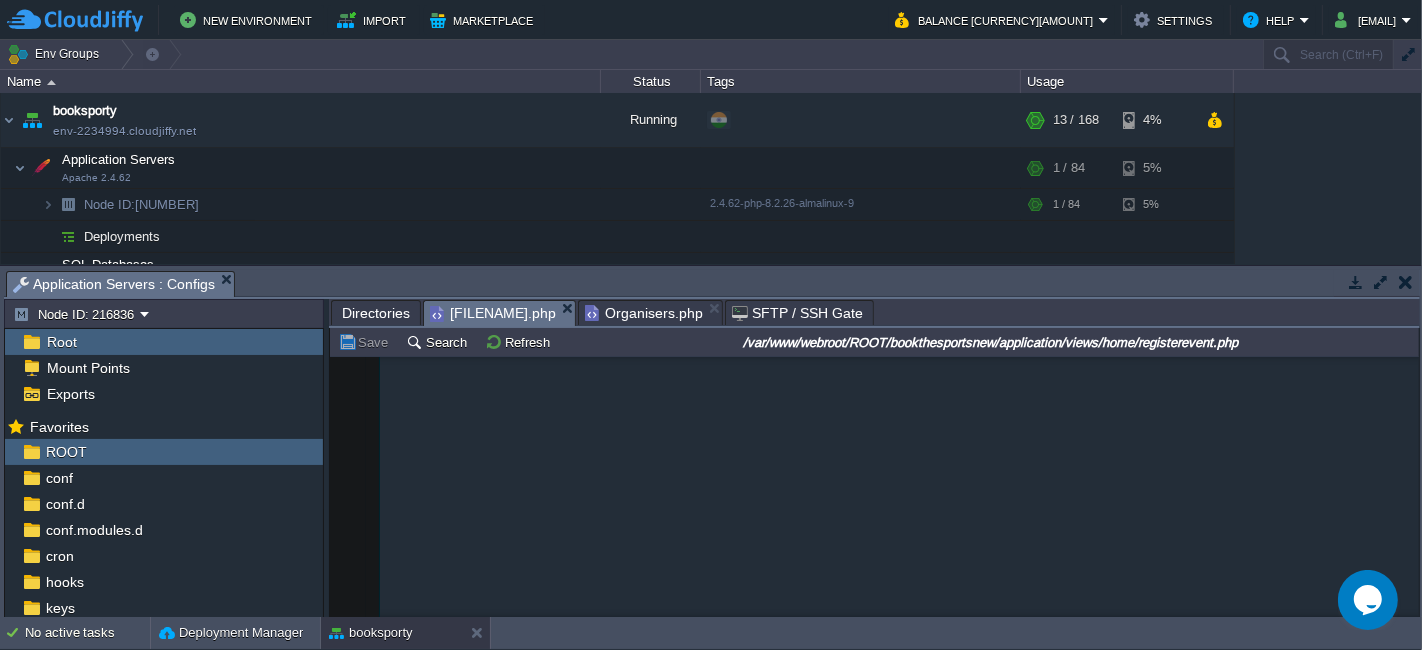 scroll, scrollTop: 3568, scrollLeft: 0, axis: vertical 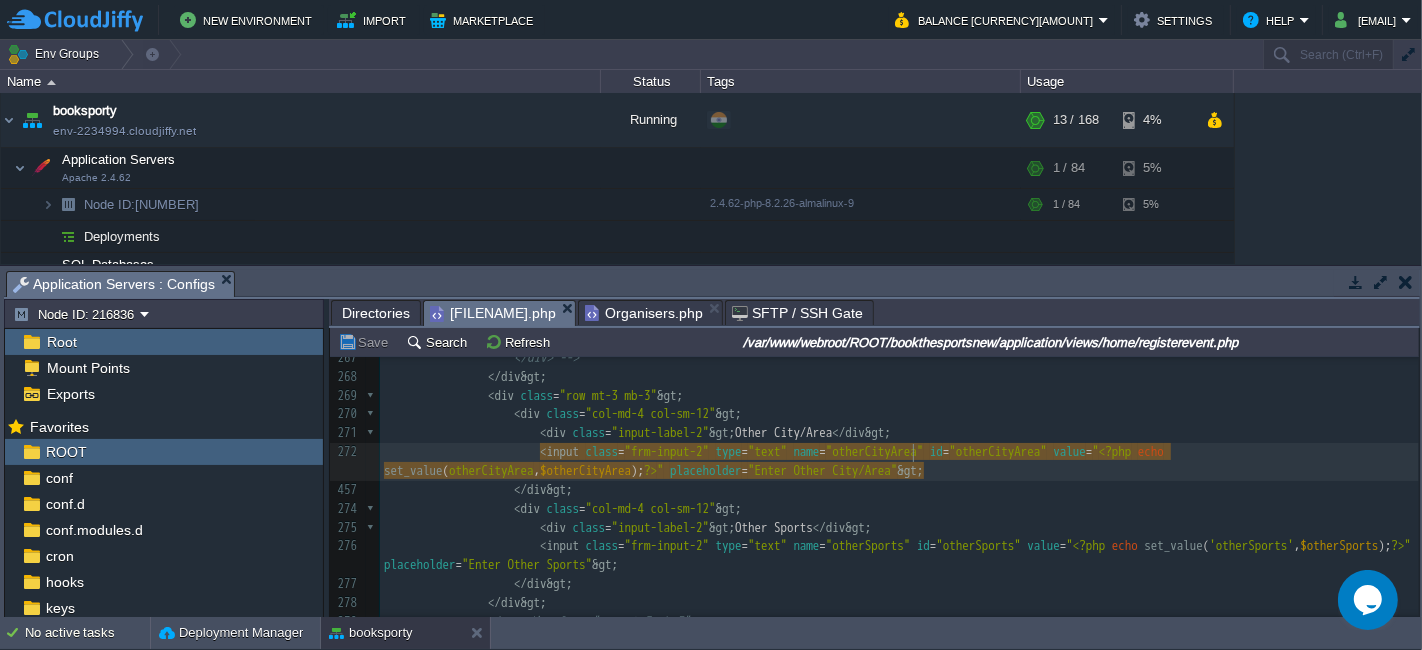 click on ""otherCityArea"" at bounding box center (875, 451) 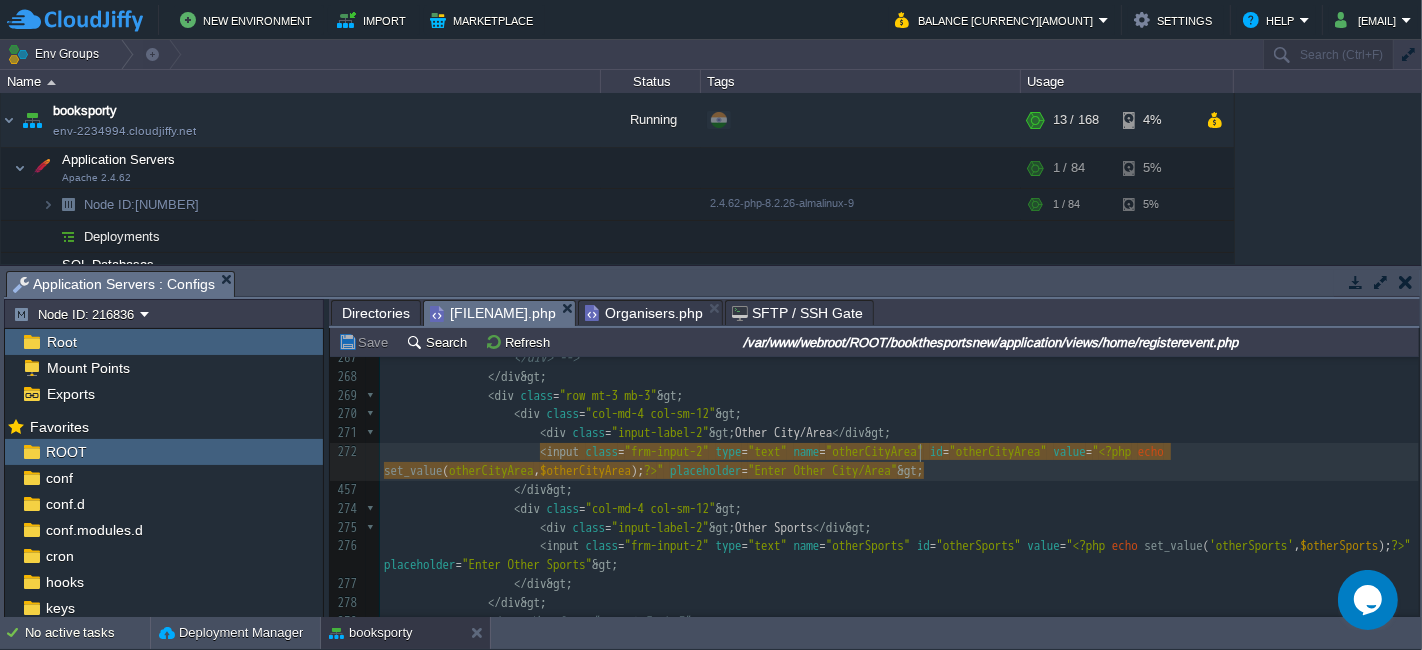 type on "otherCityArea" 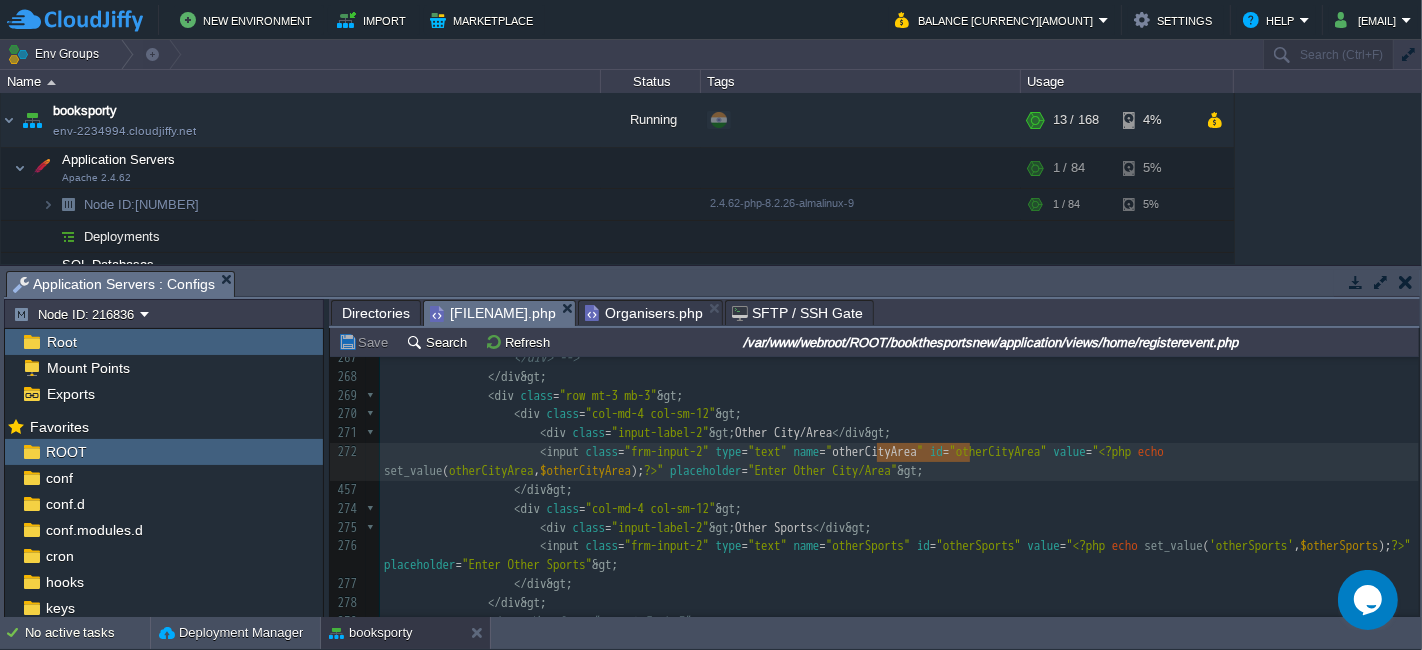 type 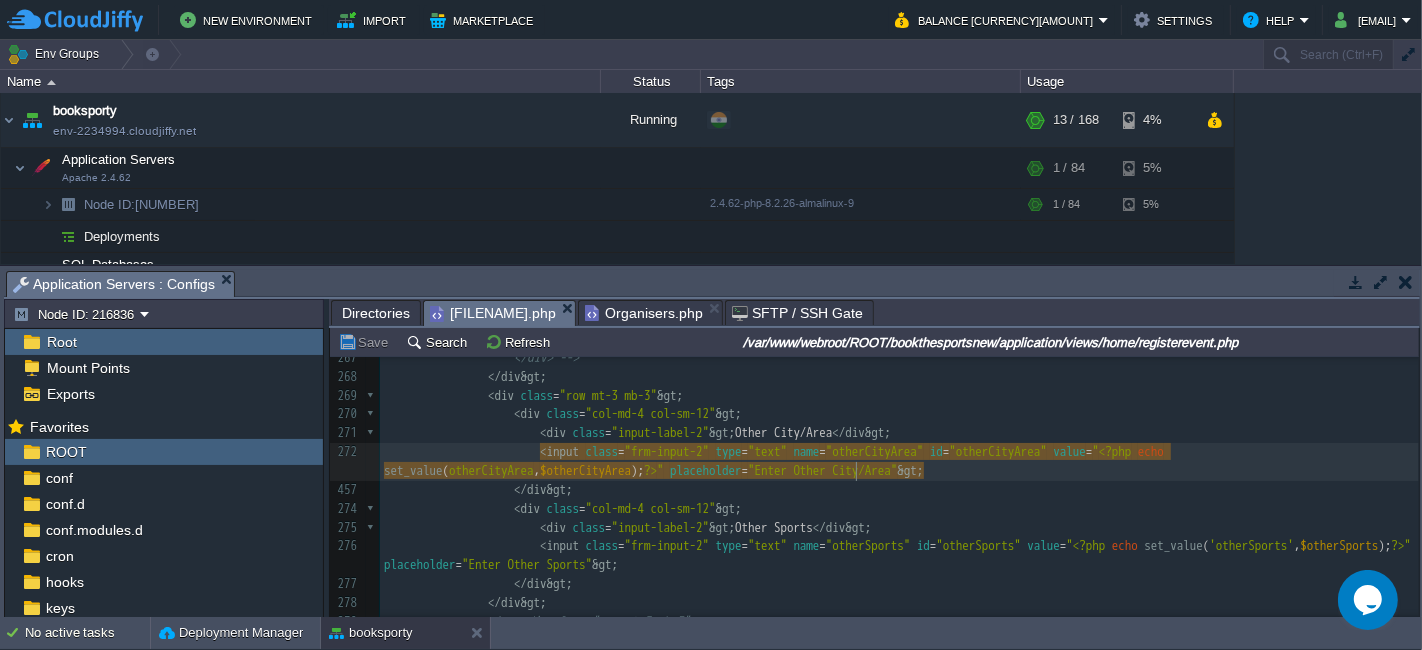 click on "Organisers.php" at bounding box center (644, 313) 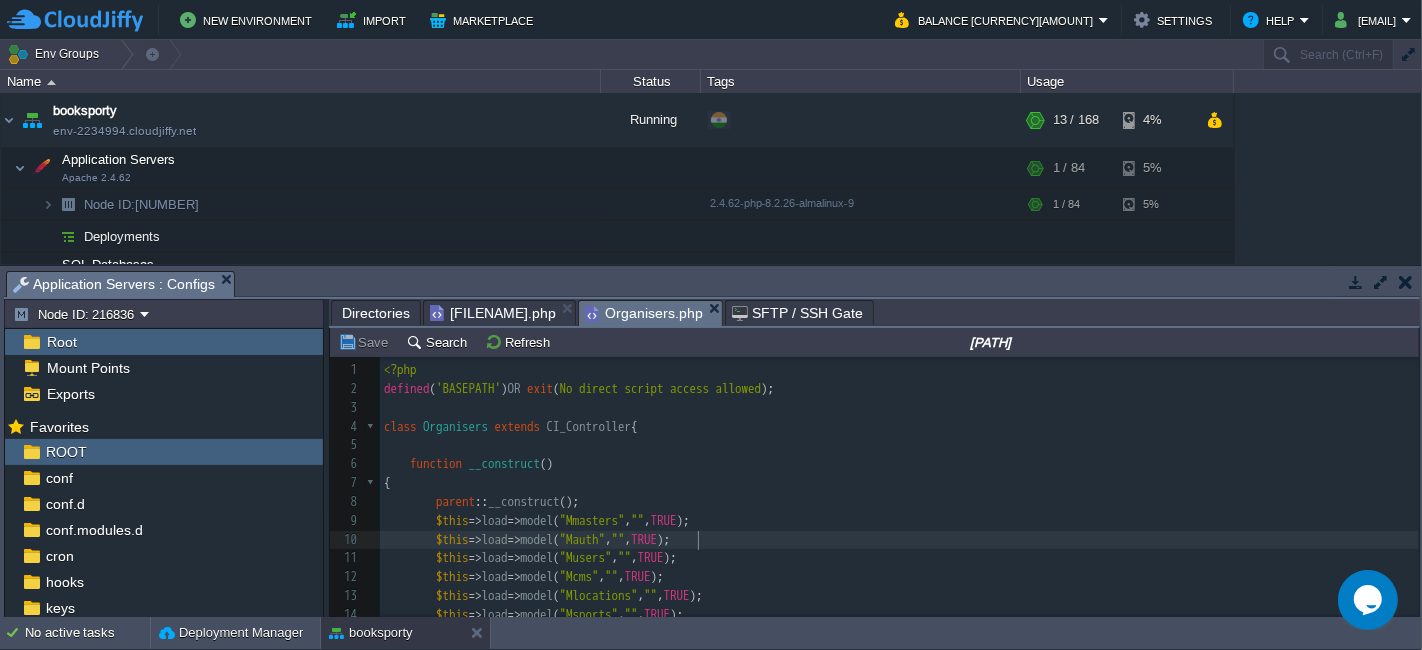 click on "$this->load->model ( "Mauth" , "" , TRUE );" at bounding box center [899, 540] 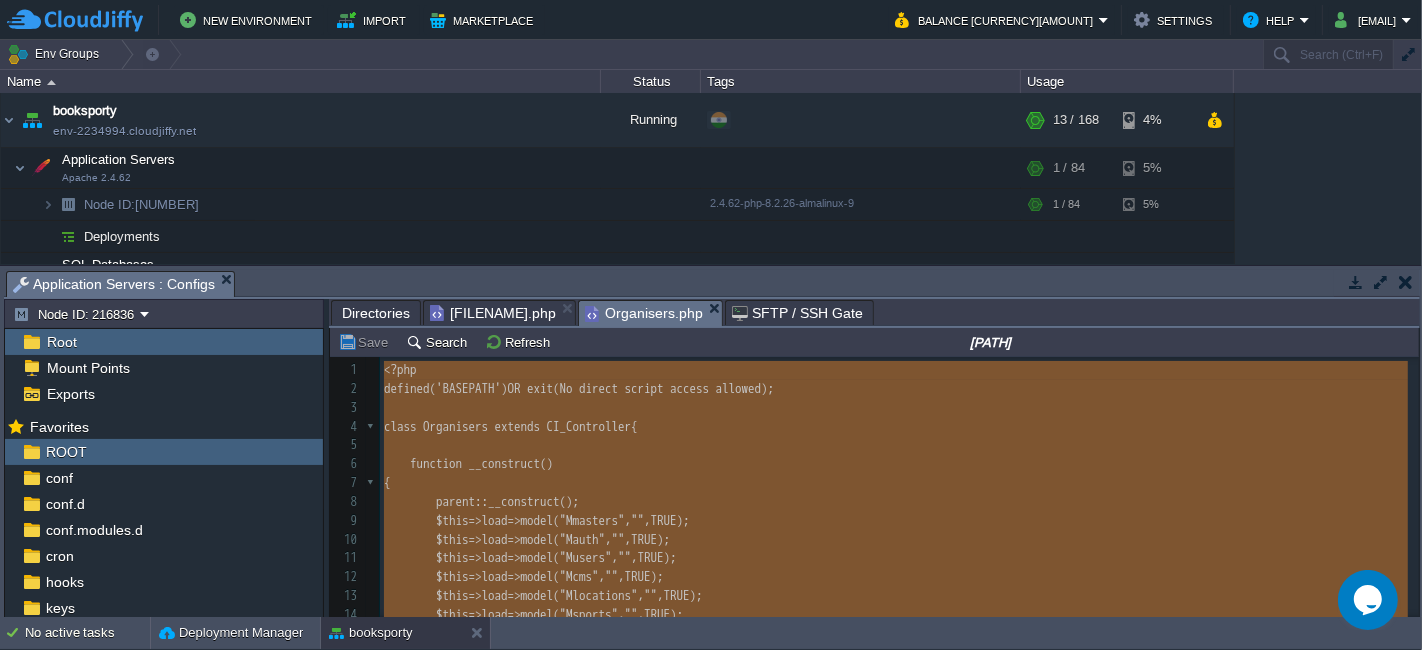 type on "-" 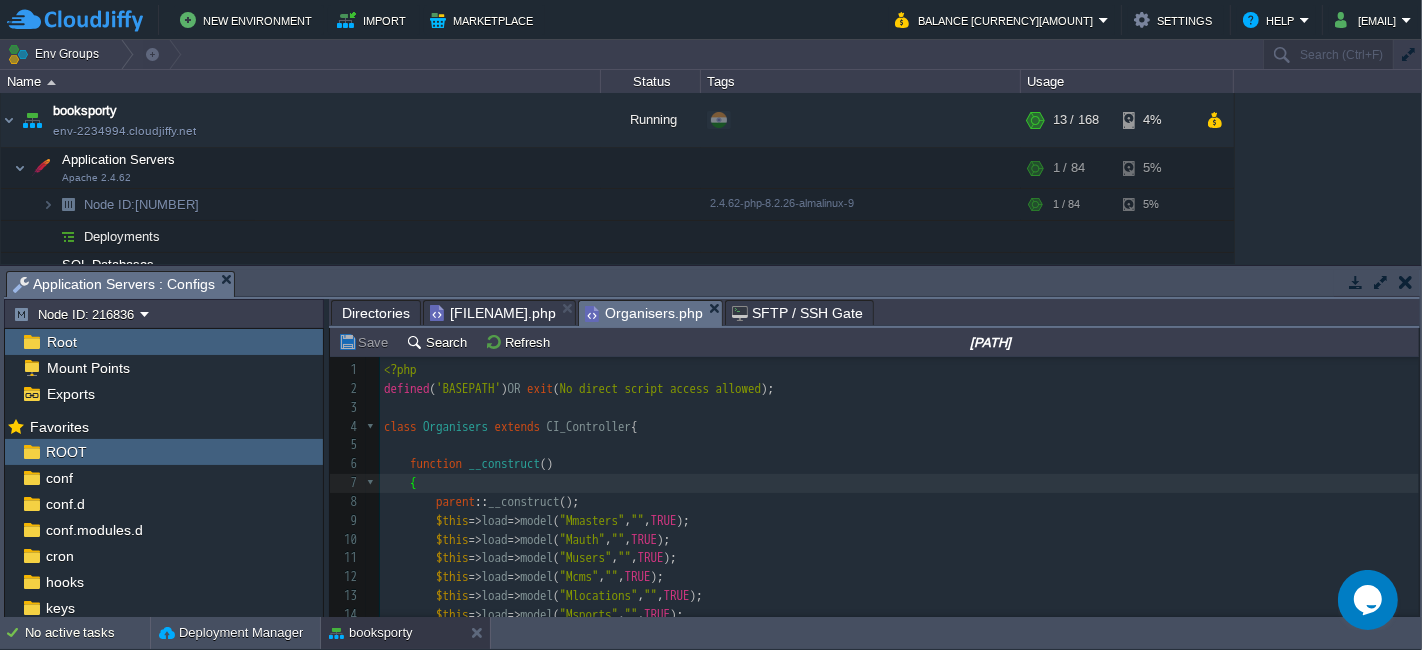 type on "-" 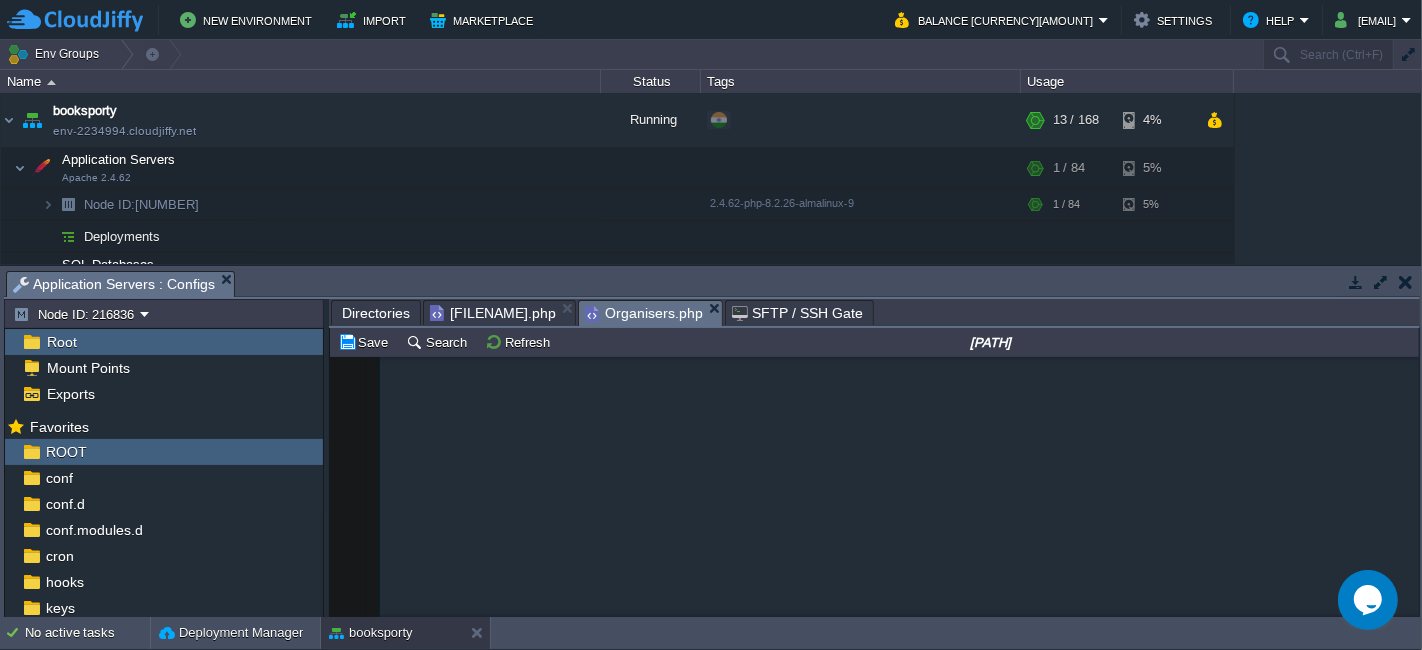 scroll, scrollTop: 12610, scrollLeft: 0, axis: vertical 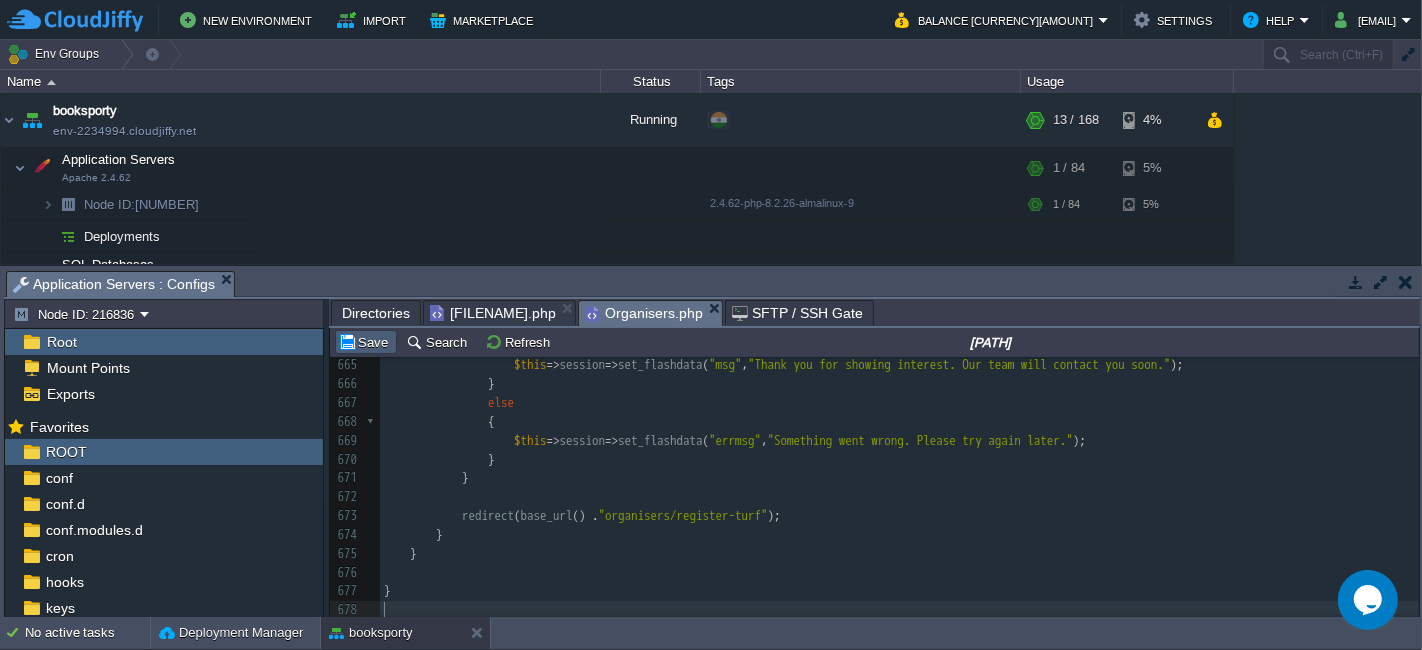 click on "Save" at bounding box center (366, 342) 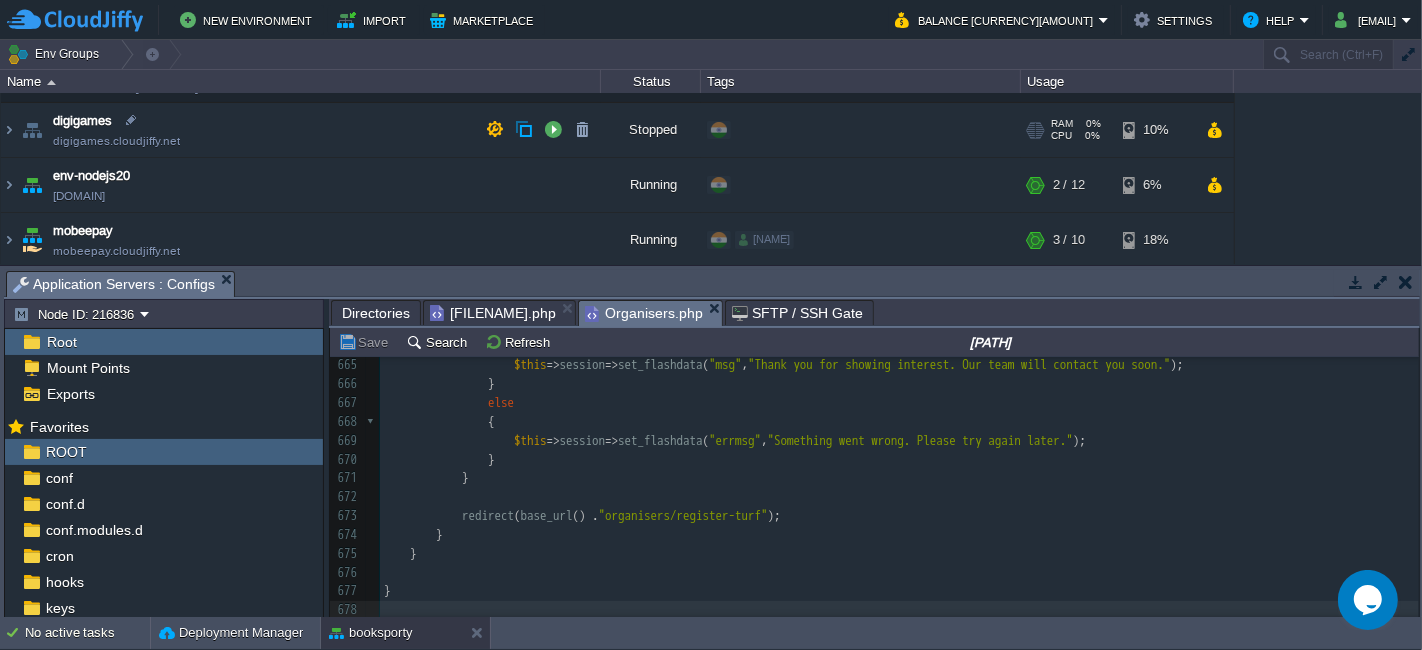 scroll, scrollTop: 111, scrollLeft: 0, axis: vertical 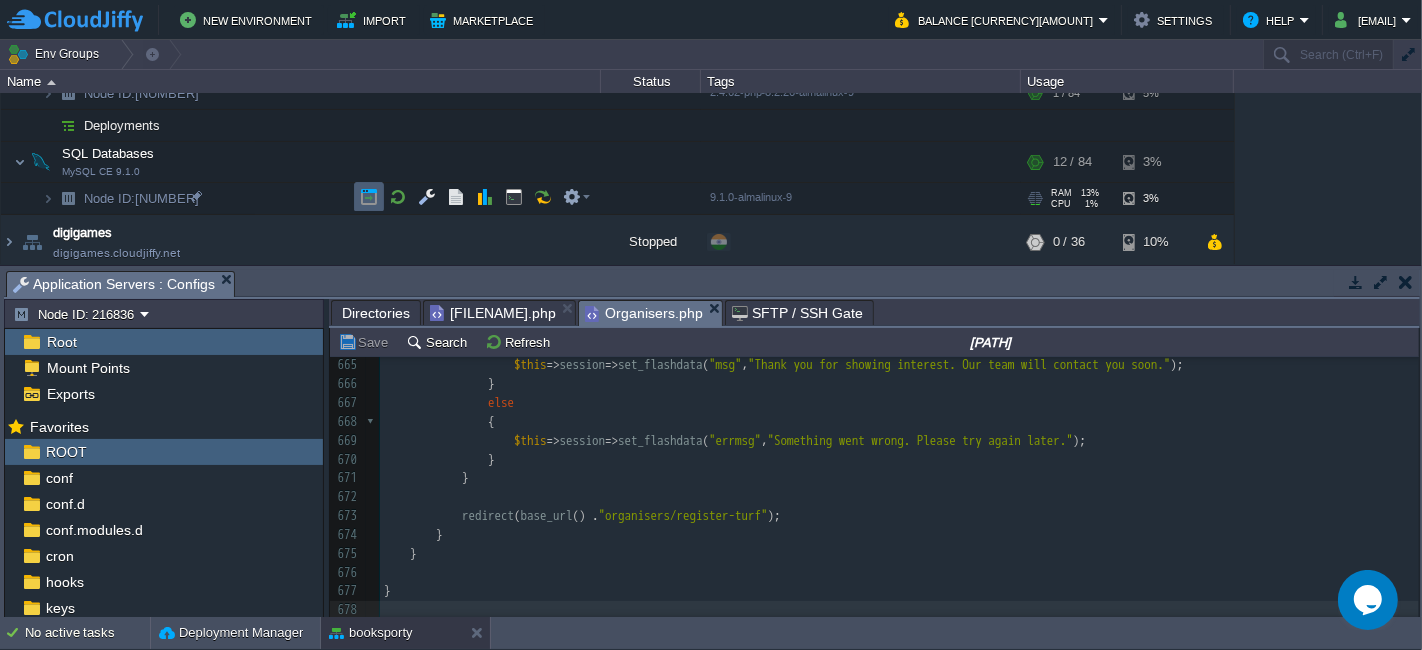 click at bounding box center [369, 197] 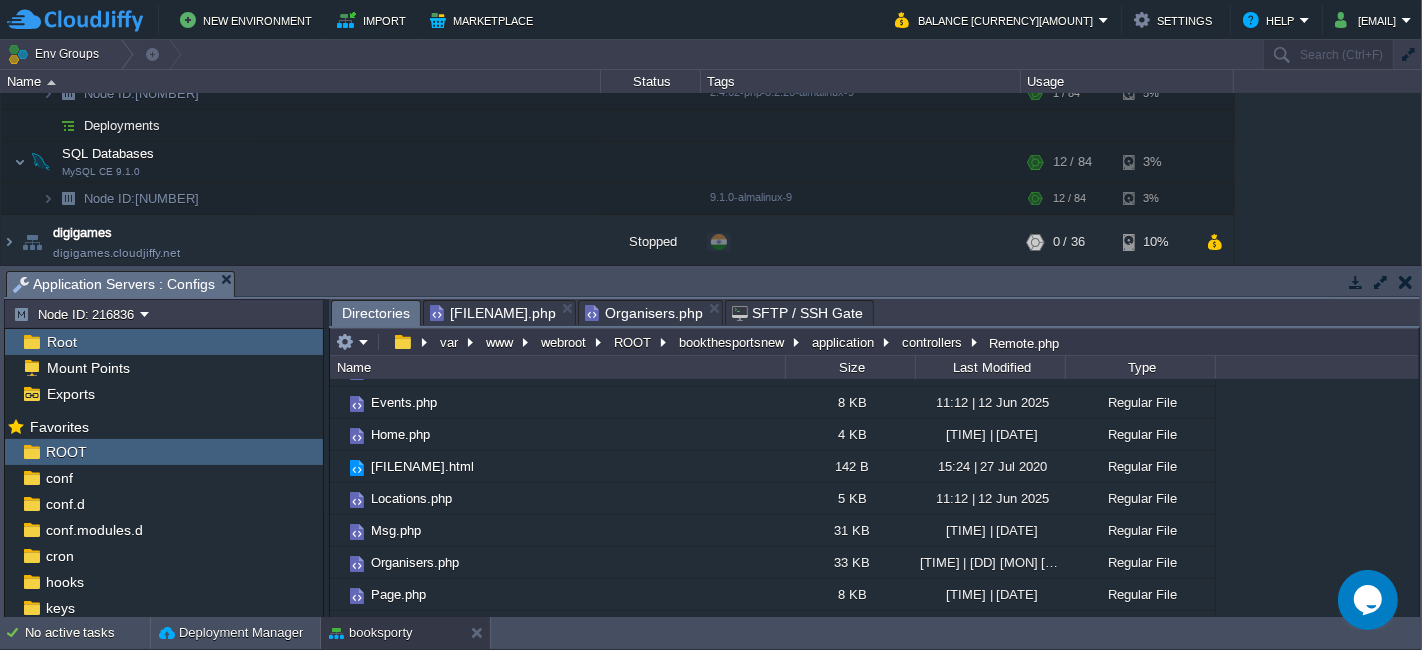 click on "Directories" at bounding box center [376, 313] 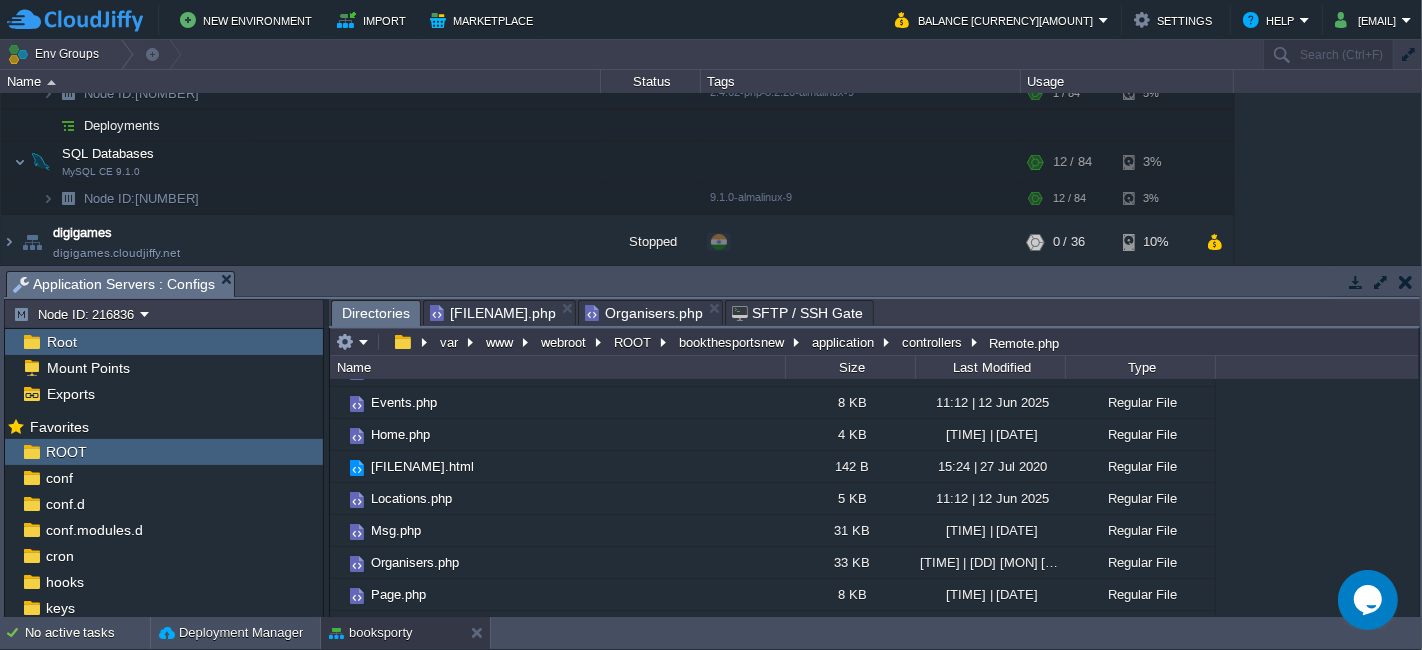 scroll, scrollTop: 0, scrollLeft: 0, axis: both 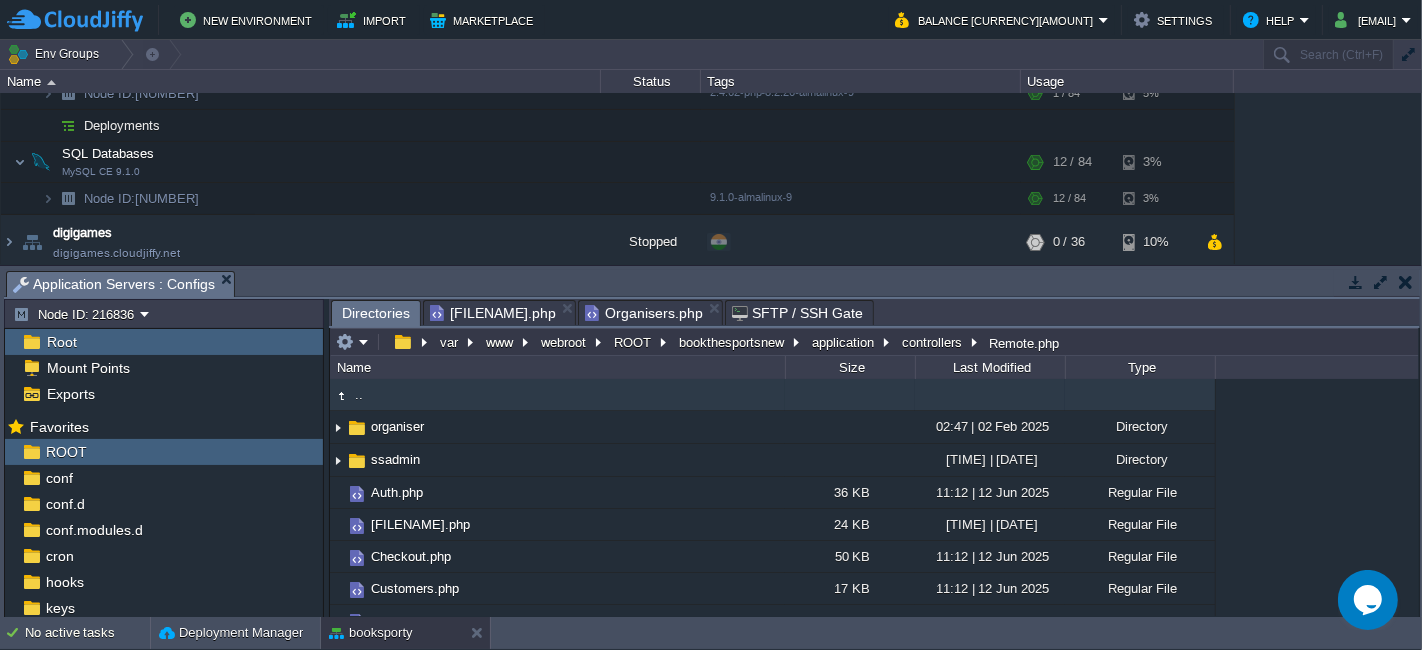 click on ".." at bounding box center (557, 395) 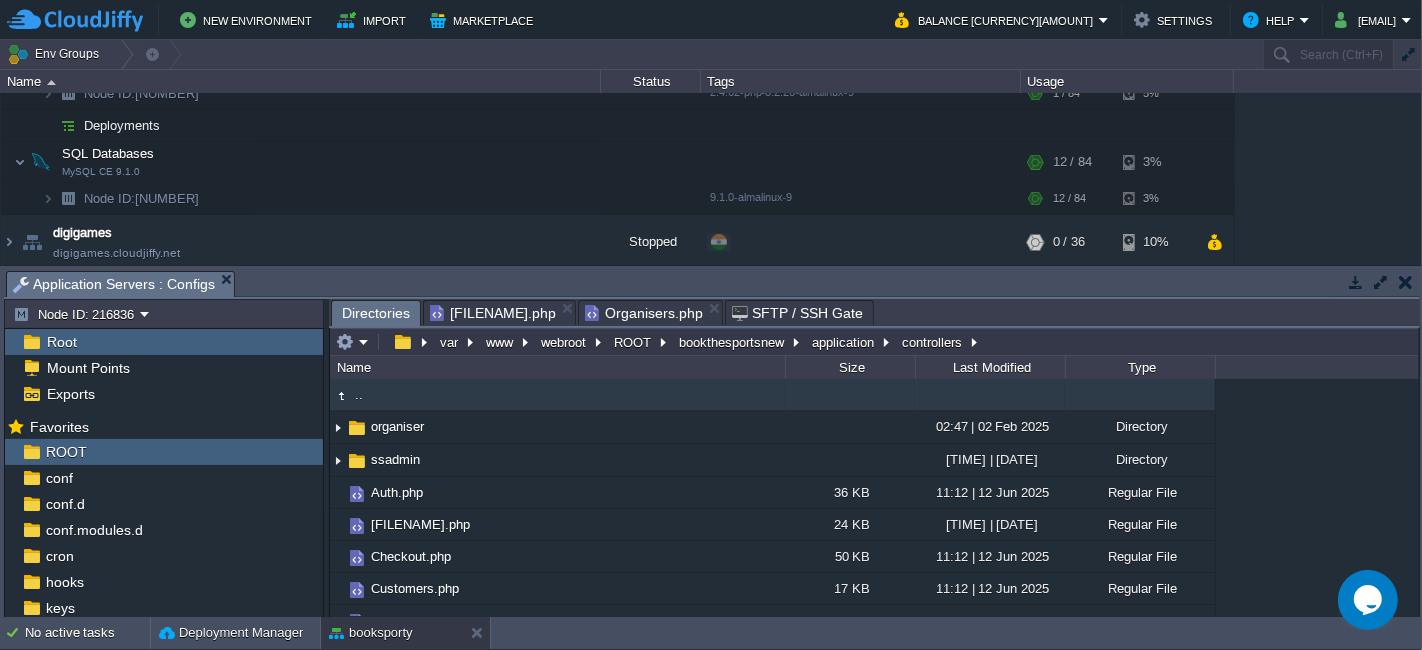 click on ".." at bounding box center (557, 395) 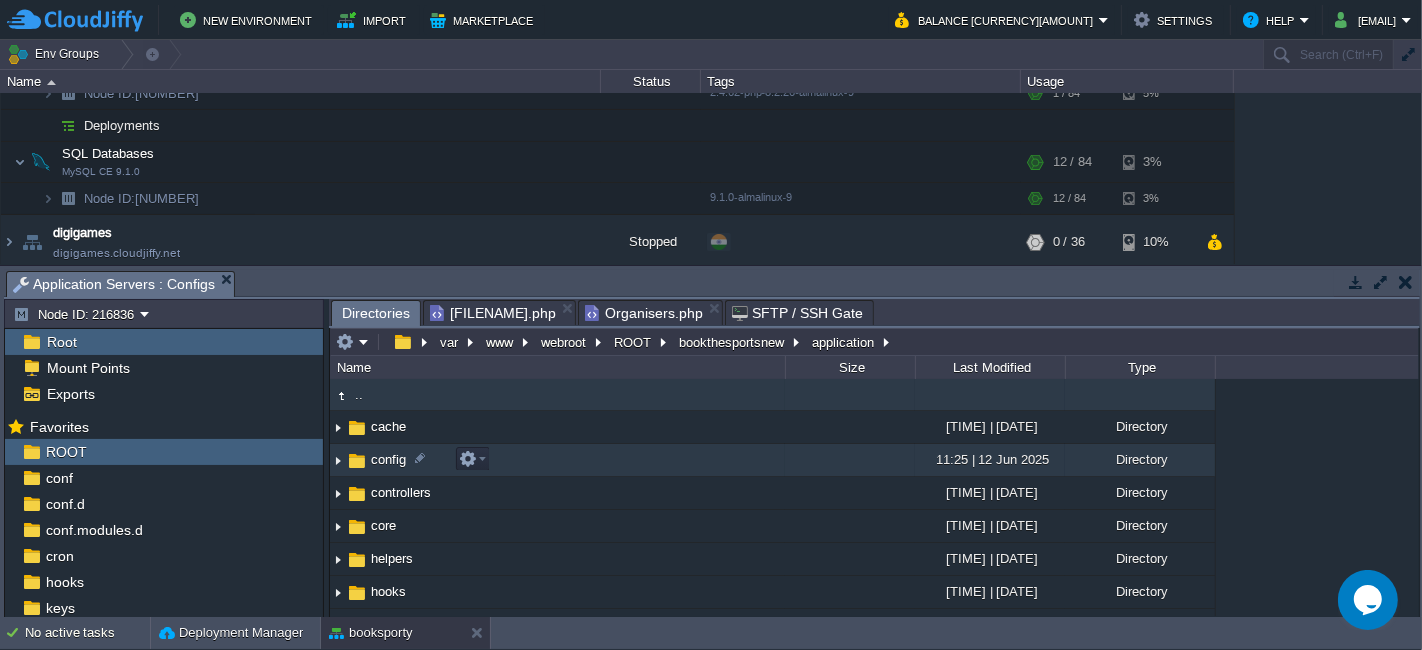 click on "config" at bounding box center (557, 460) 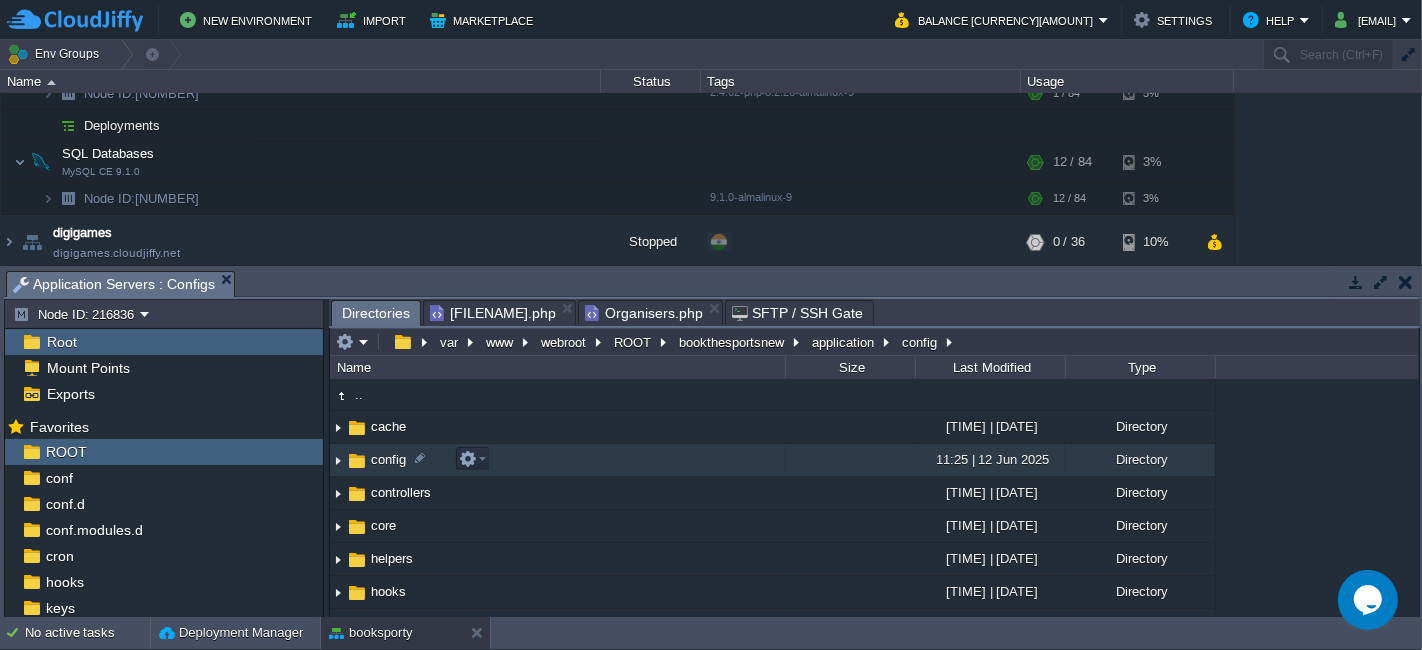click on "config" at bounding box center (557, 460) 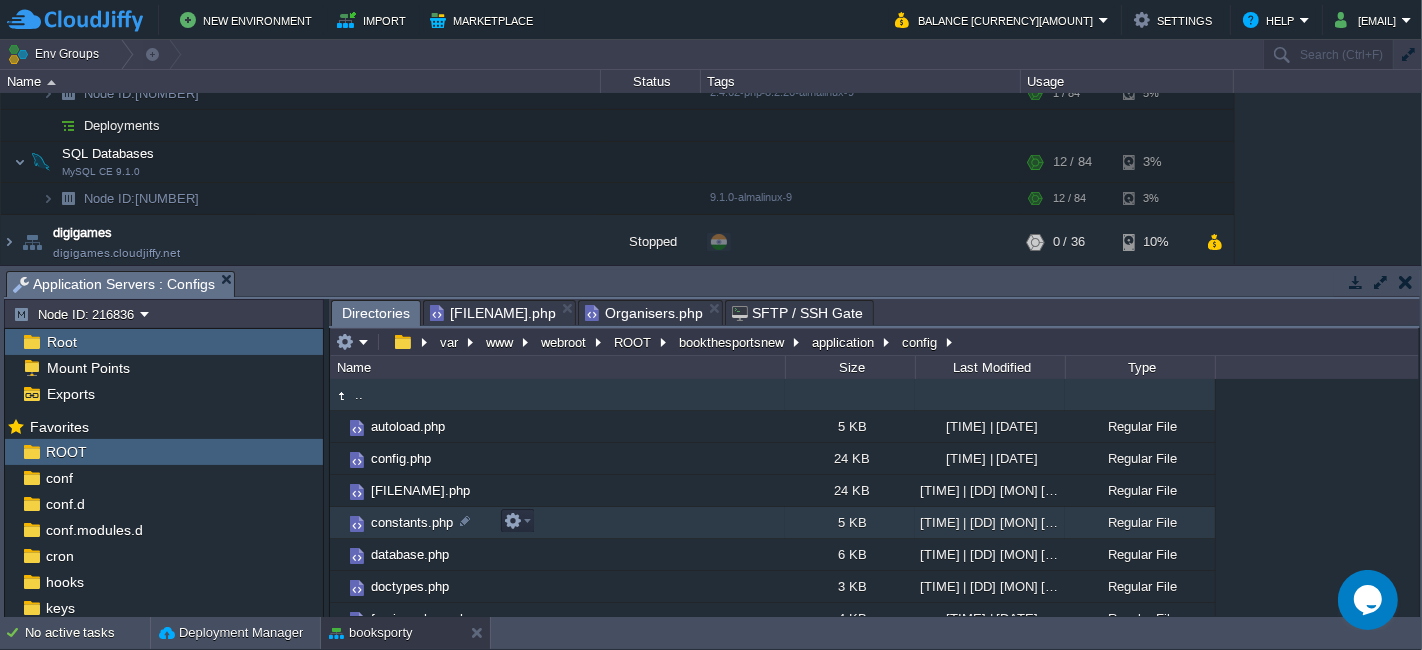 scroll, scrollTop: 111, scrollLeft: 0, axis: vertical 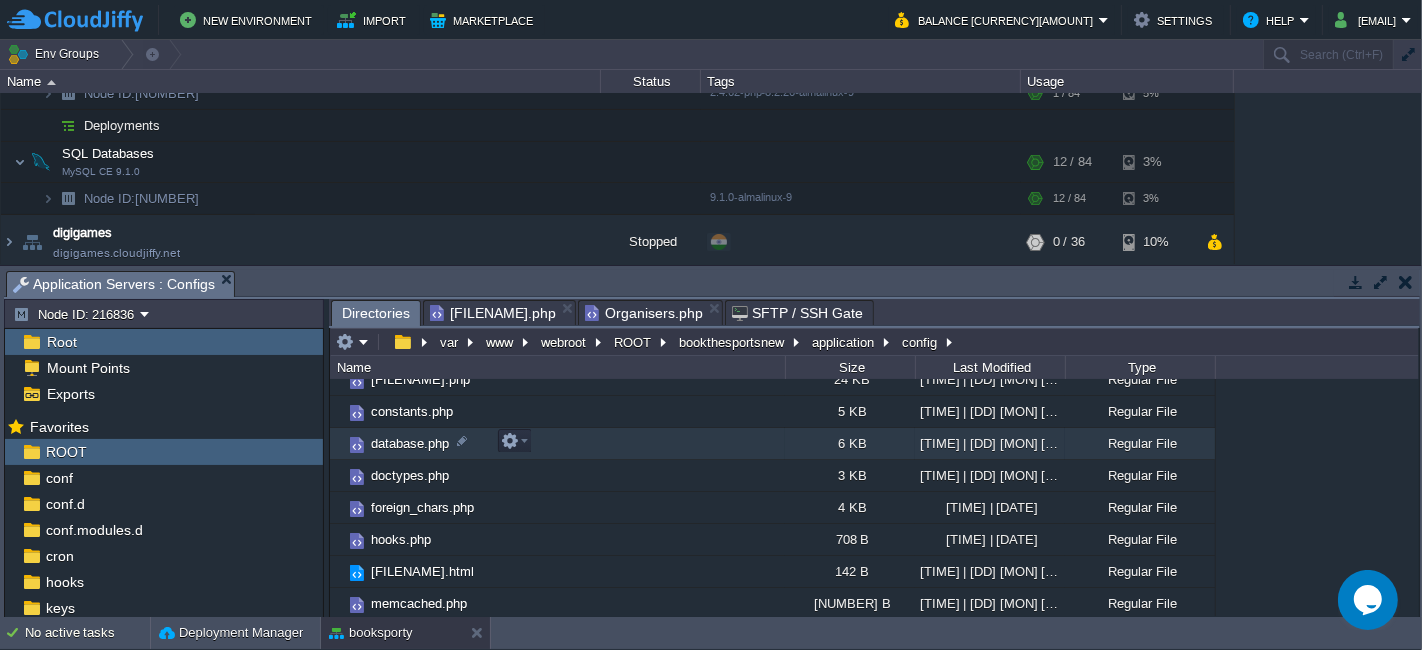 click on "database.php" at bounding box center [557, 444] 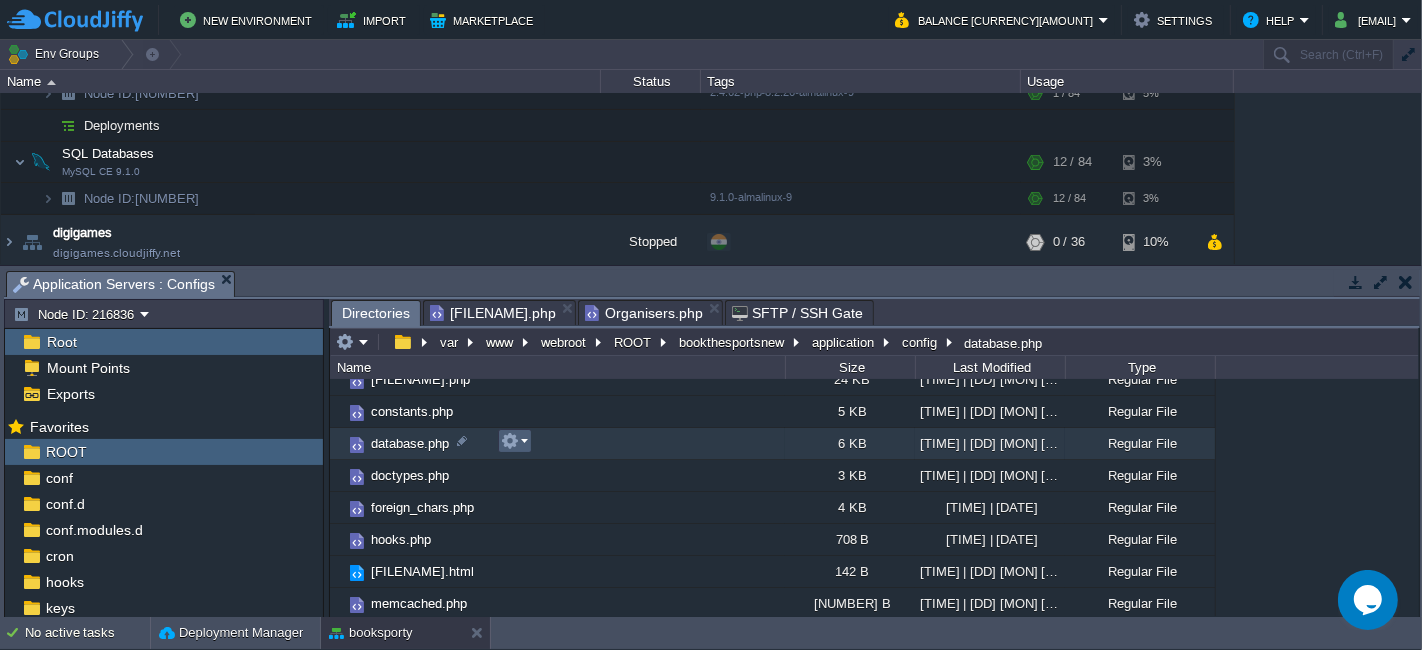 click at bounding box center (514, 441) 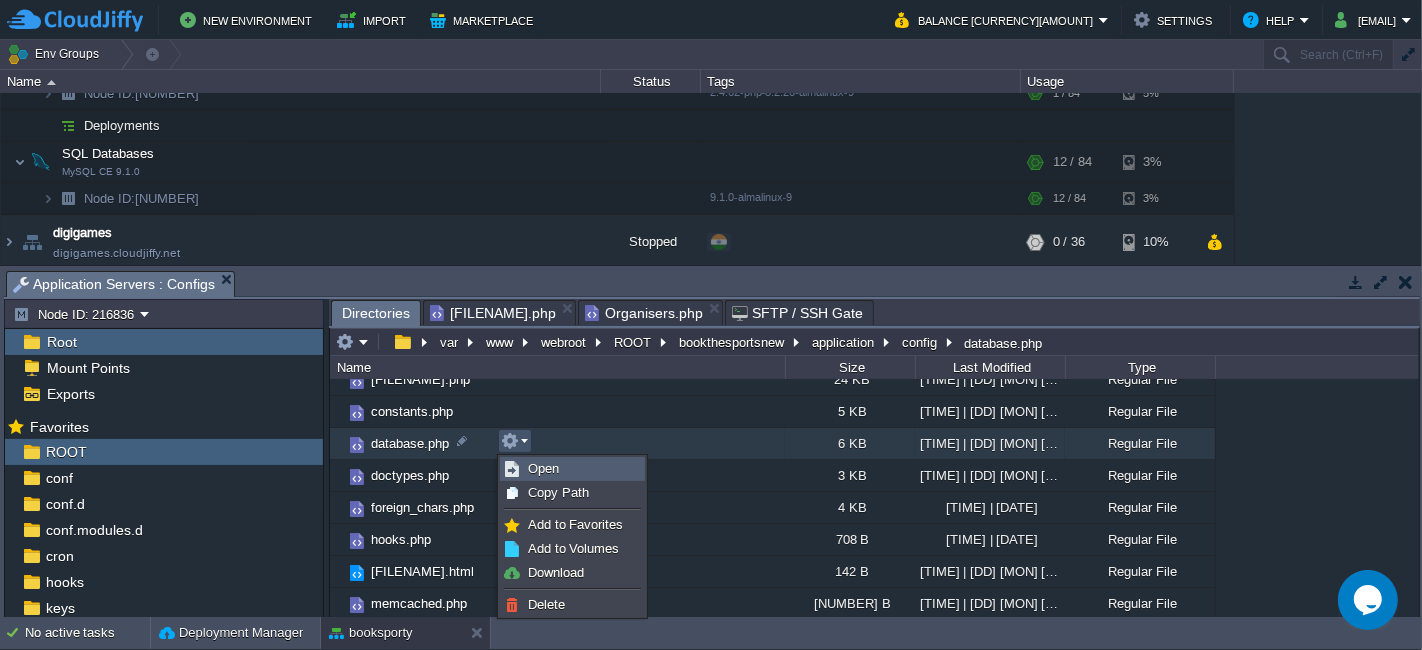 click on "Open" at bounding box center [543, 468] 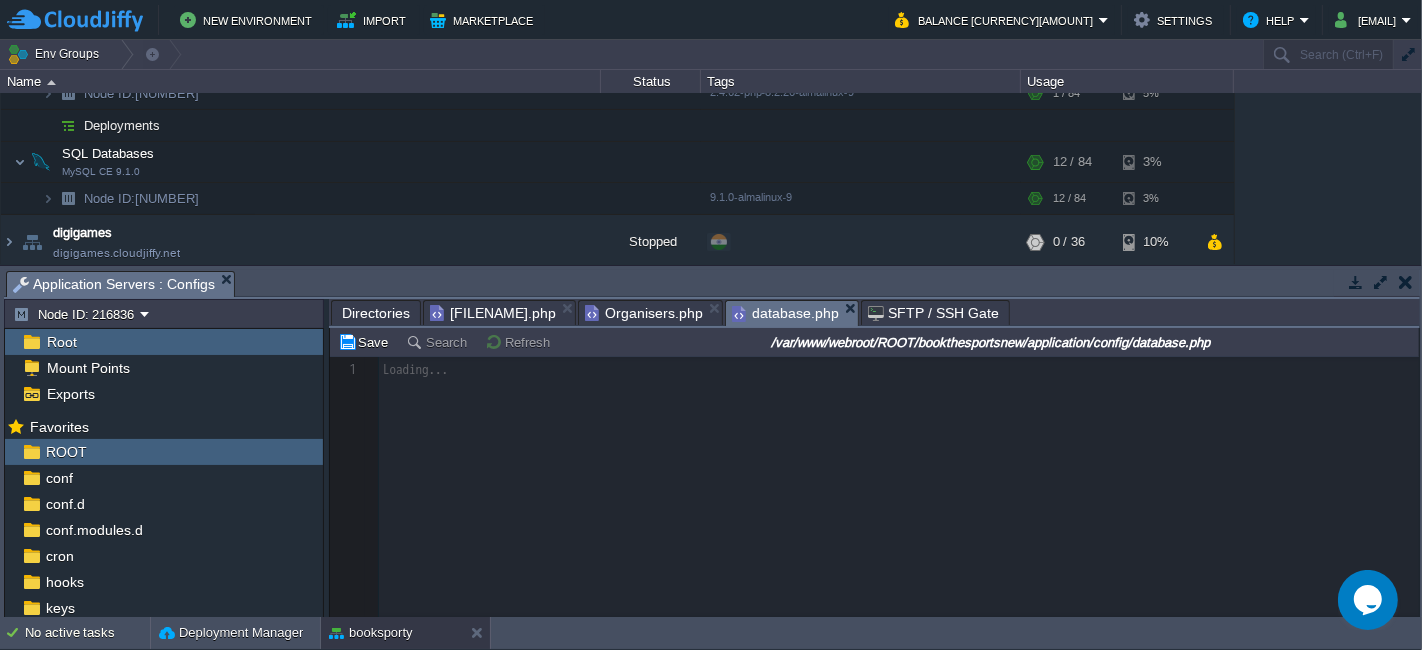 click at bounding box center [874, 487] 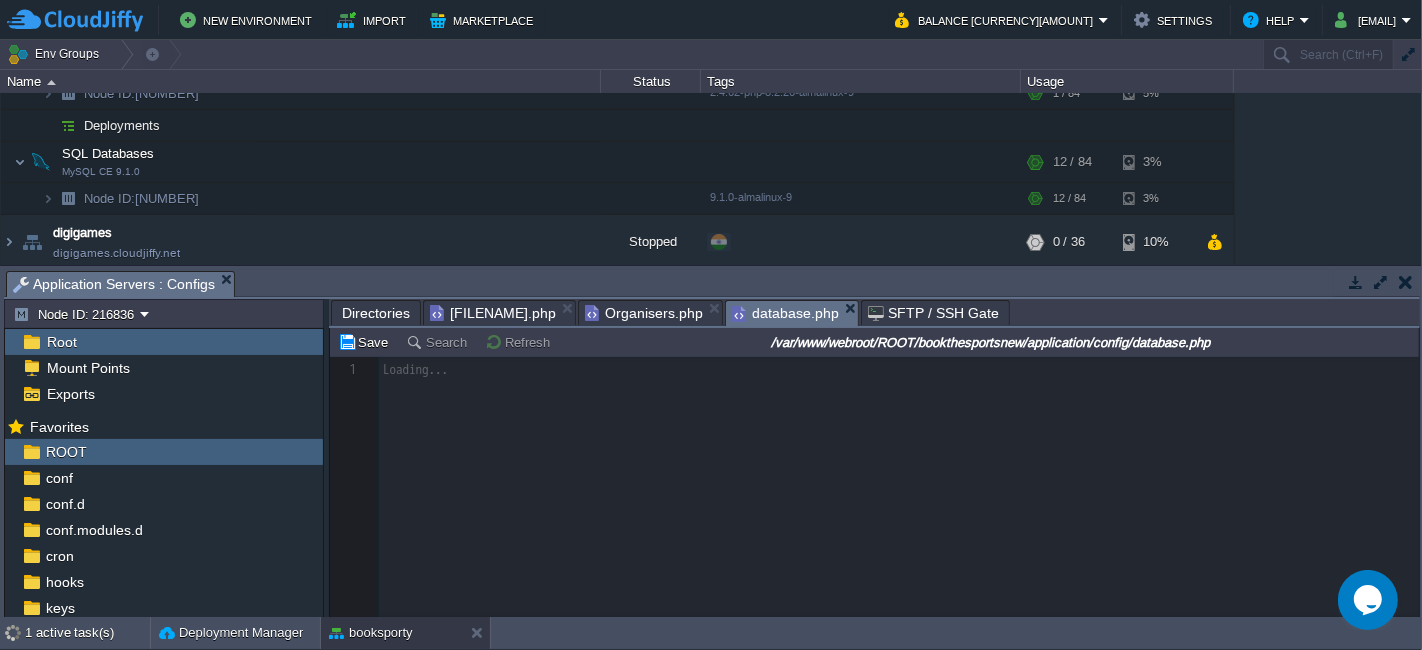 scroll, scrollTop: 6, scrollLeft: 0, axis: vertical 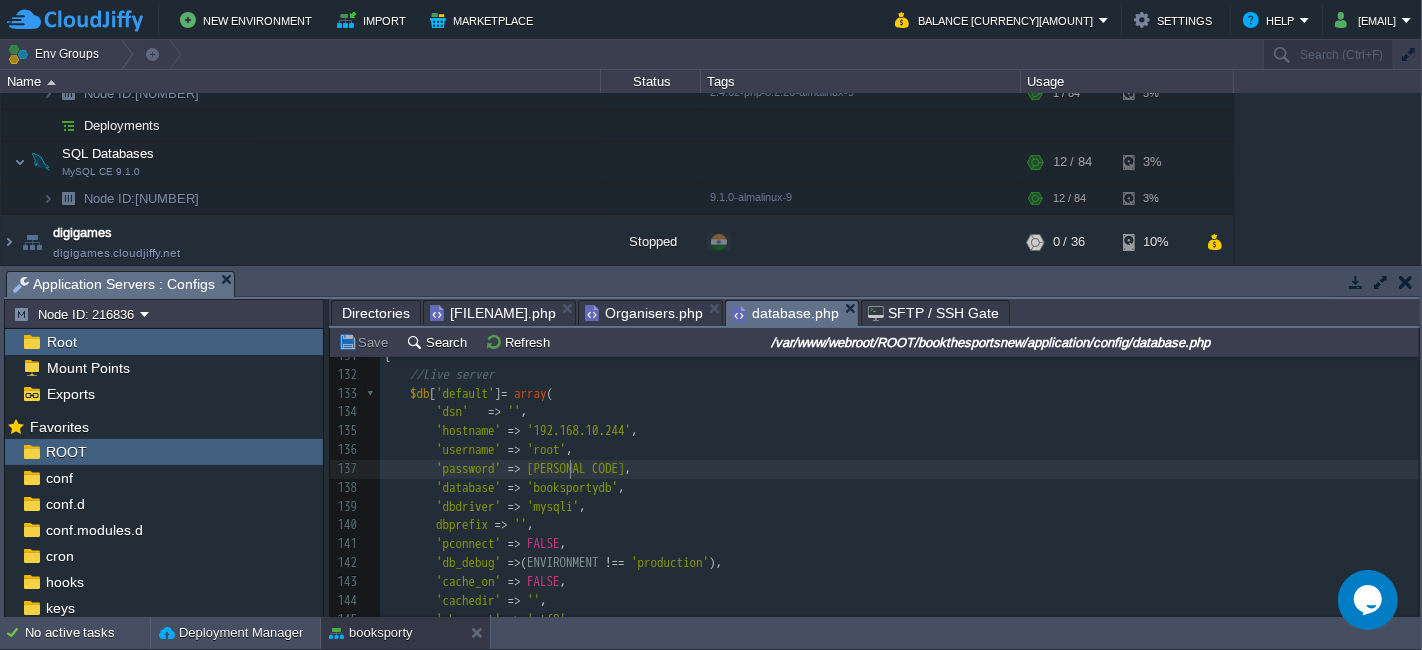 click on "password => '[PASSWORD]'," at bounding box center (899, 469) 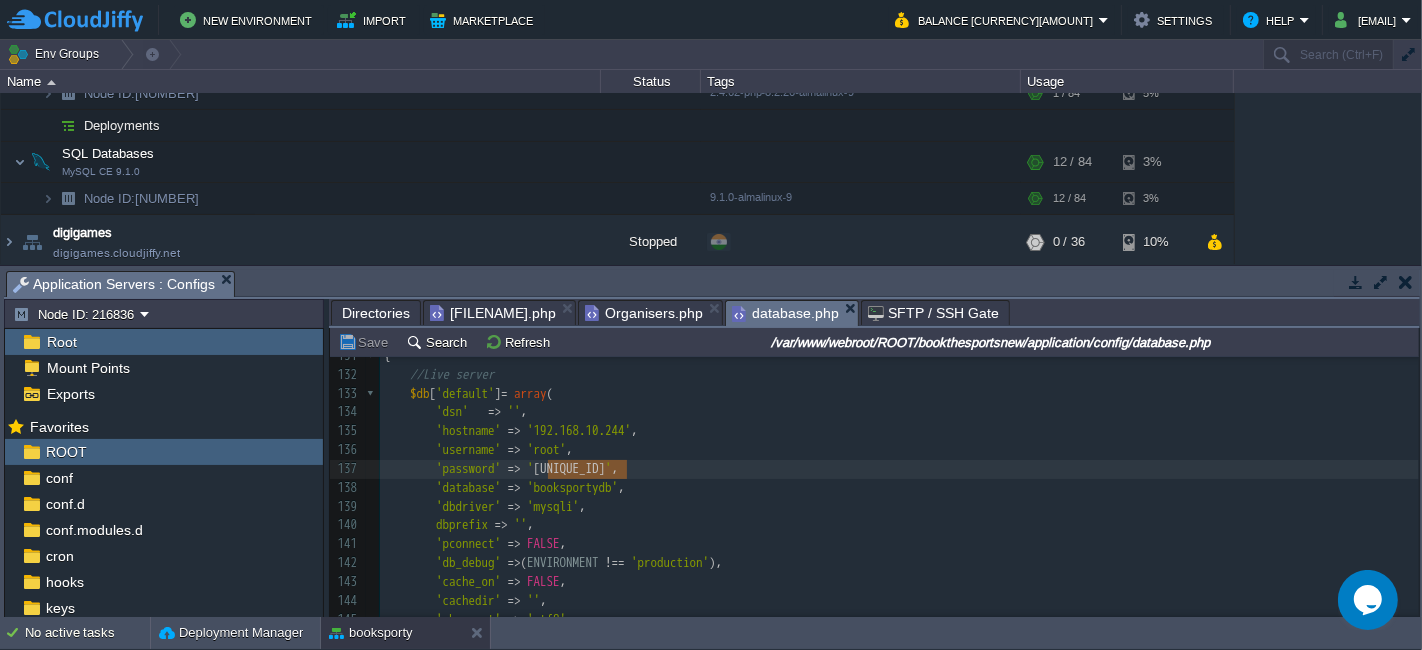 click on "Organisers.php" at bounding box center [644, 313] 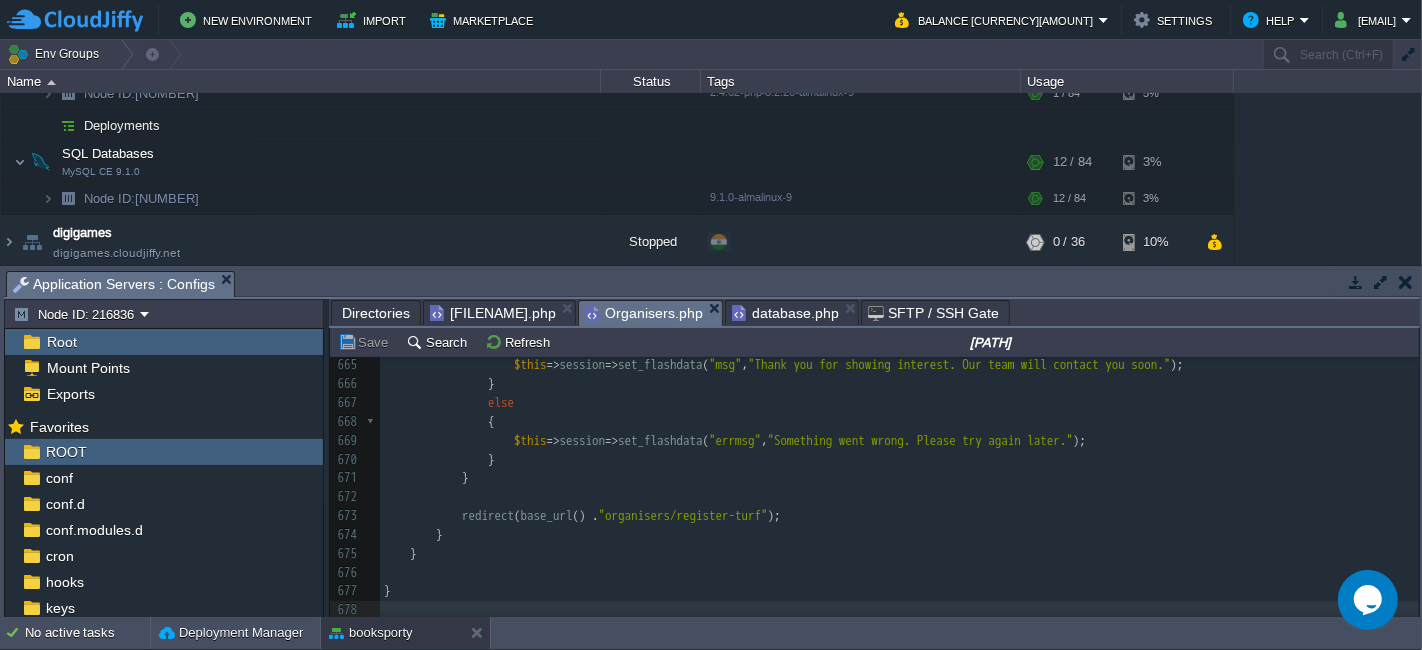 type 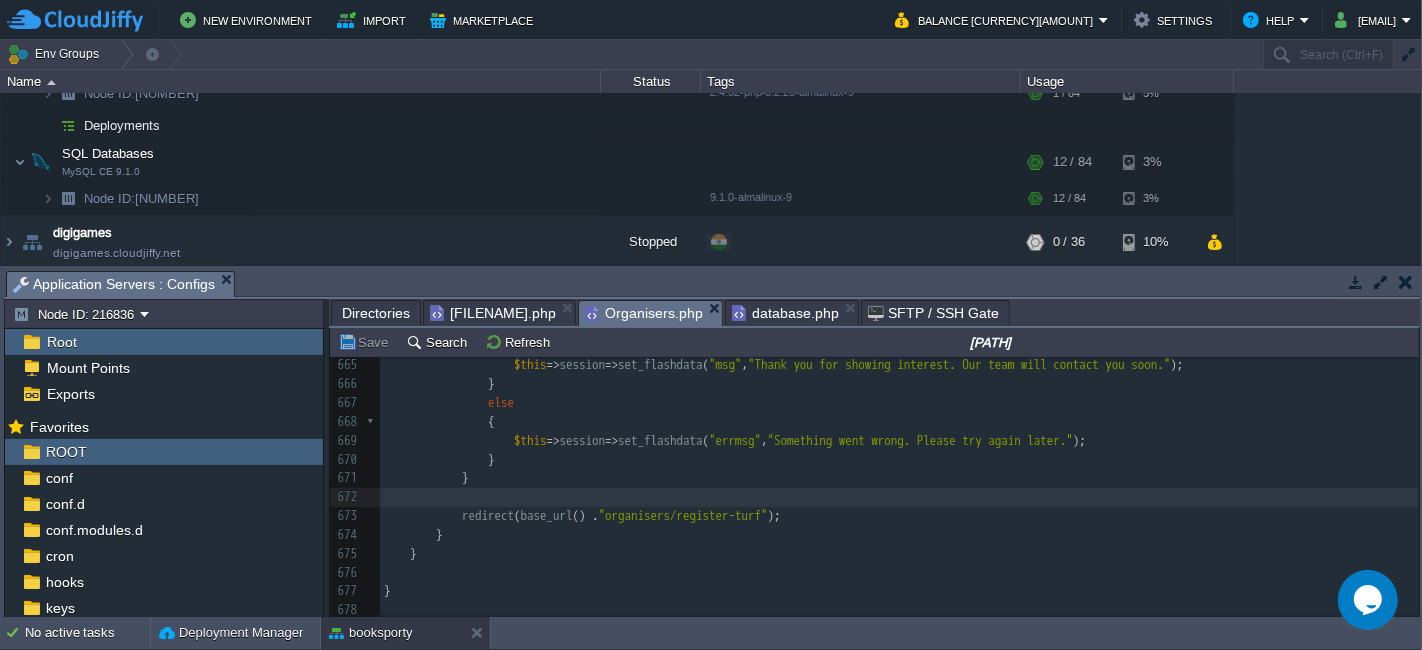 click on "[FILENAME].php" at bounding box center (493, 313) 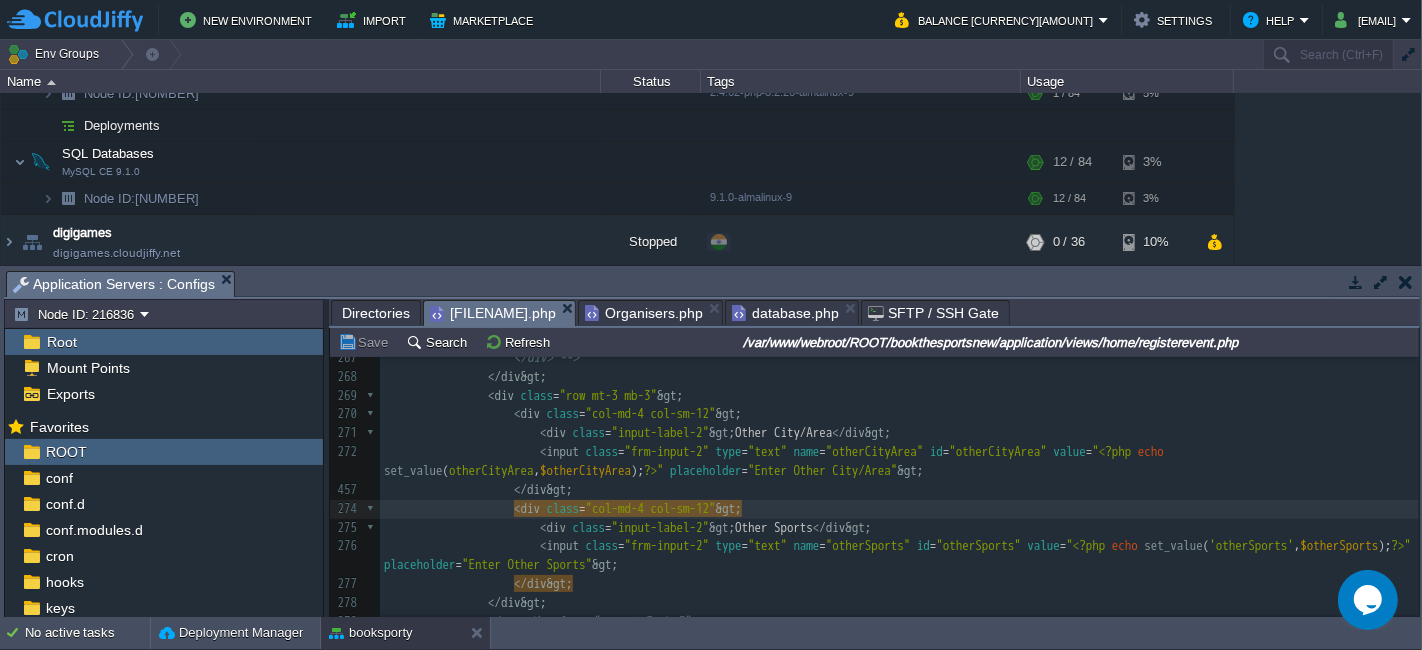 scroll, scrollTop: 5128, scrollLeft: 0, axis: vertical 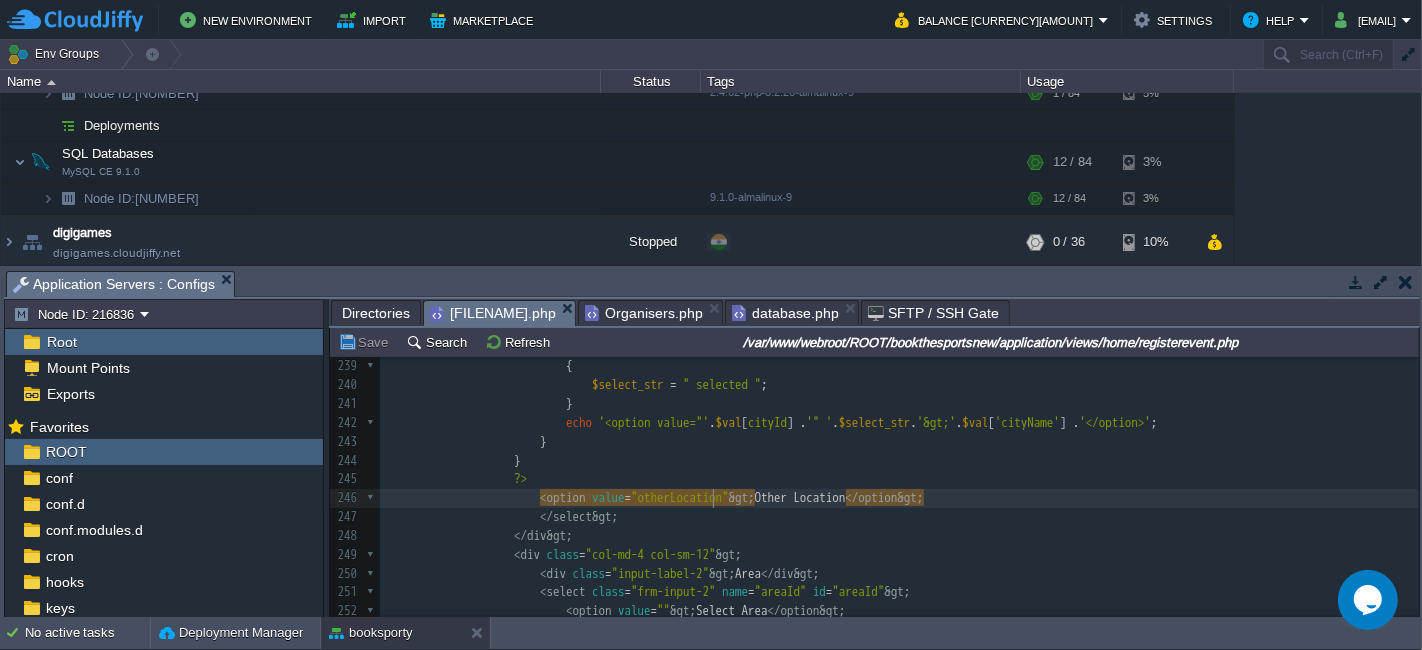 type on "otherLocation" 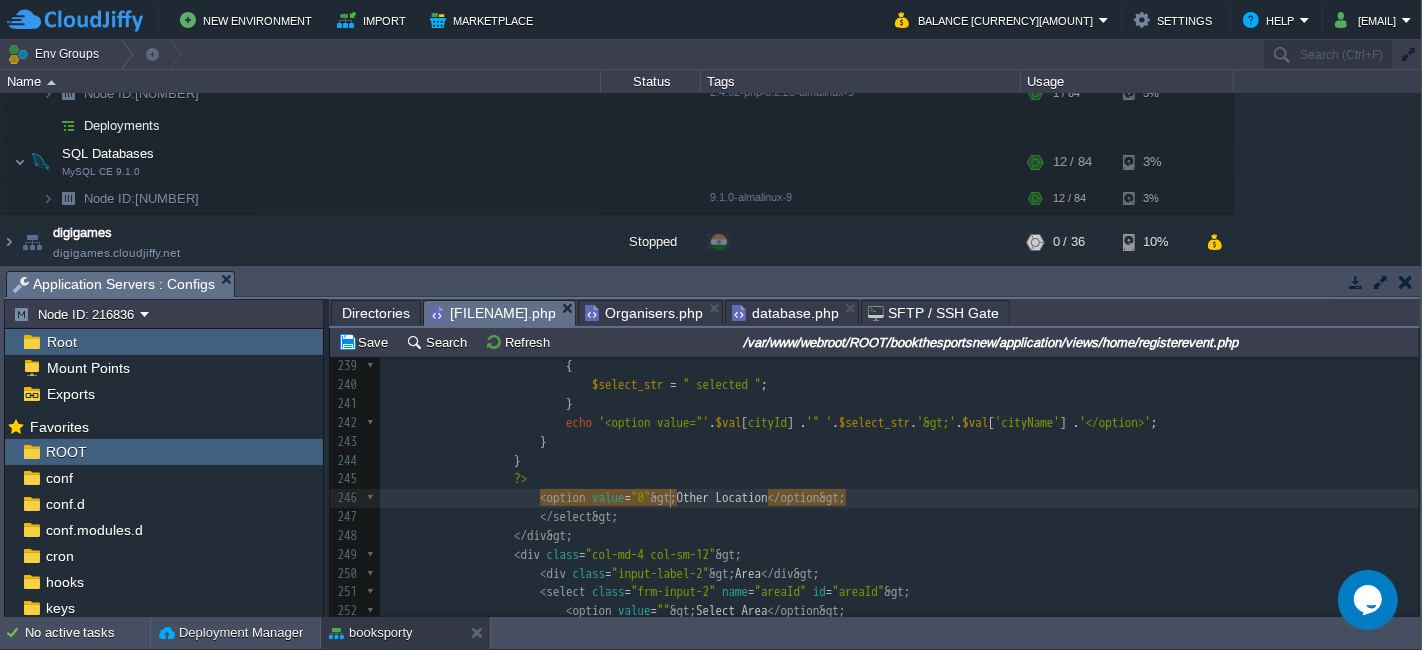scroll, scrollTop: 6, scrollLeft: 5, axis: both 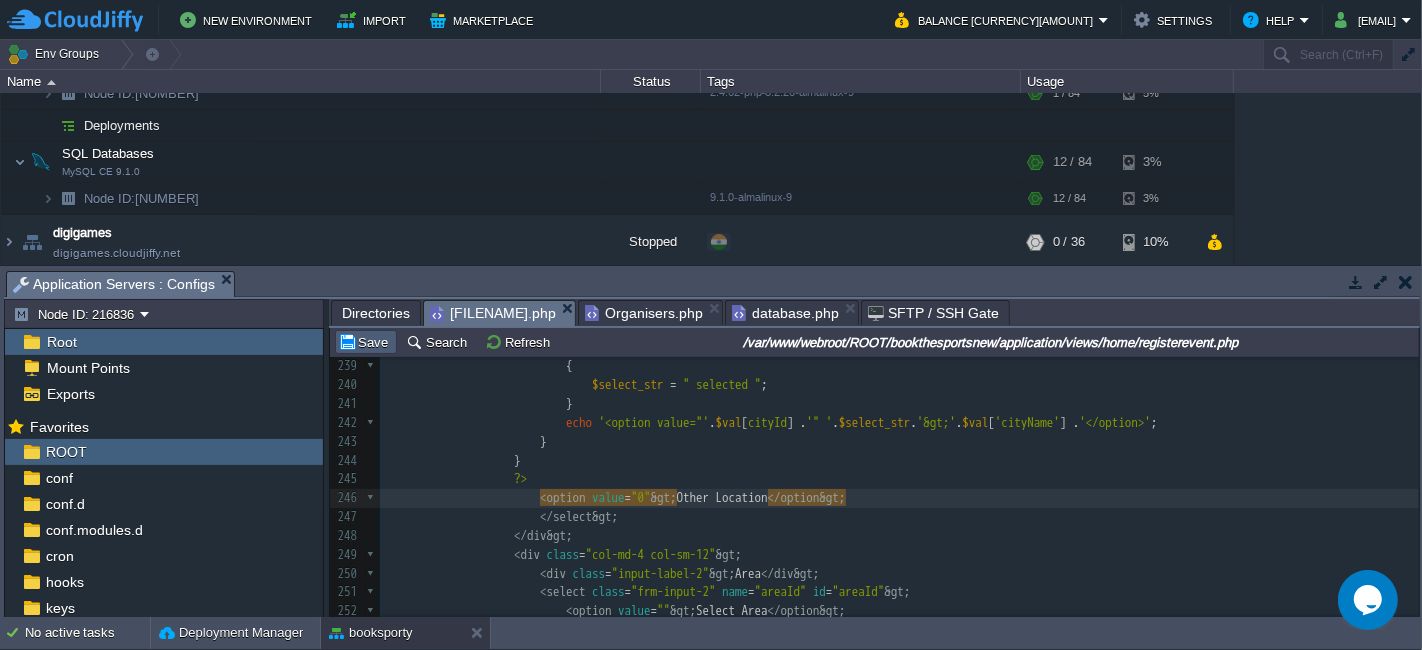 type on "0" 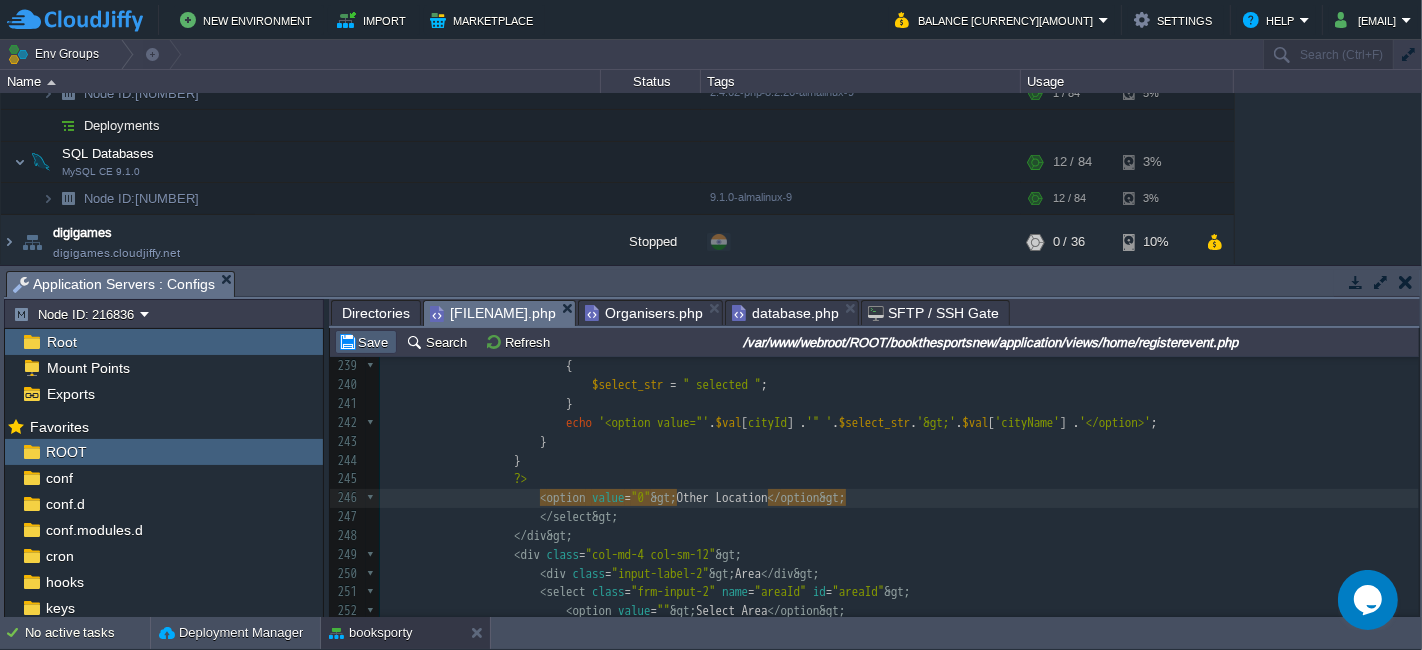 click on "Save" at bounding box center (366, 342) 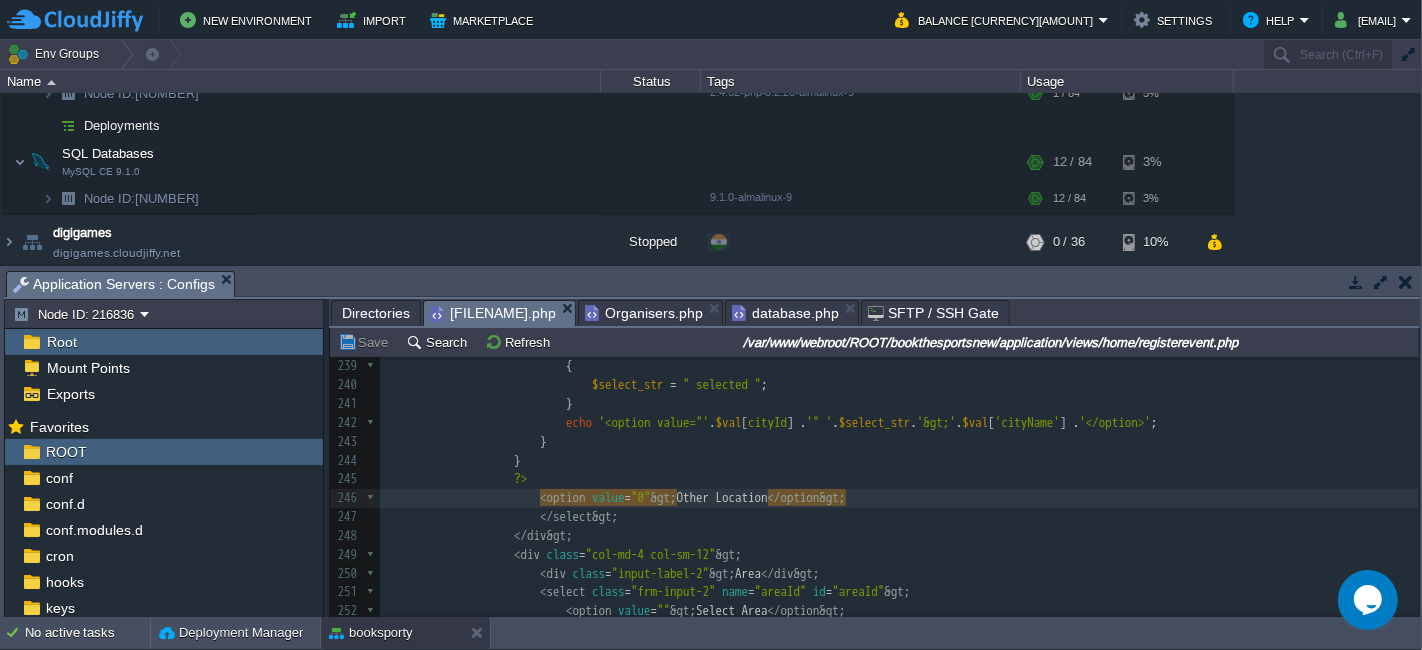 type on "<option value="0">Other Location</option>" 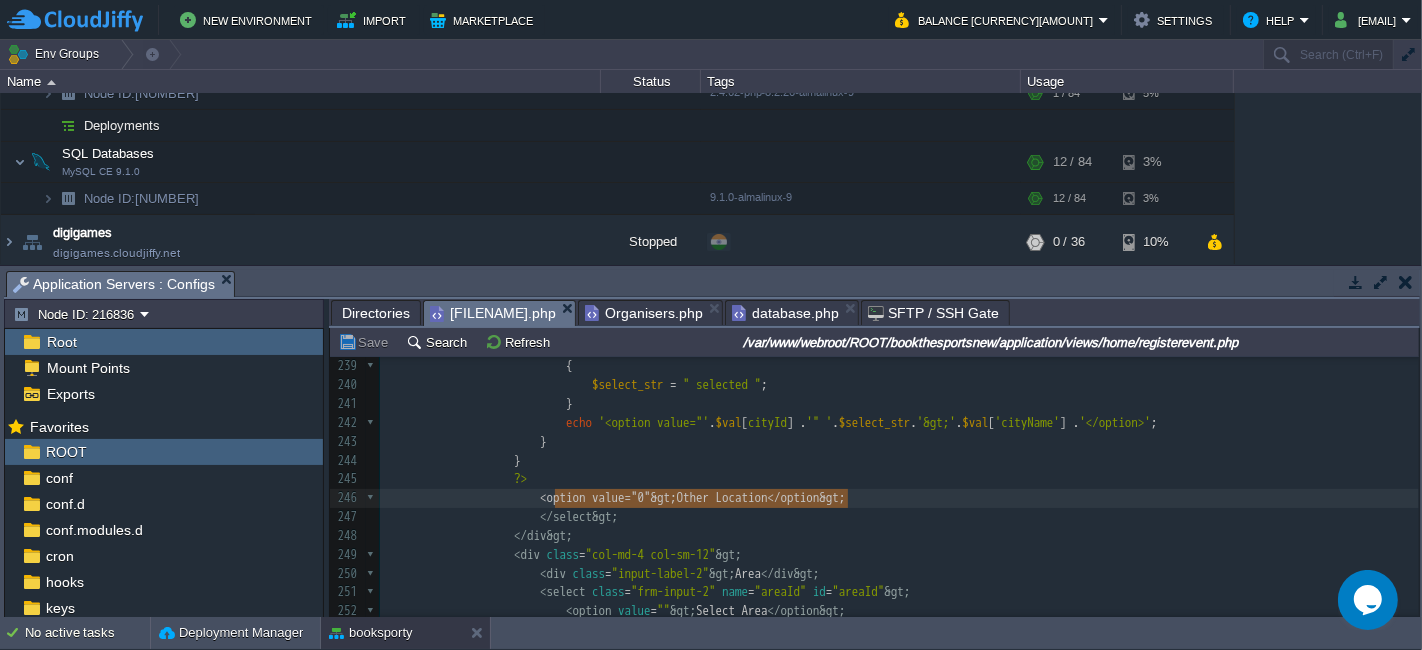 click on "Directories" at bounding box center (376, 313) 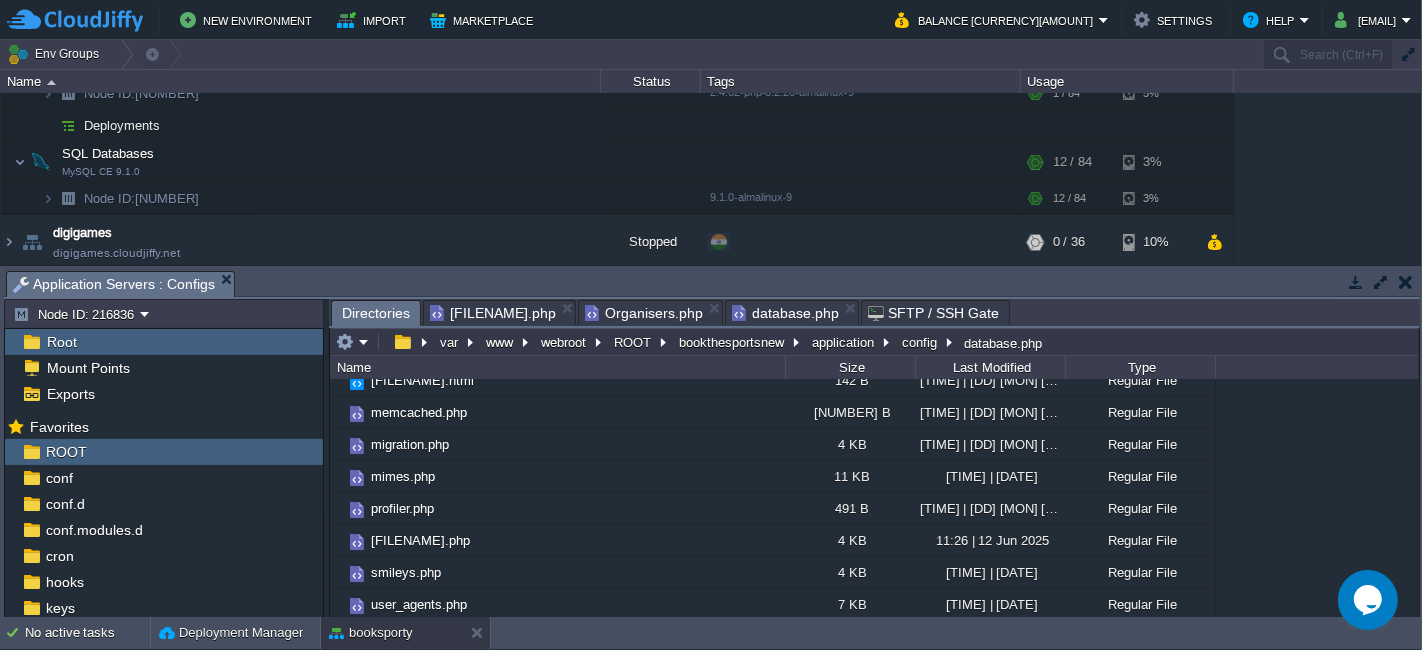 scroll, scrollTop: 0, scrollLeft: 0, axis: both 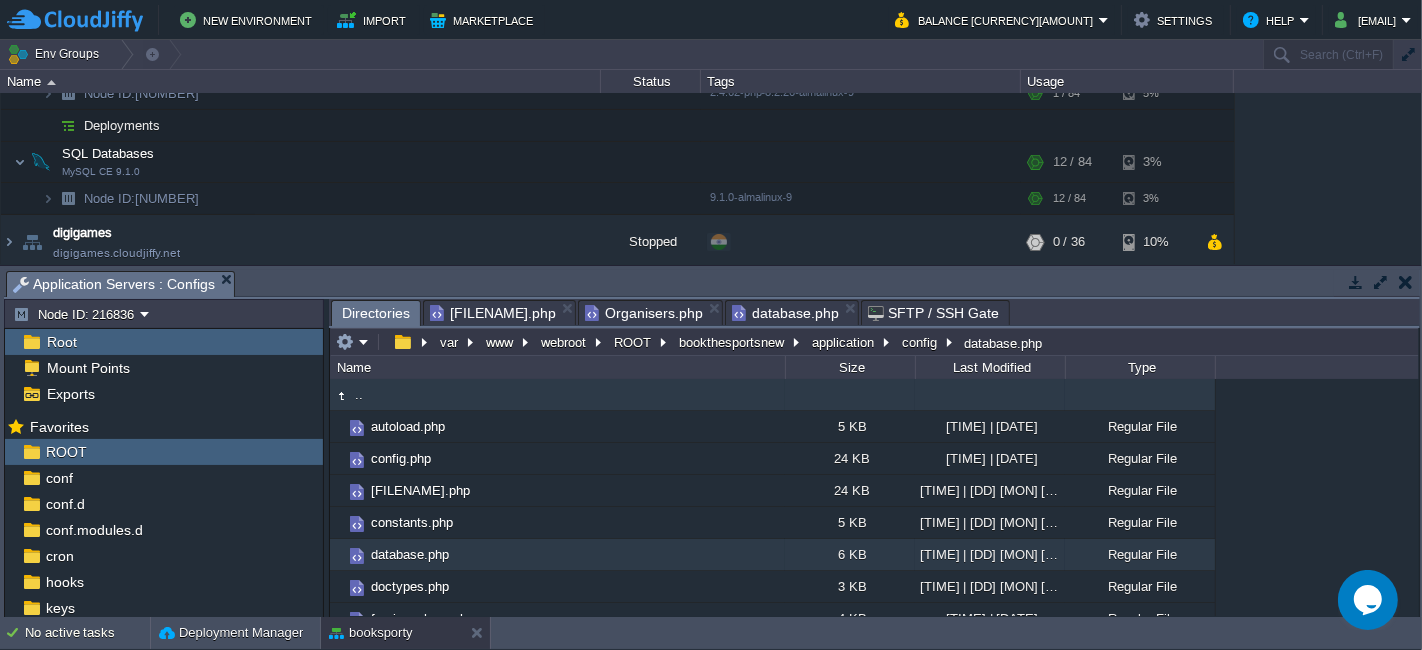 click on ".." at bounding box center [557, 395] 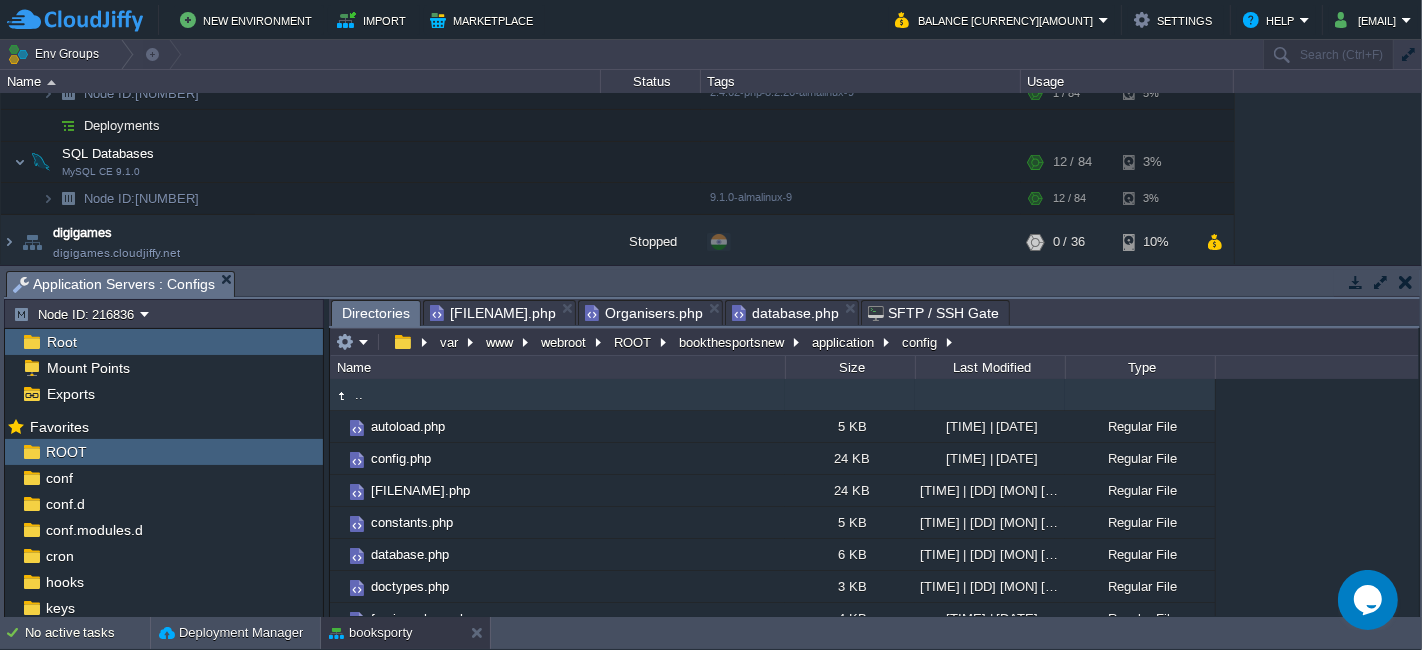 click on ".." at bounding box center (359, 394) 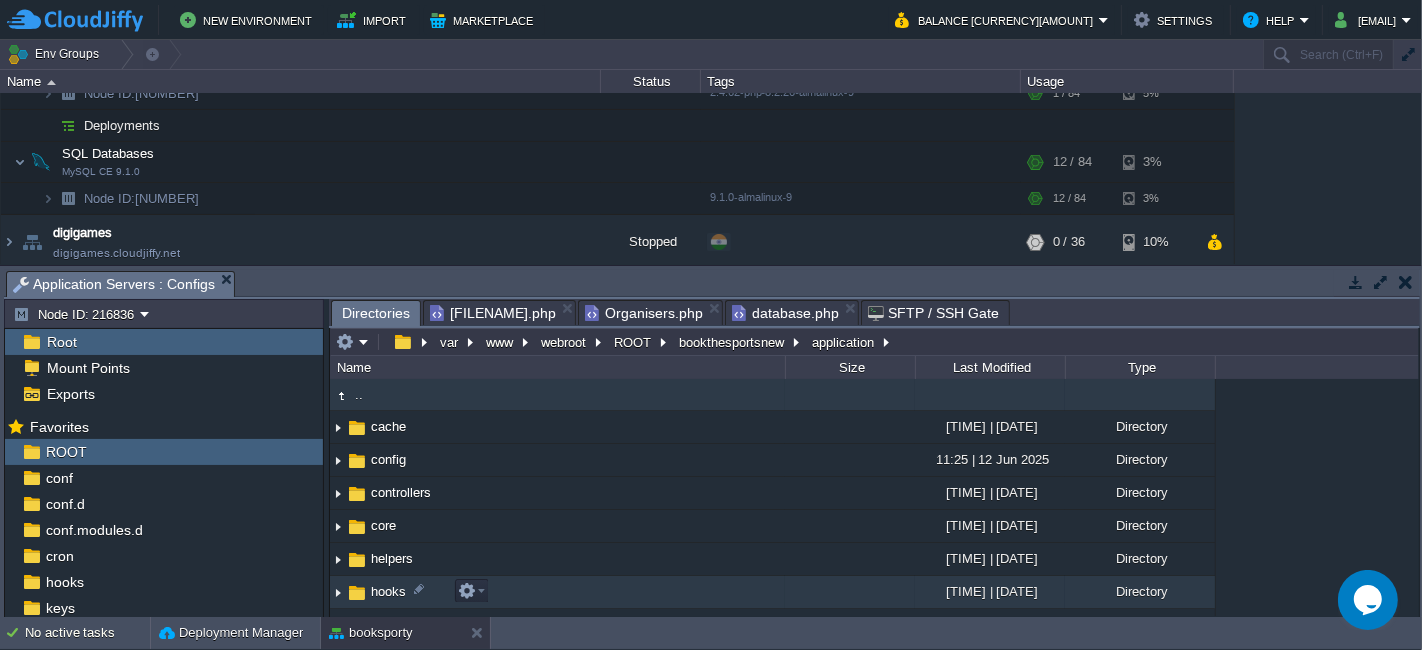 scroll, scrollTop: 222, scrollLeft: 0, axis: vertical 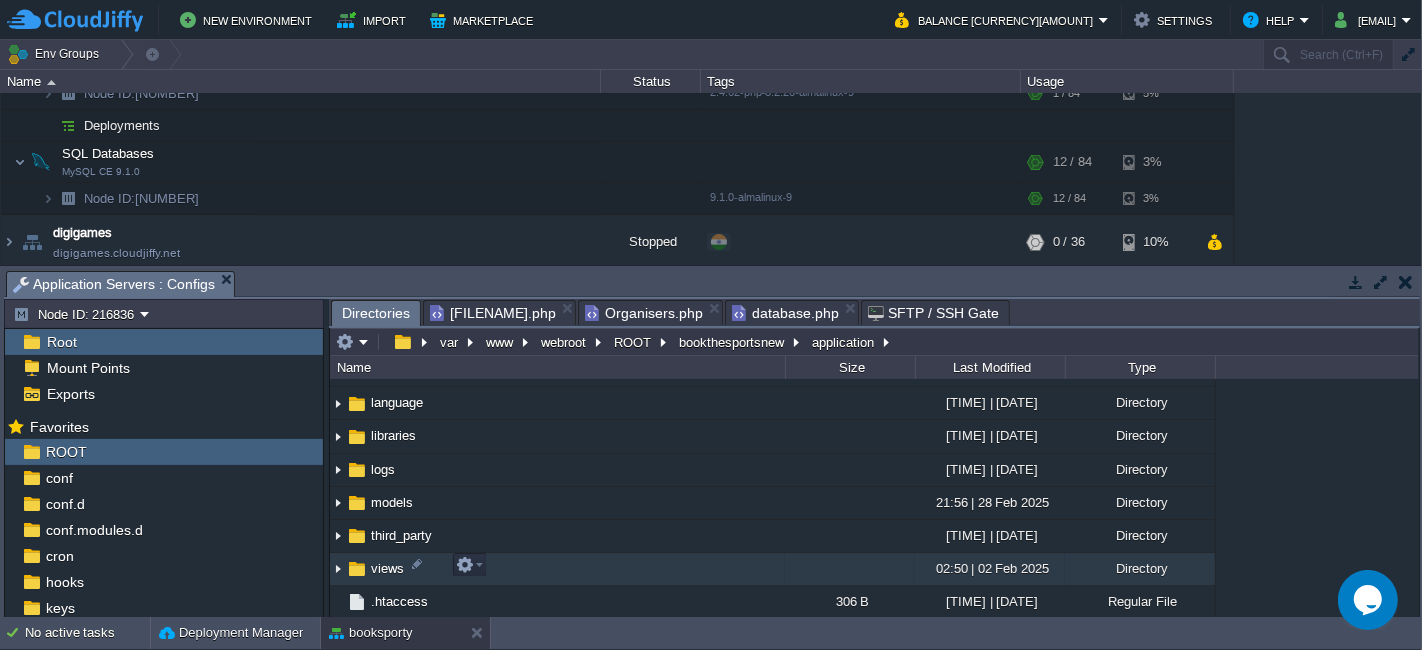 click on "views" at bounding box center [557, 569] 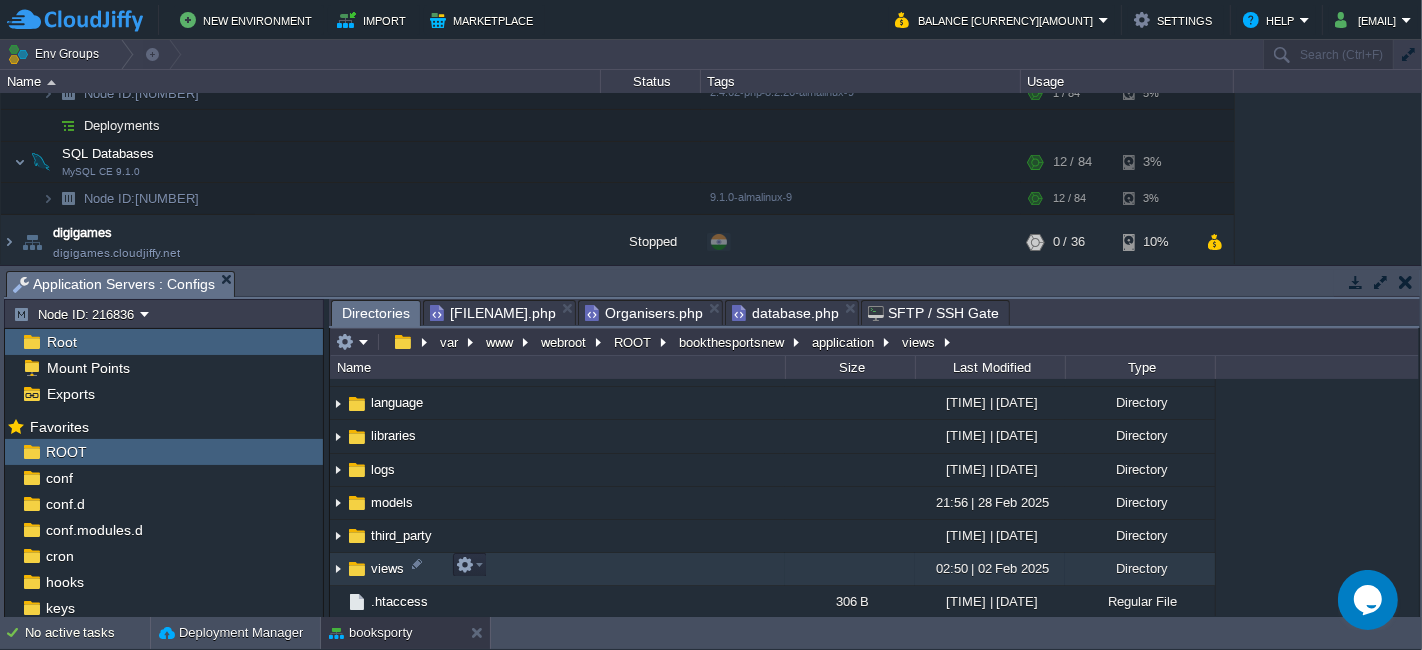 click on "views" at bounding box center (557, 569) 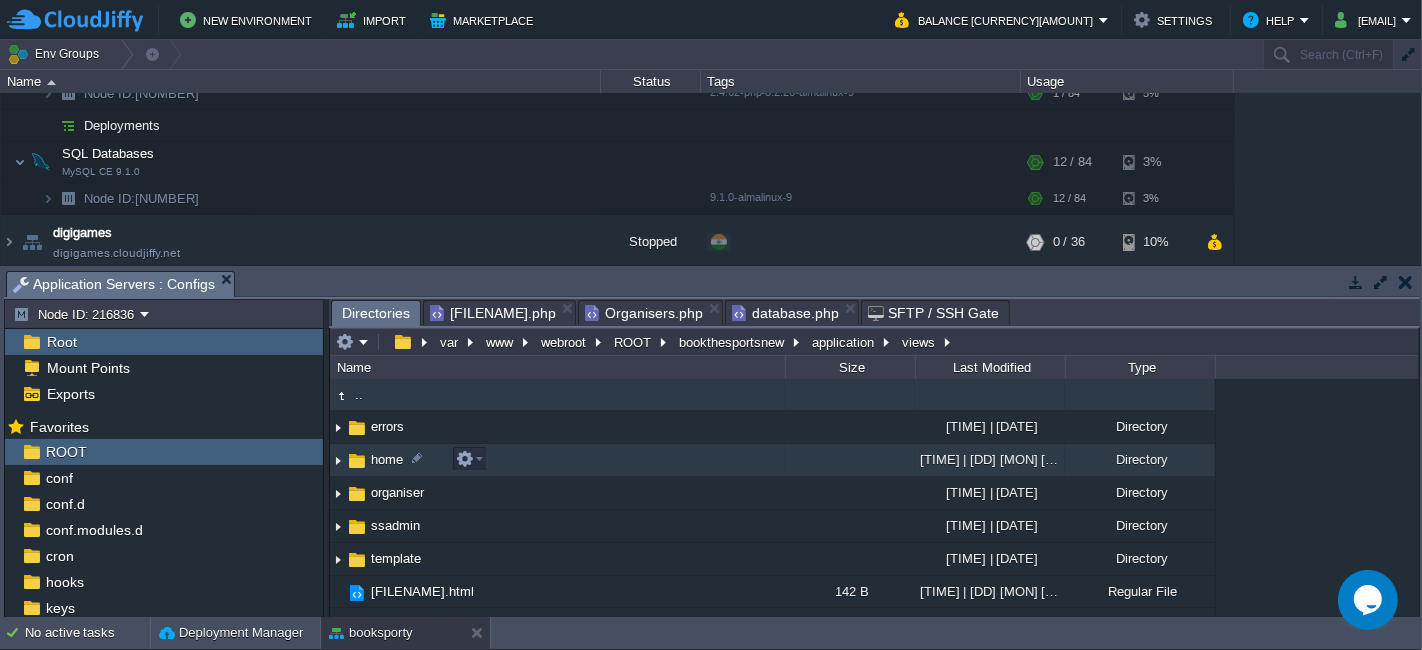 click on "home" at bounding box center [557, 460] 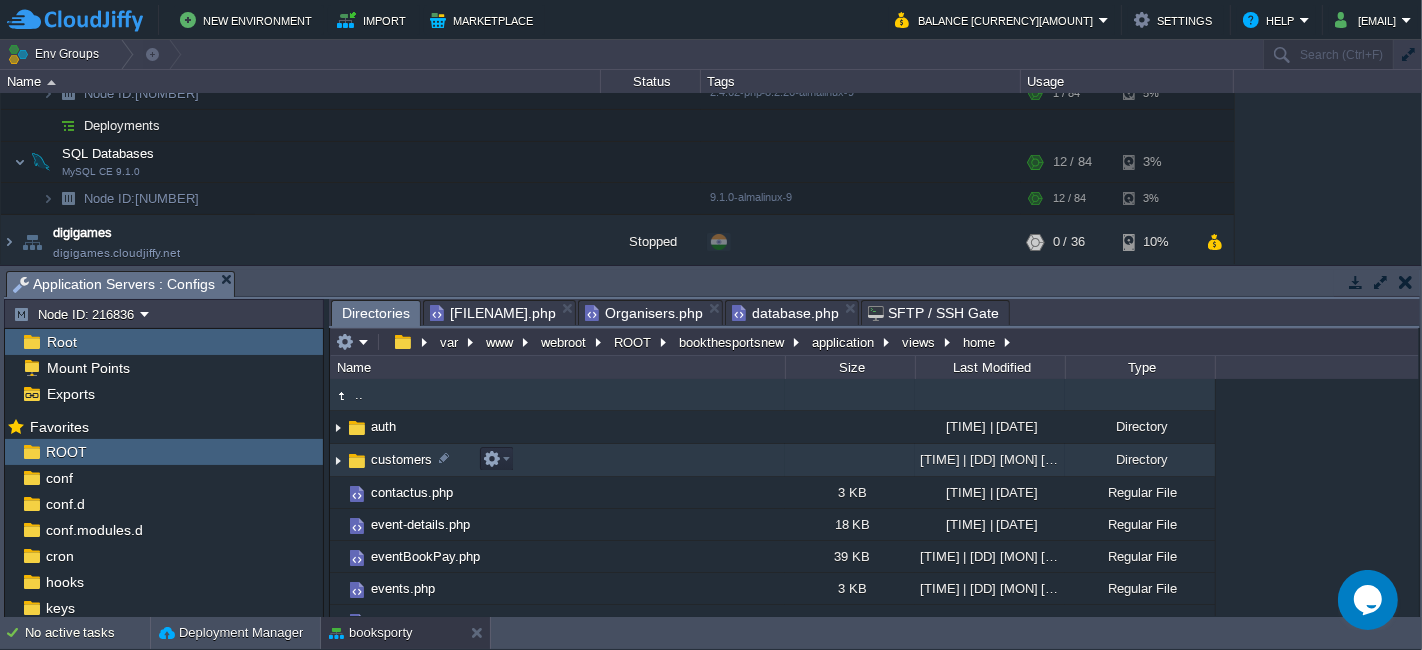 click on "customers" at bounding box center (557, 460) 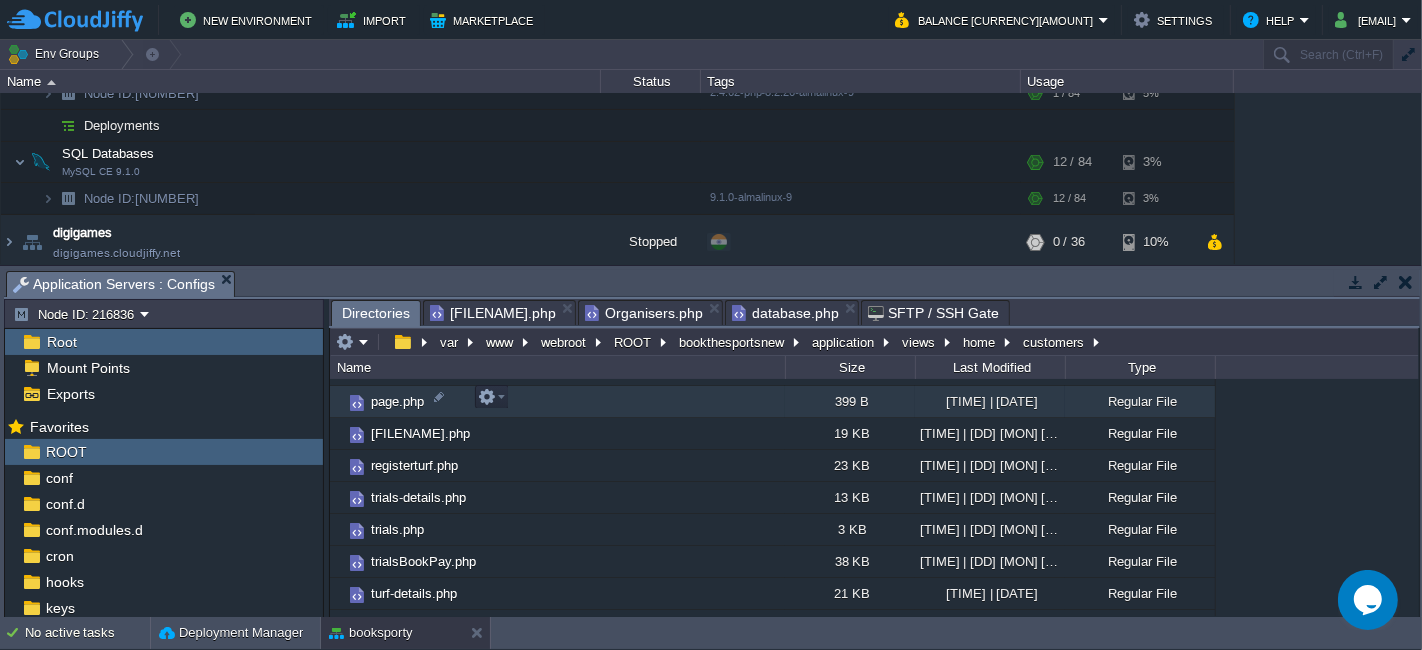 scroll, scrollTop: 444, scrollLeft: 0, axis: vertical 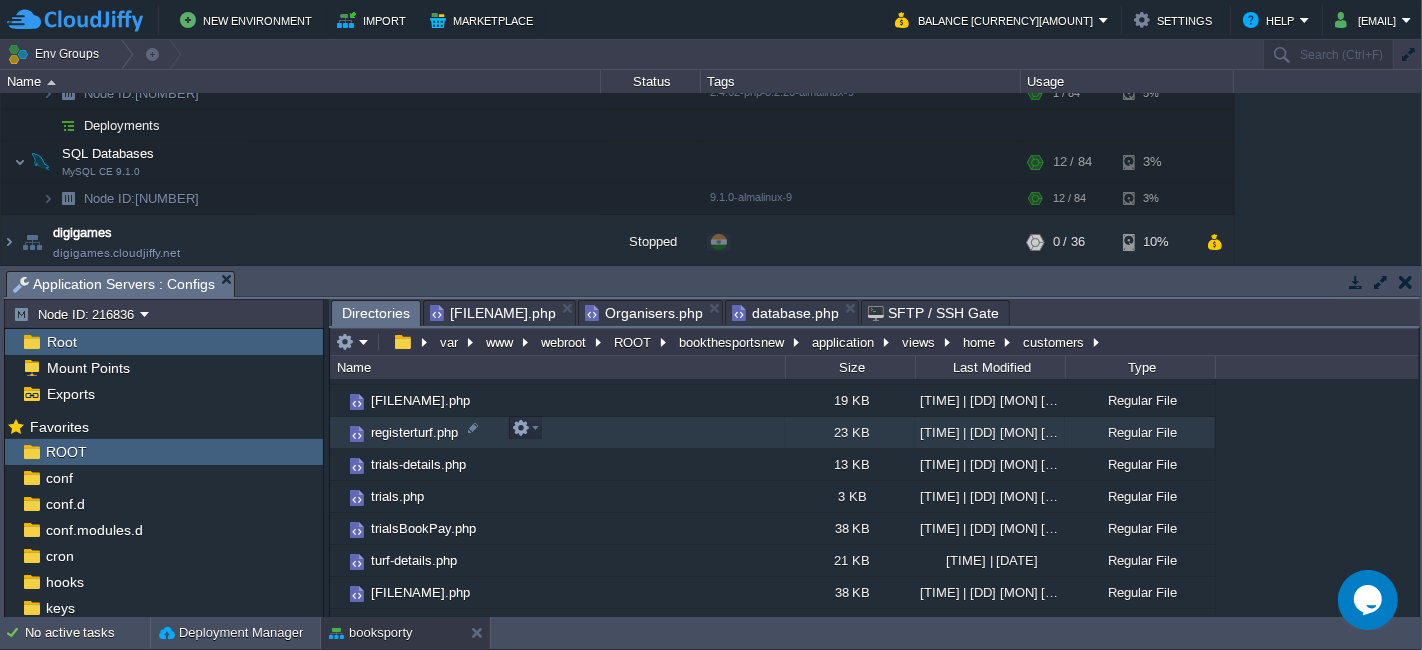 click on "registerturf.php" at bounding box center (557, 433) 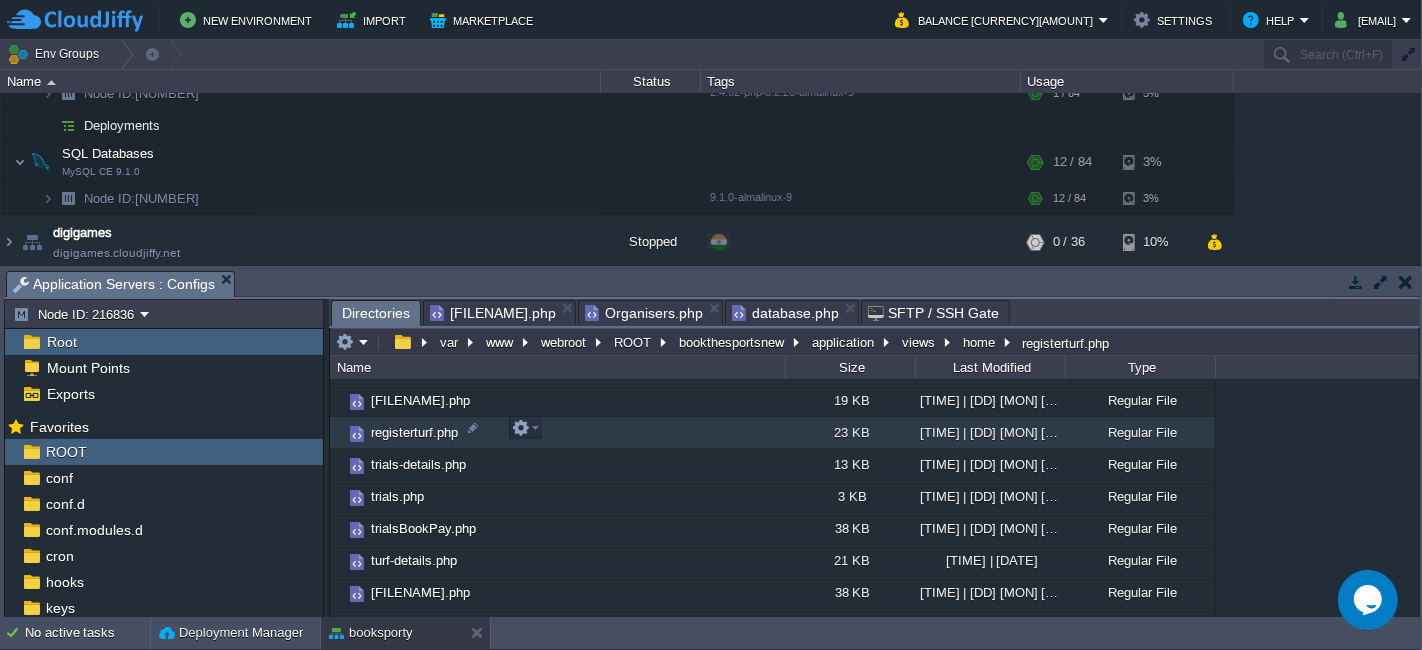 drag, startPoint x: 620, startPoint y: 427, endPoint x: 520, endPoint y: 433, distance: 100.17984 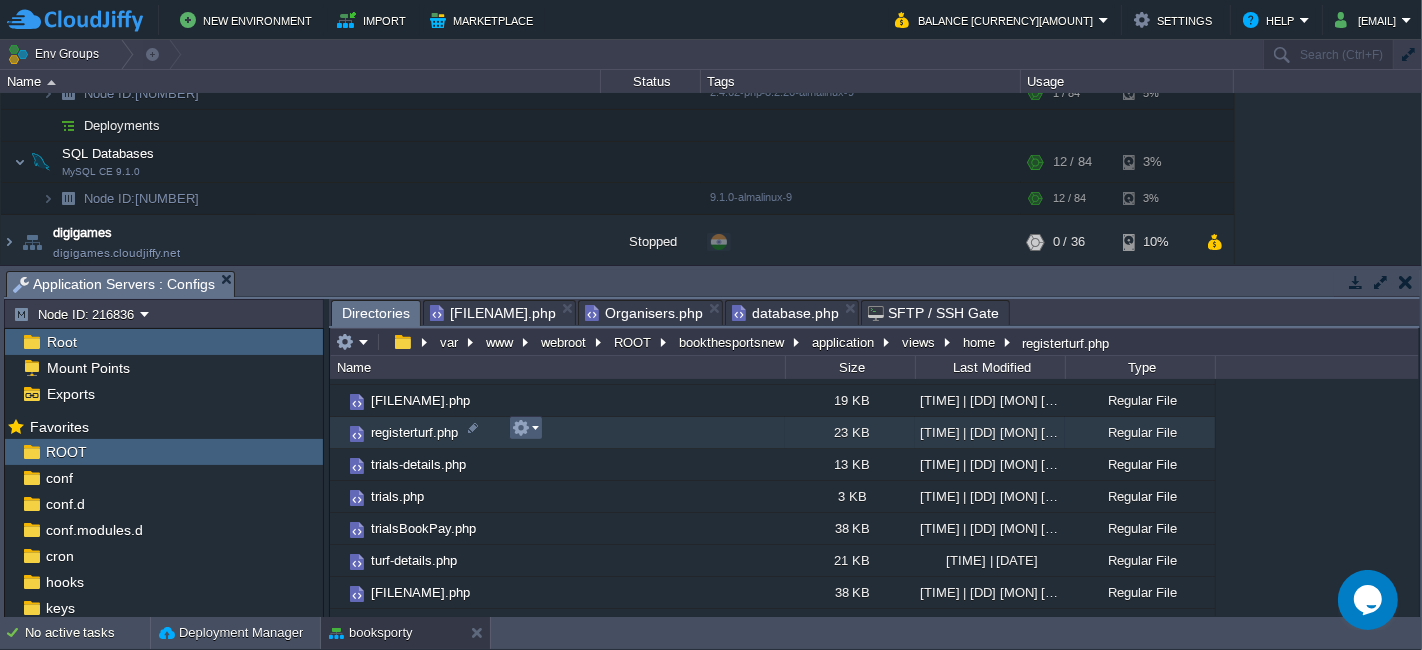 click at bounding box center [525, 428] 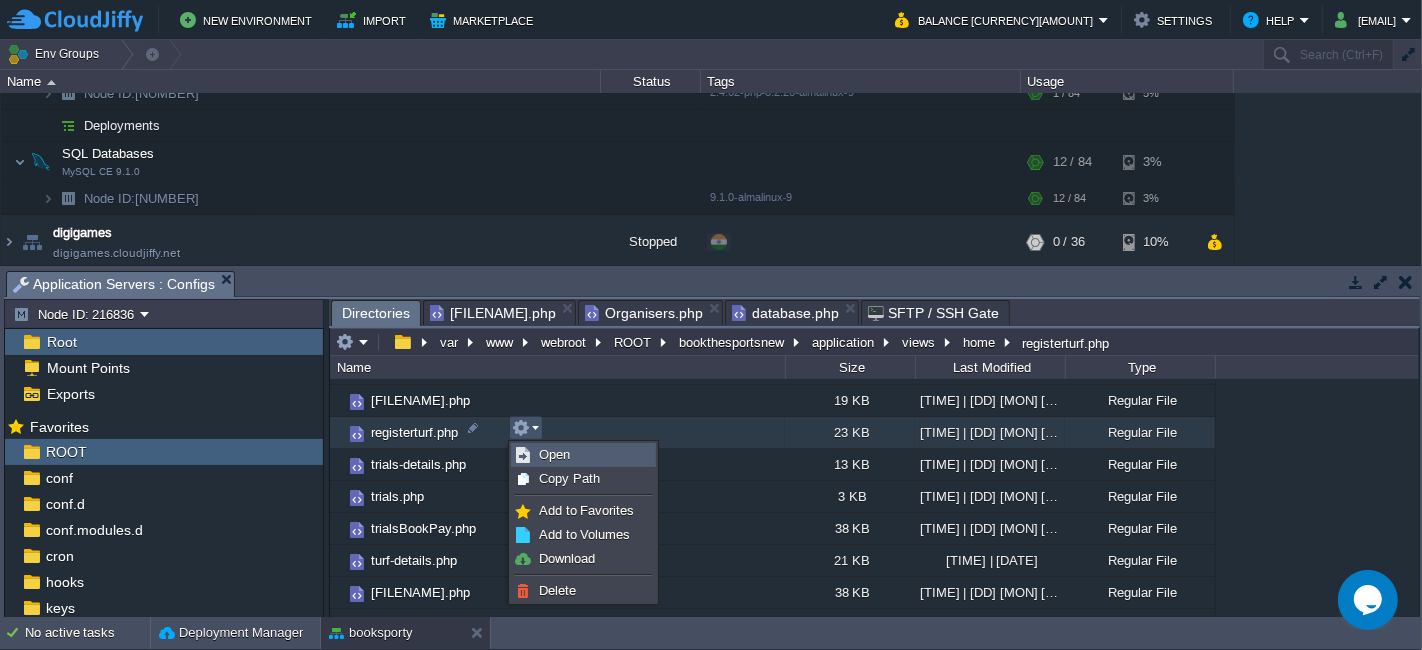 click on "Open" at bounding box center (583, 455) 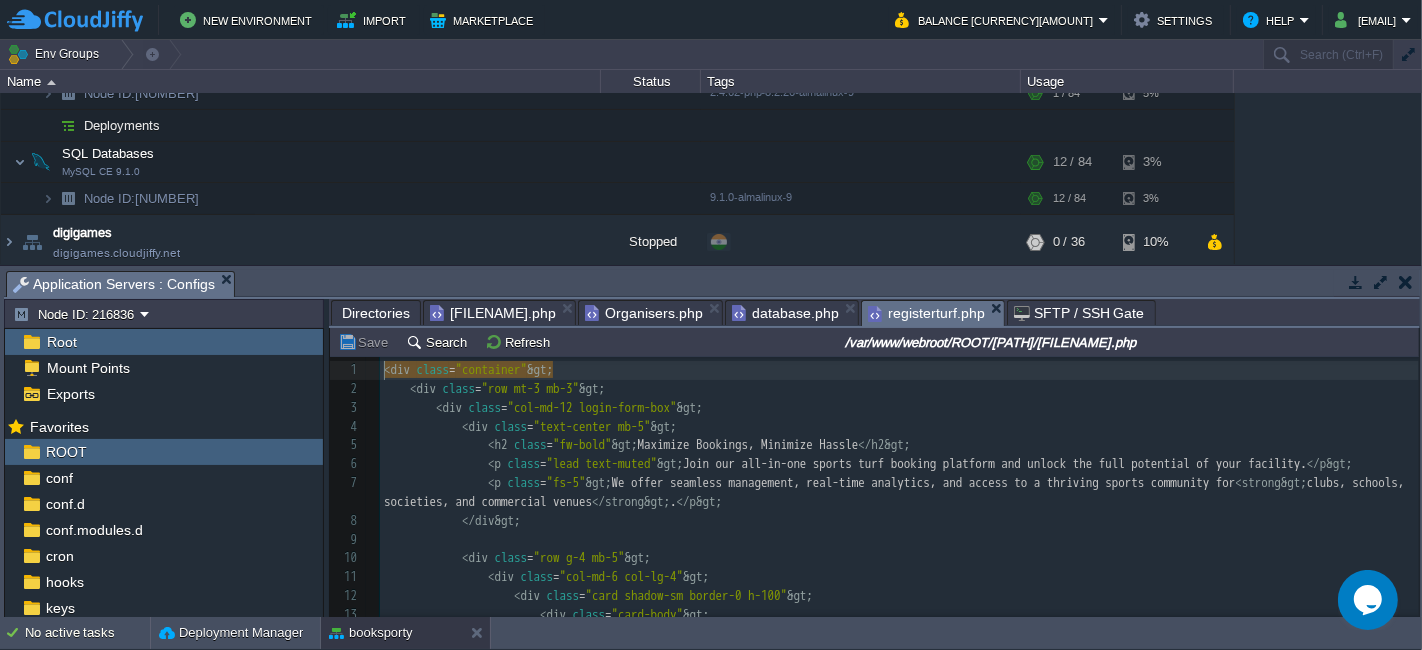 scroll, scrollTop: 6, scrollLeft: 0, axis: vertical 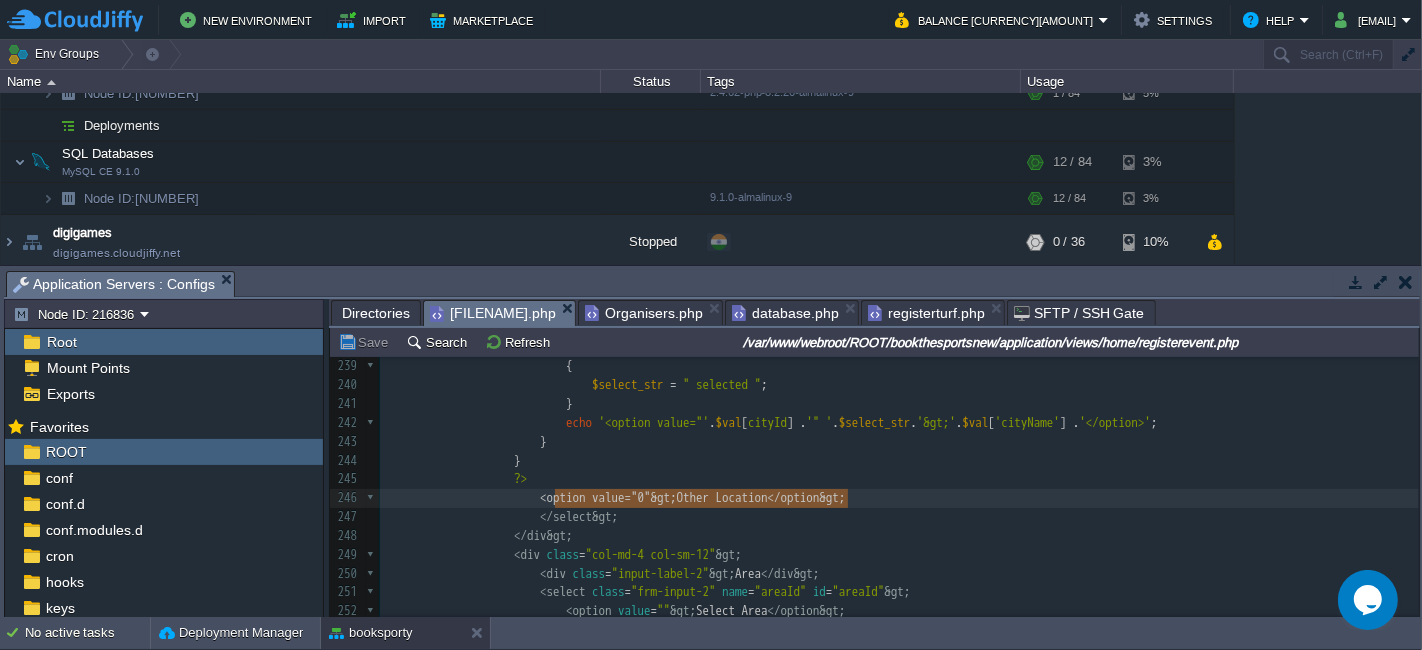 click on "[FILENAME].php" at bounding box center [493, 313] 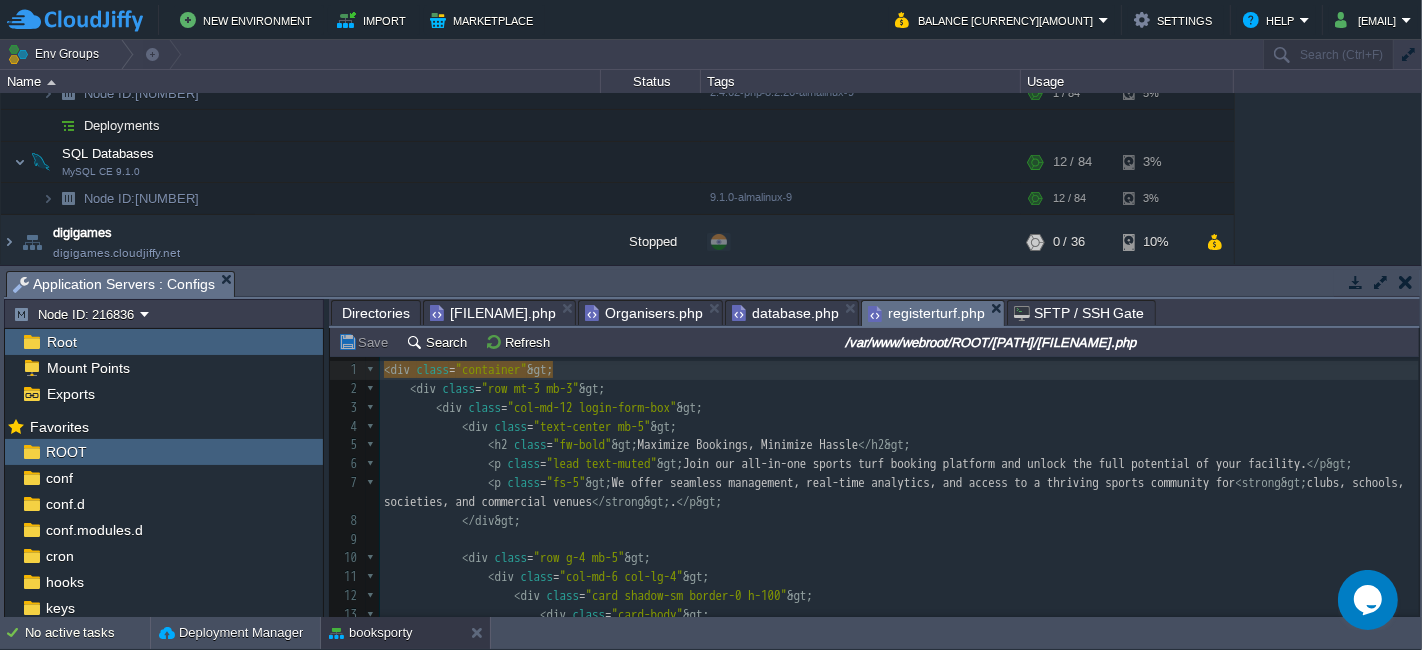 scroll, scrollTop: 666, scrollLeft: 0, axis: vertical 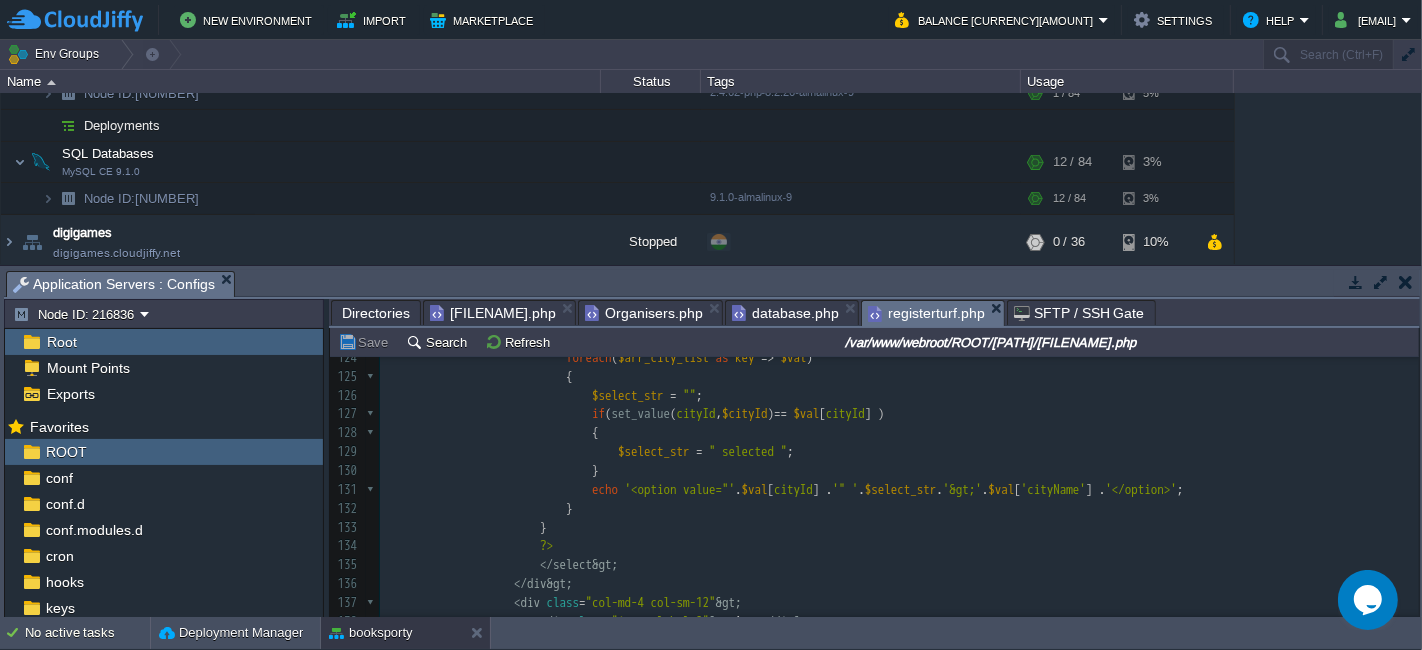 click on "?>" at bounding box center (899, 546) 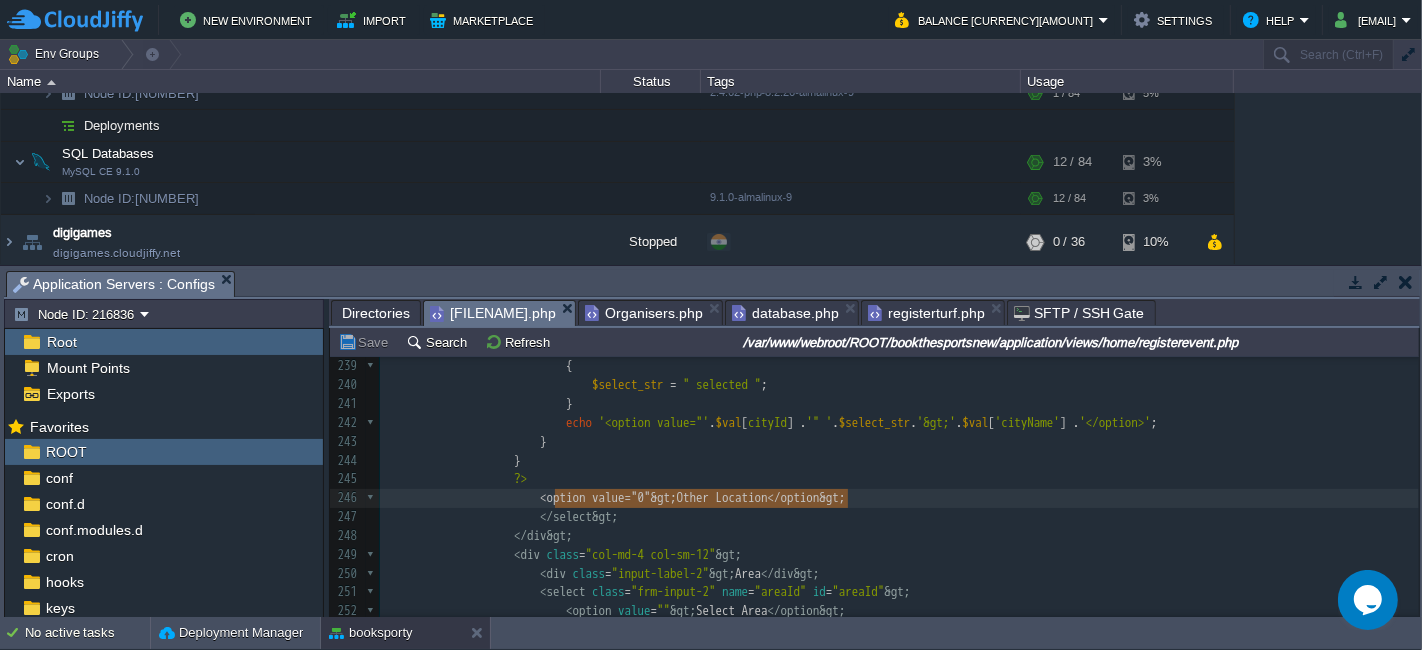 click on "[FILENAME].php" at bounding box center (493, 313) 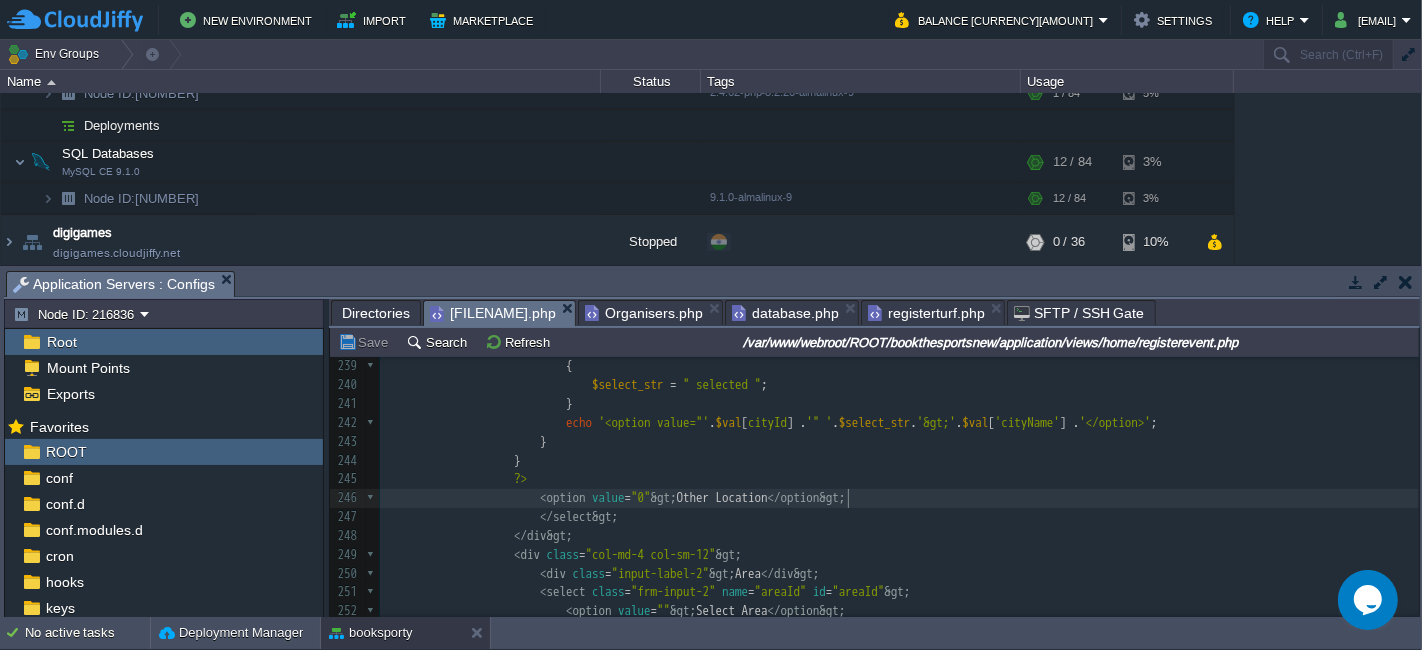 type on "<option value="0">Other Location</option>" 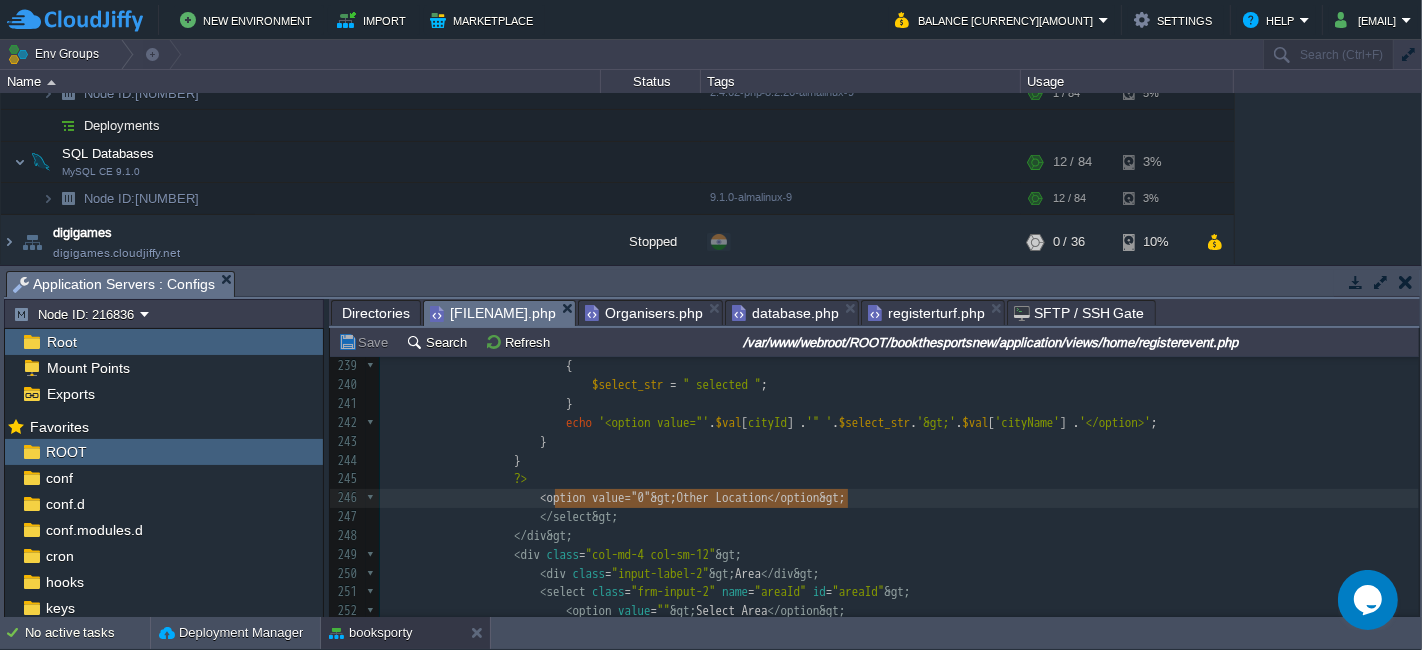 click on "registerturf.php" at bounding box center (926, 313) 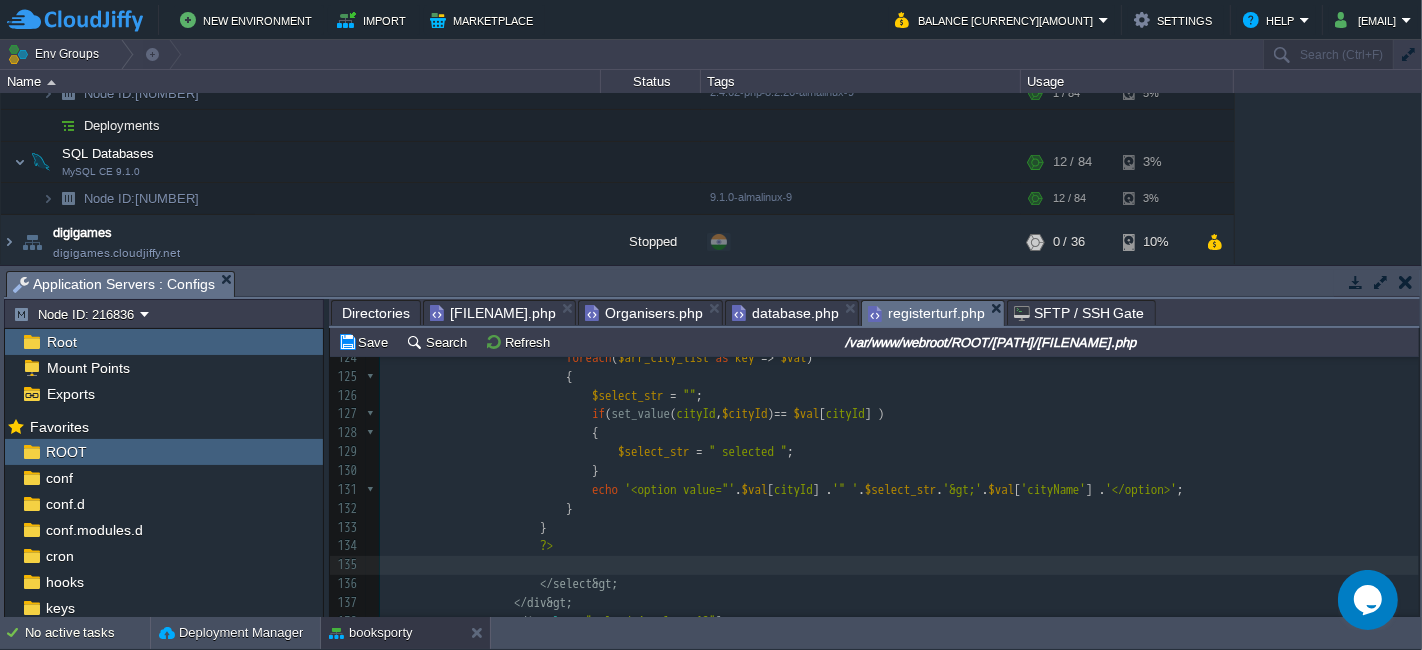 click at bounding box center [899, 565] 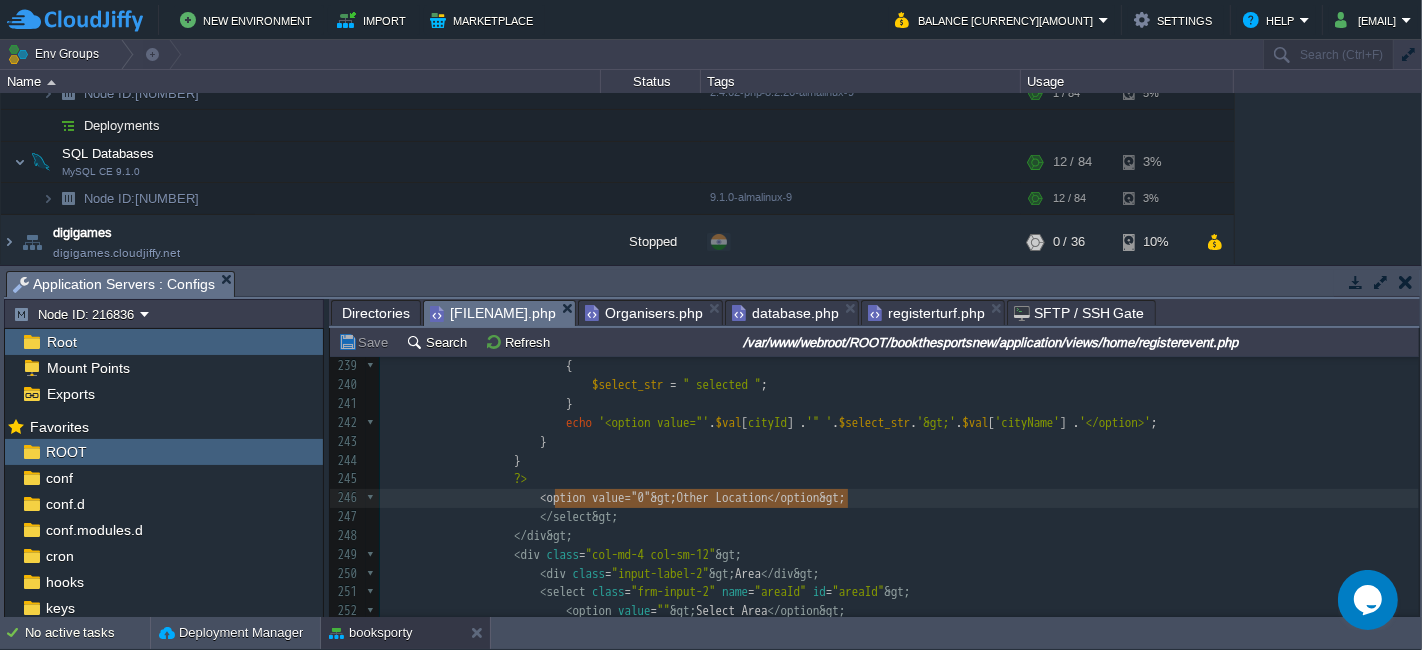 click on "[FILENAME].php" at bounding box center [493, 313] 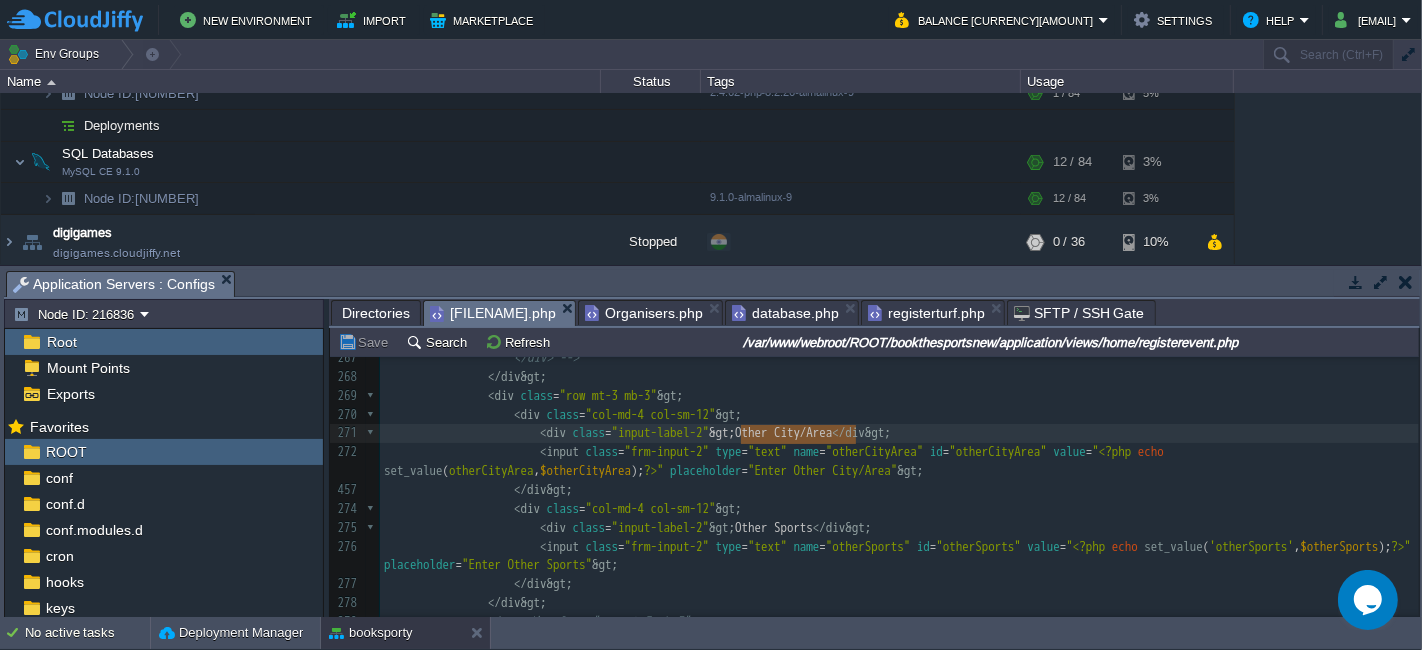 type on "Other City/Area" 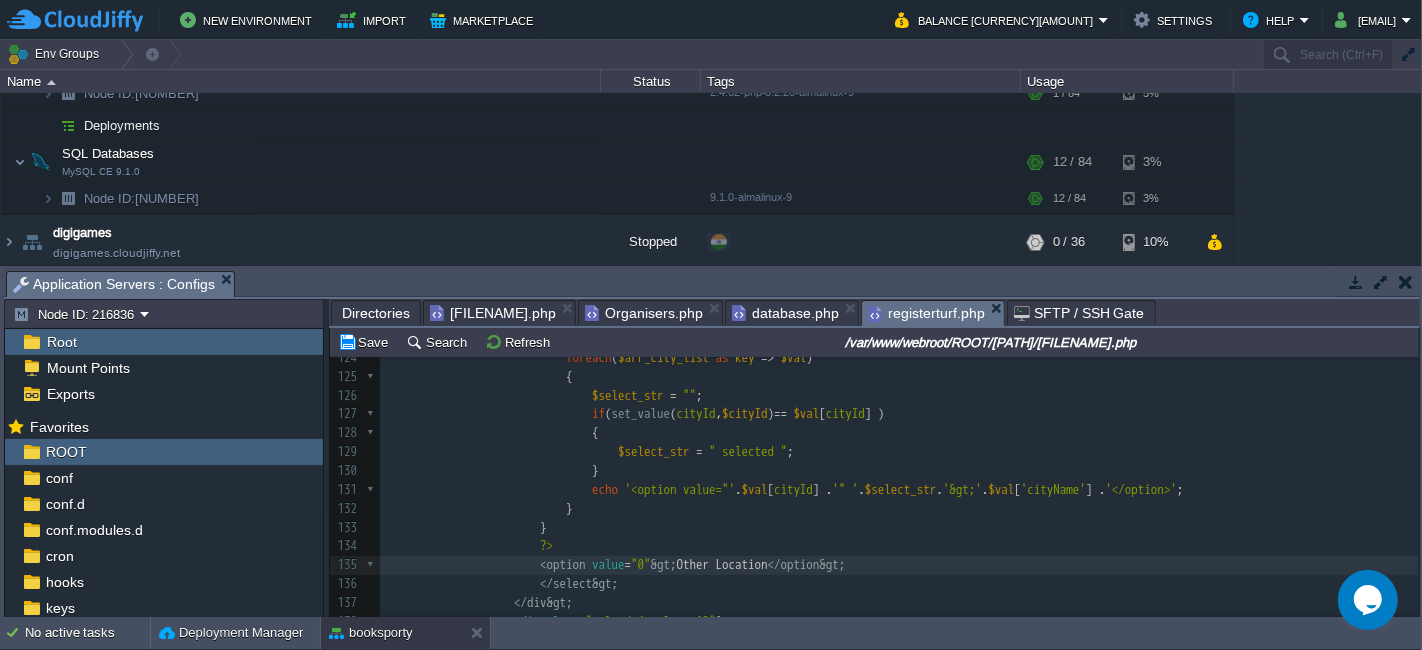 click on "registerturf.php" at bounding box center (926, 313) 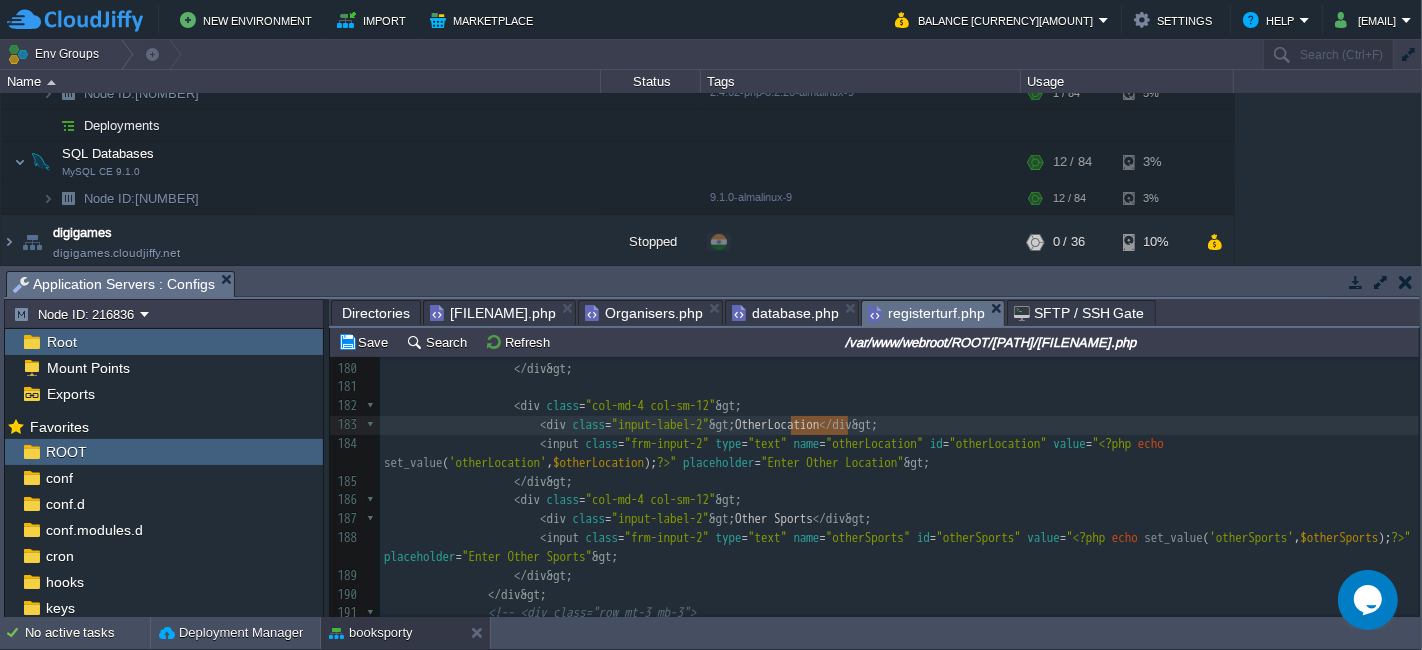 type on "Other Location" 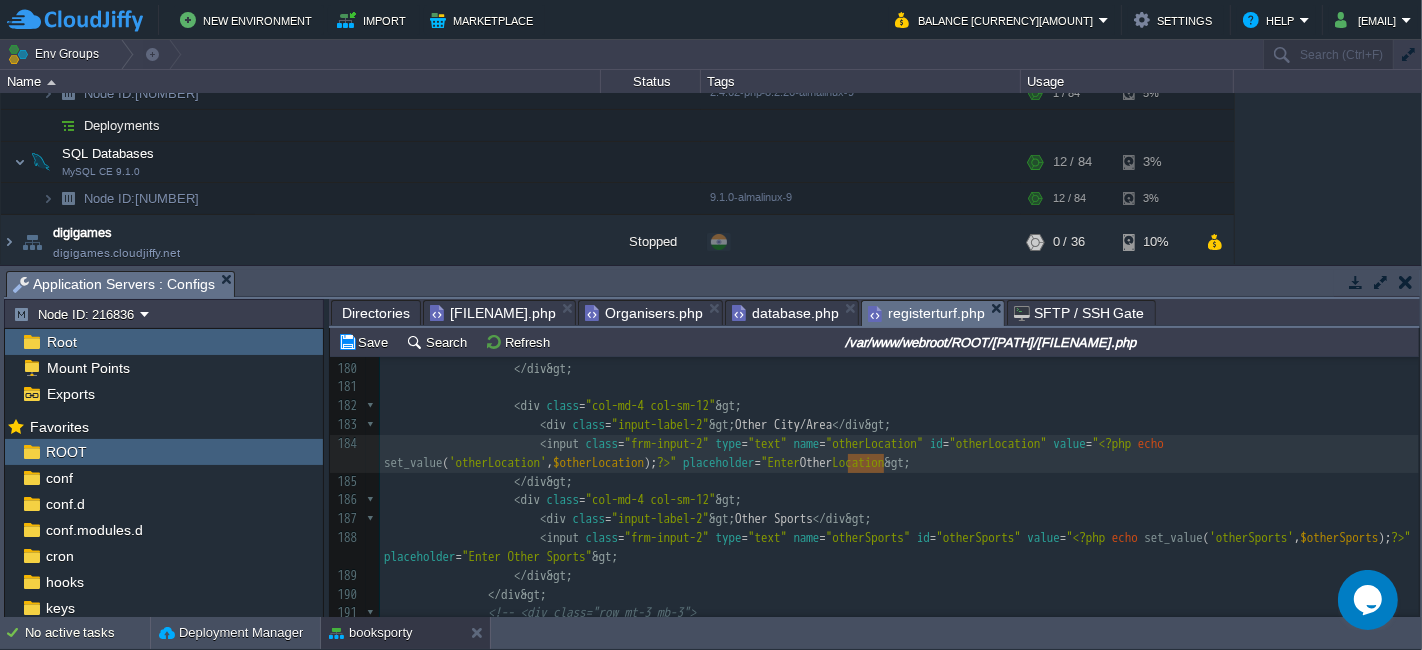 type on "Other Location" 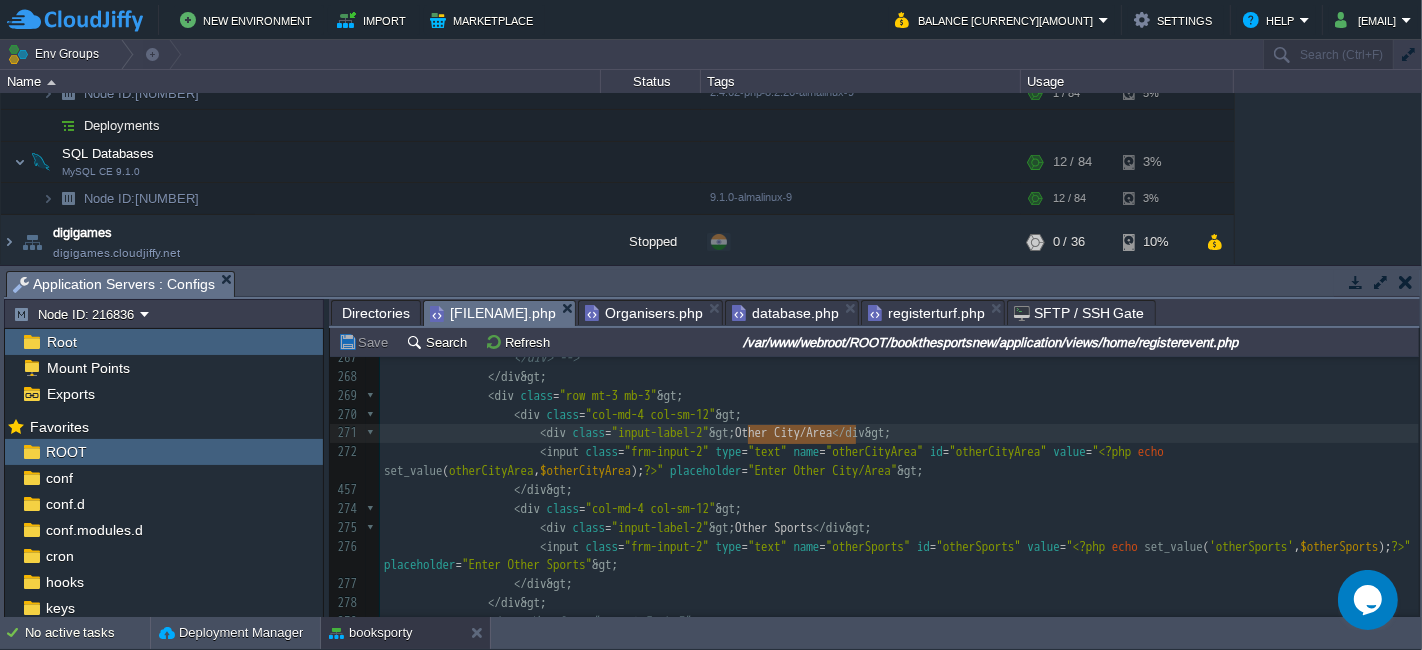 click on "[FILENAME].php" at bounding box center [493, 313] 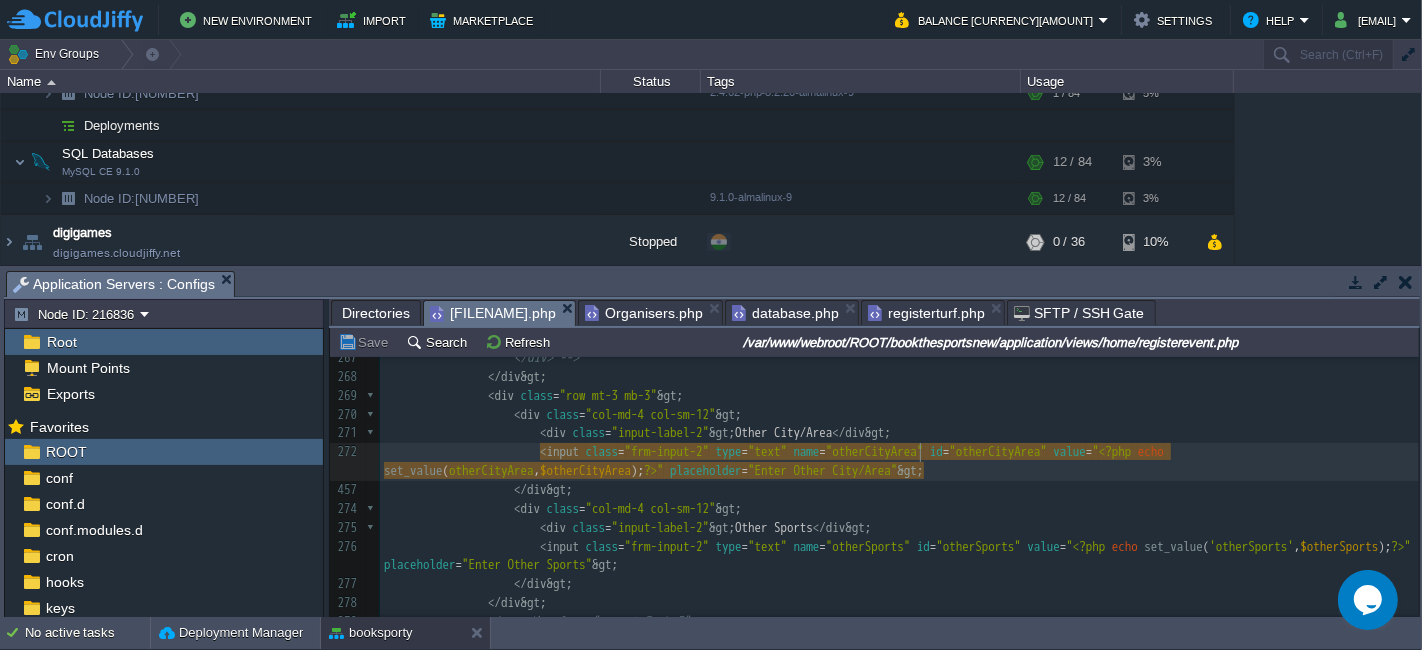 type on "otherCityArea" 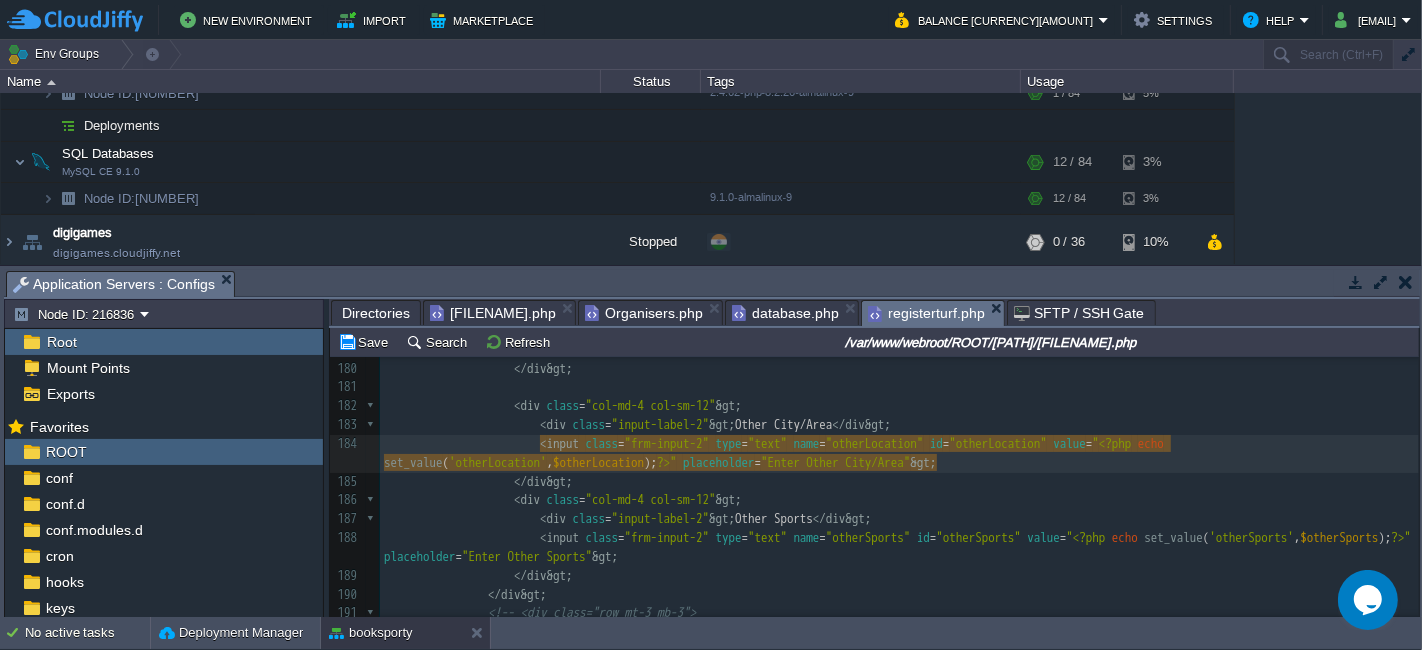 click on "registerturf.php" at bounding box center [926, 313] 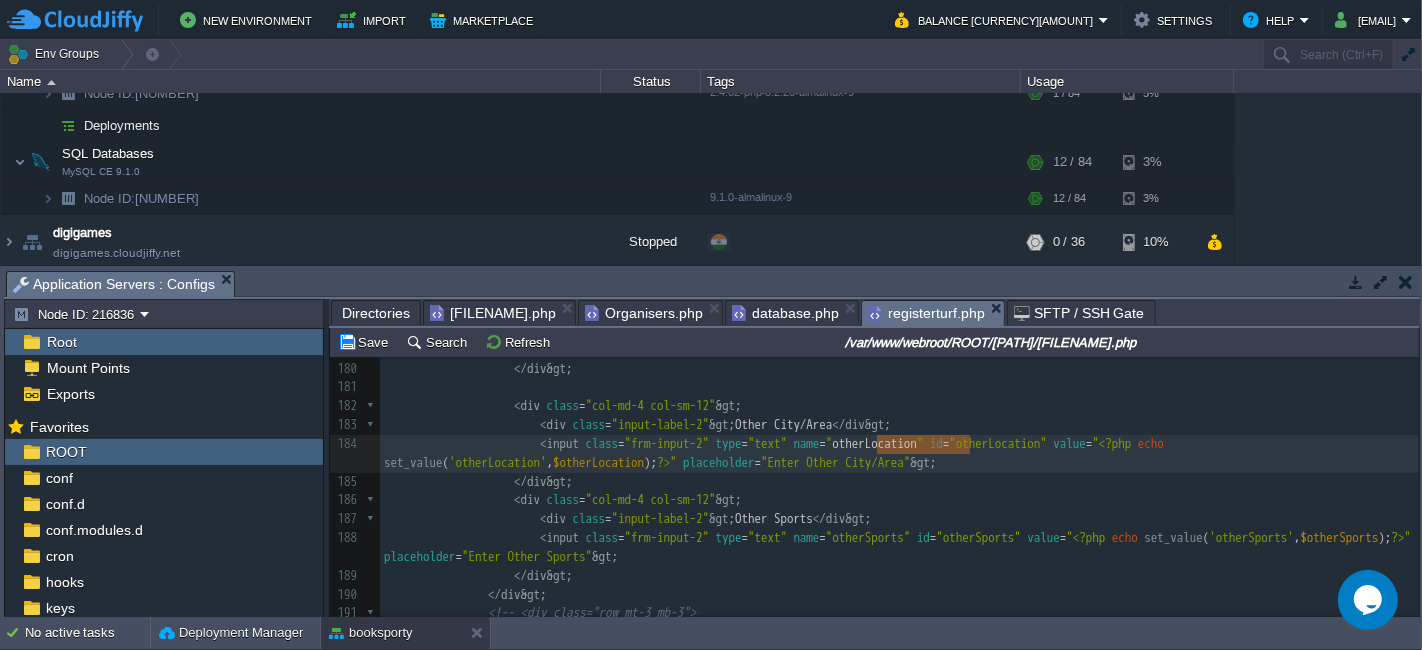 paste 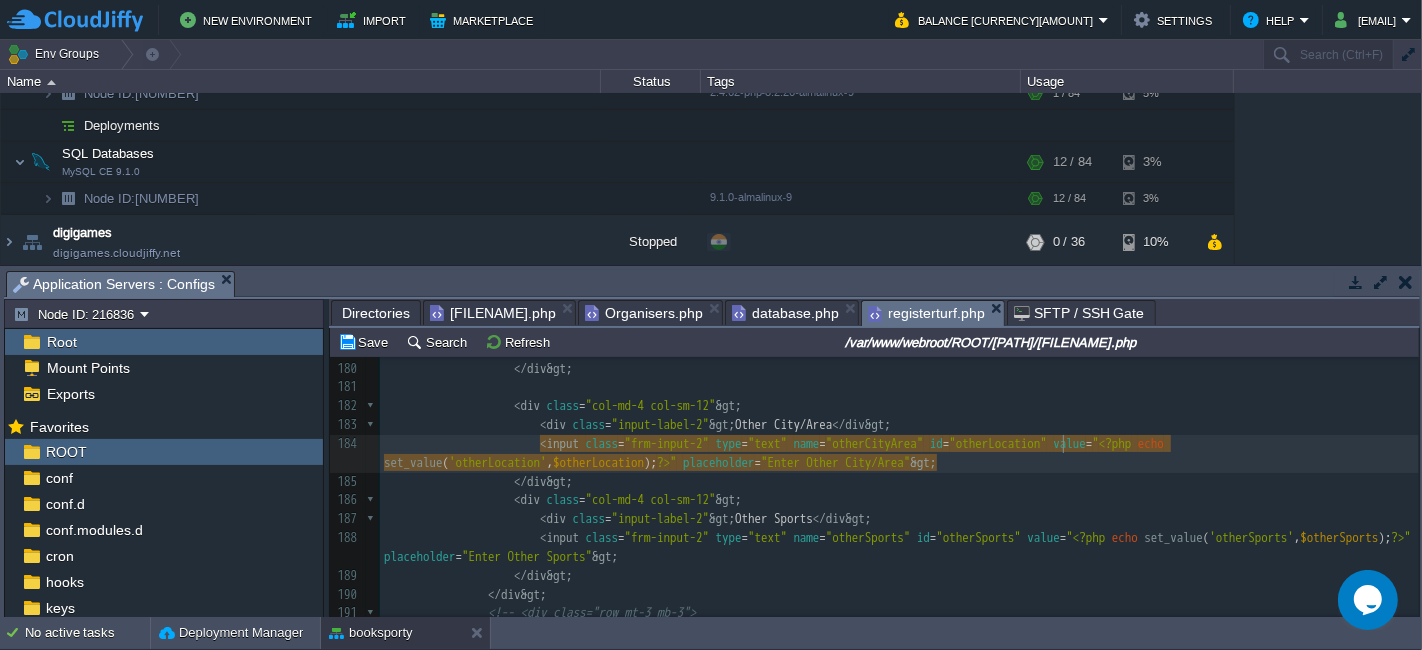 type on "otherLocation" 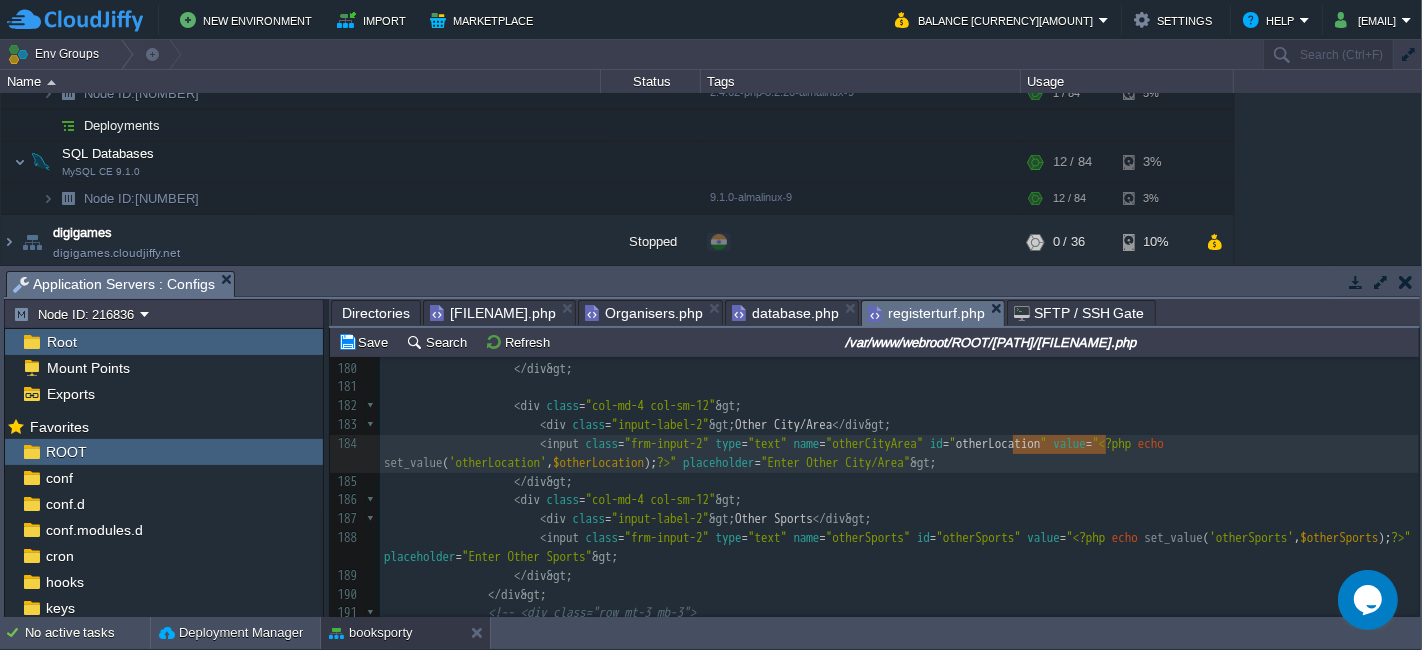 paste 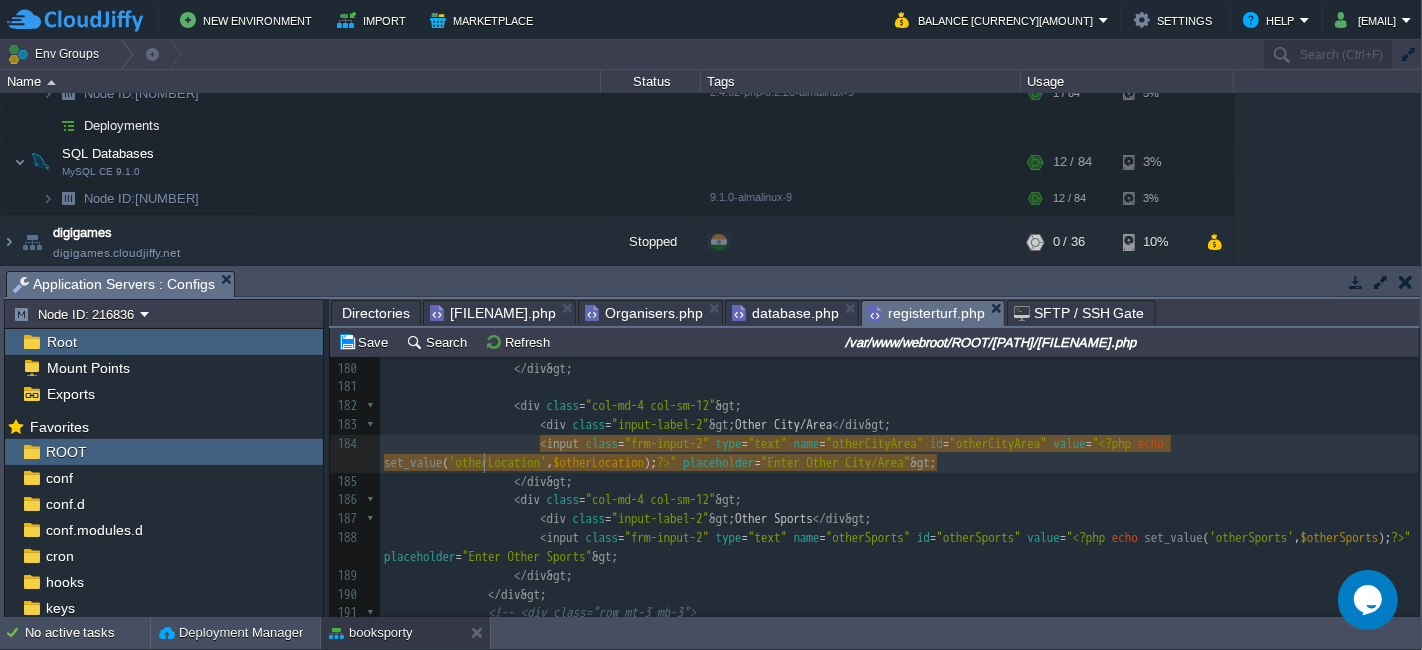 type on "otherLocation" 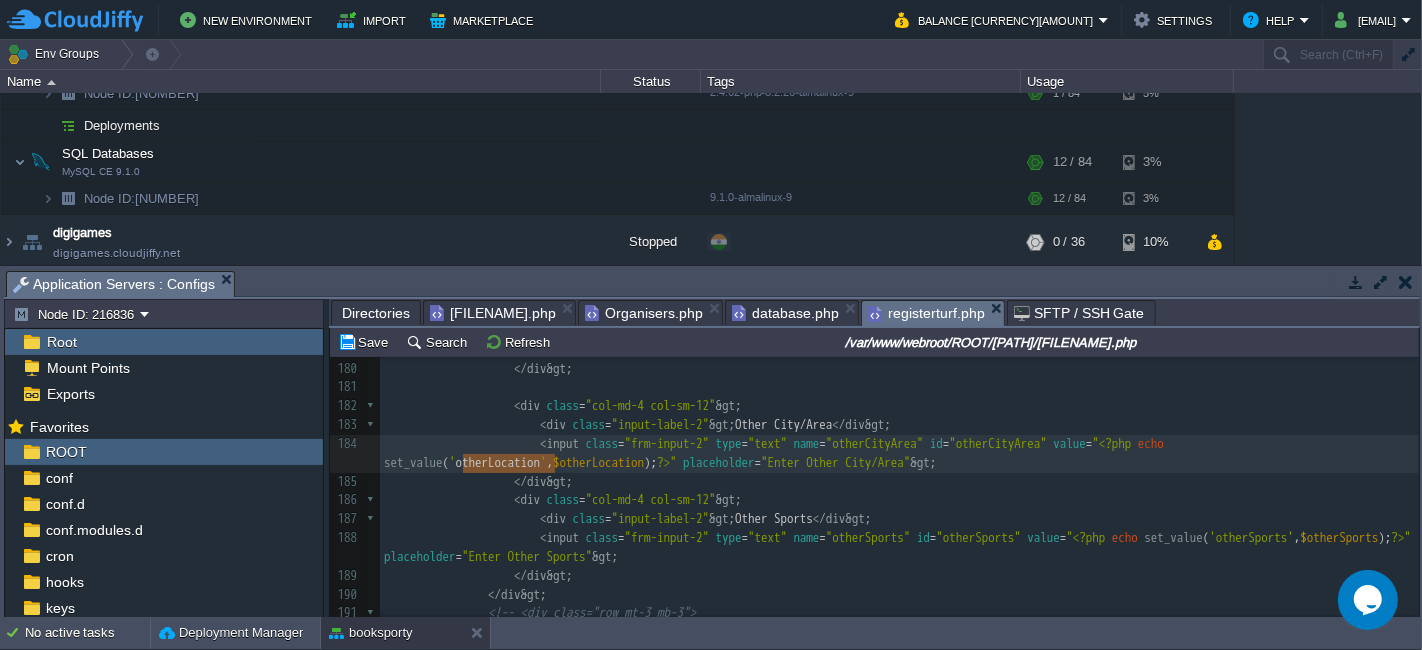 paste 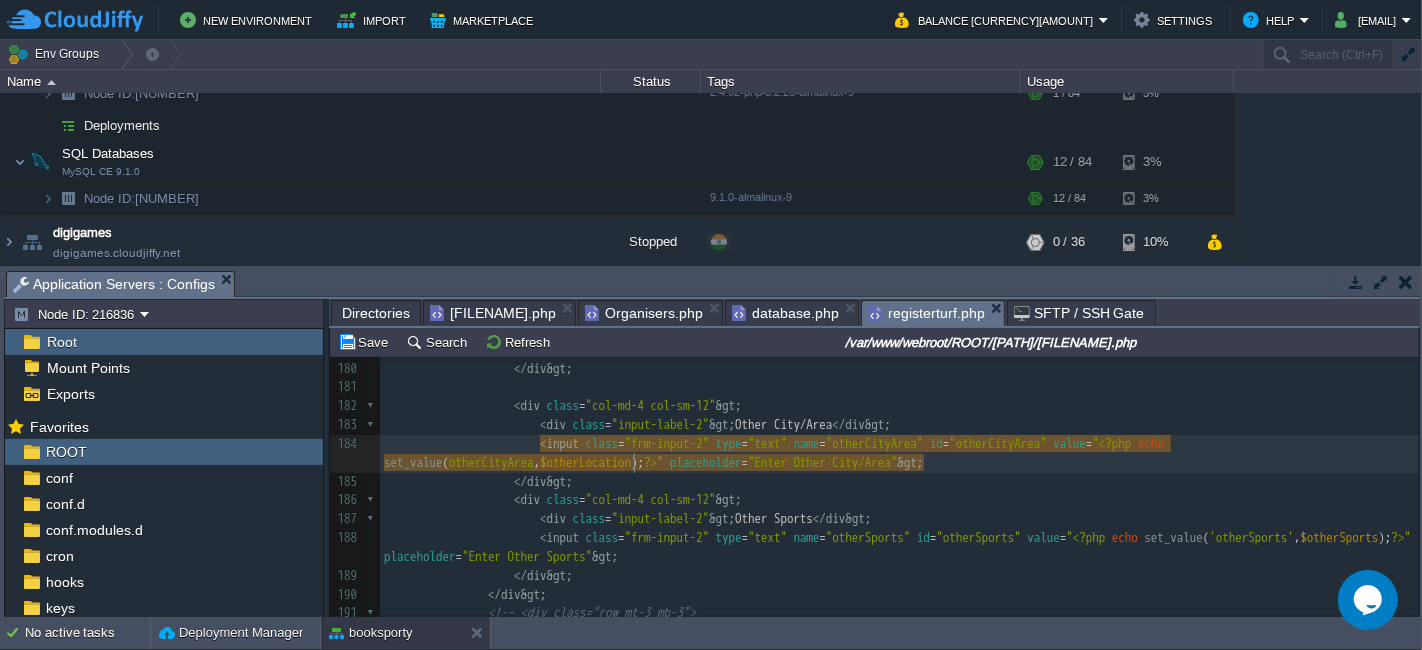 type on "$otherLocation" 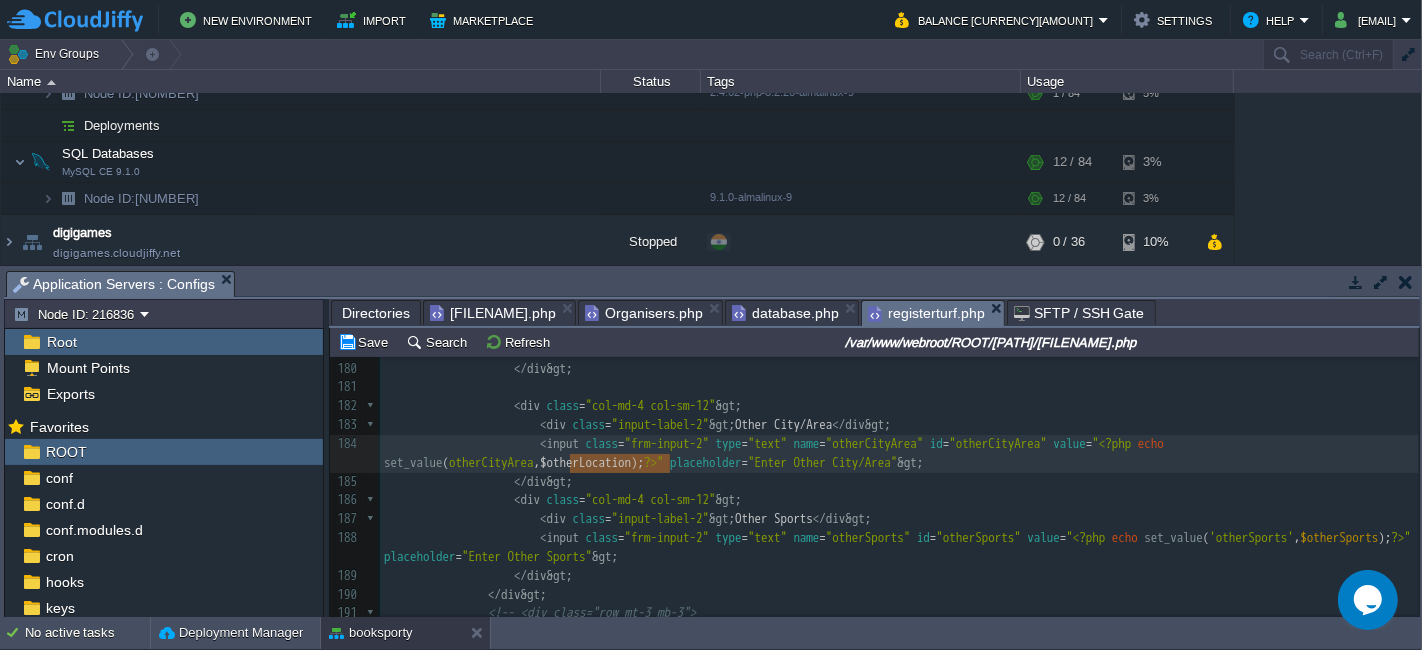 paste 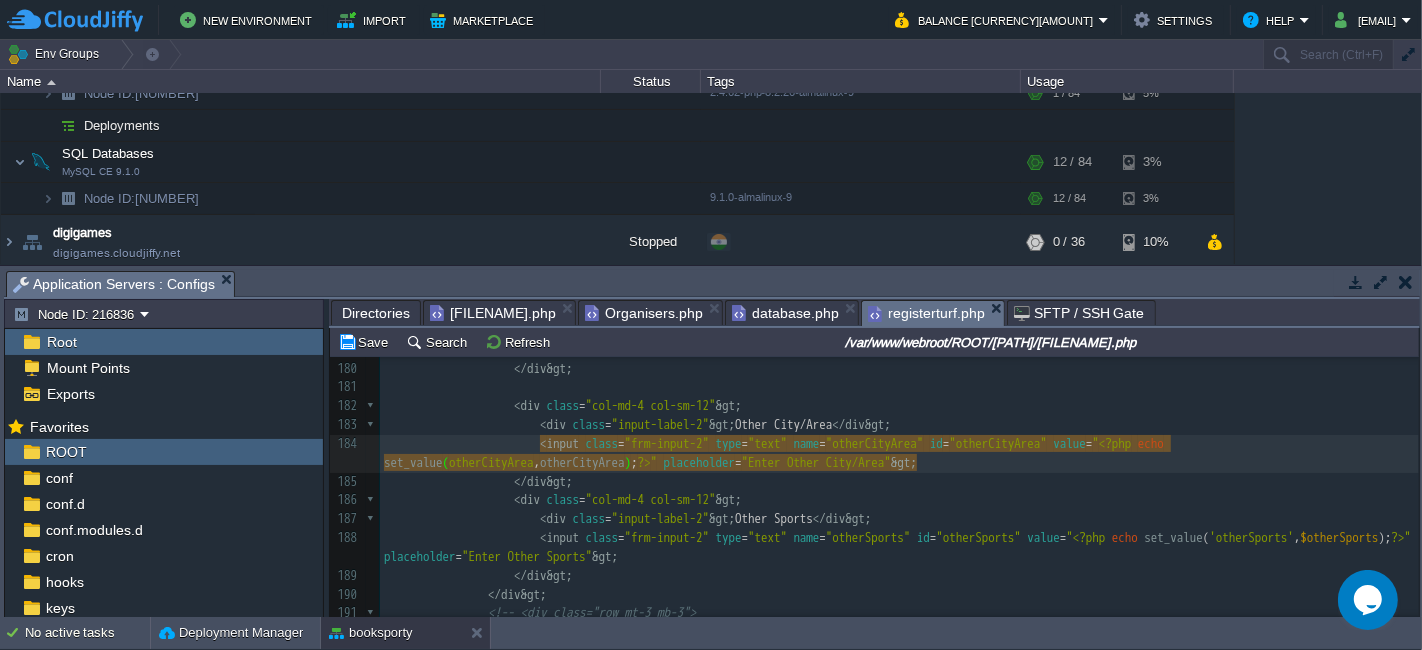 click on "[VAL] [VAL]" at bounding box center (899, 378) 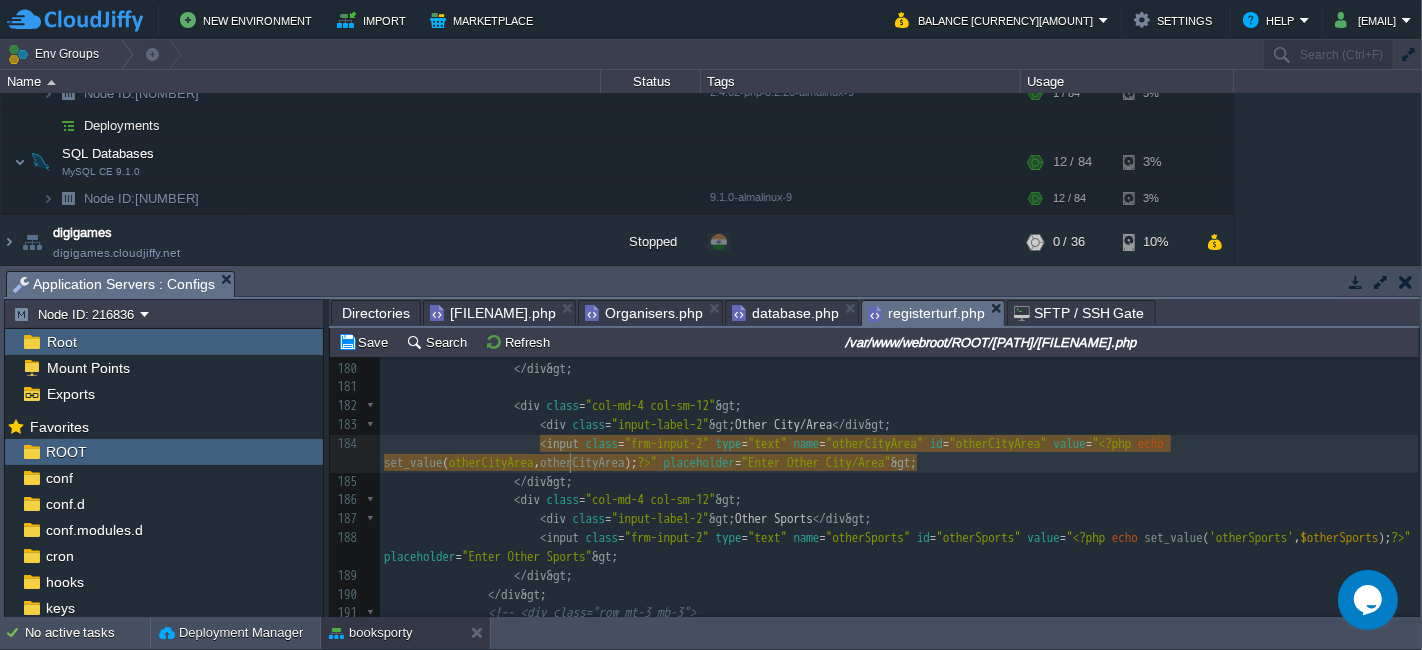 type on "$" 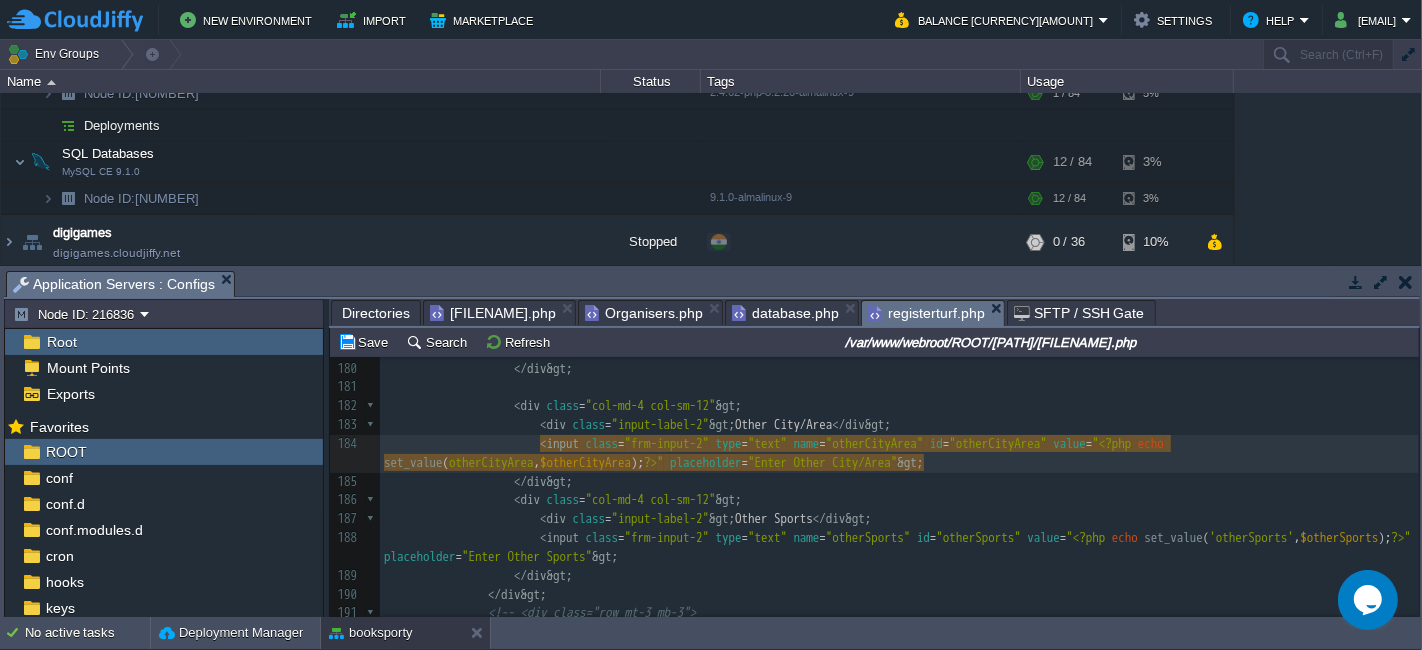 type 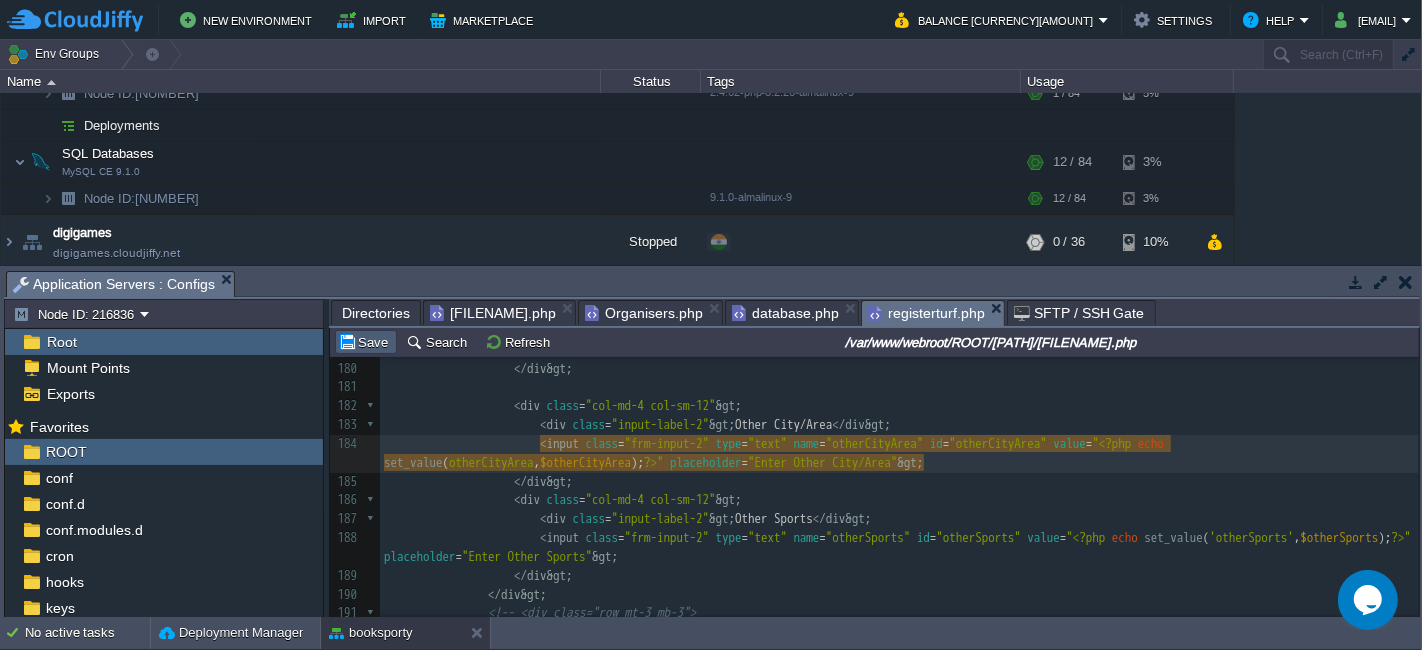 click on "Save" at bounding box center (366, 342) 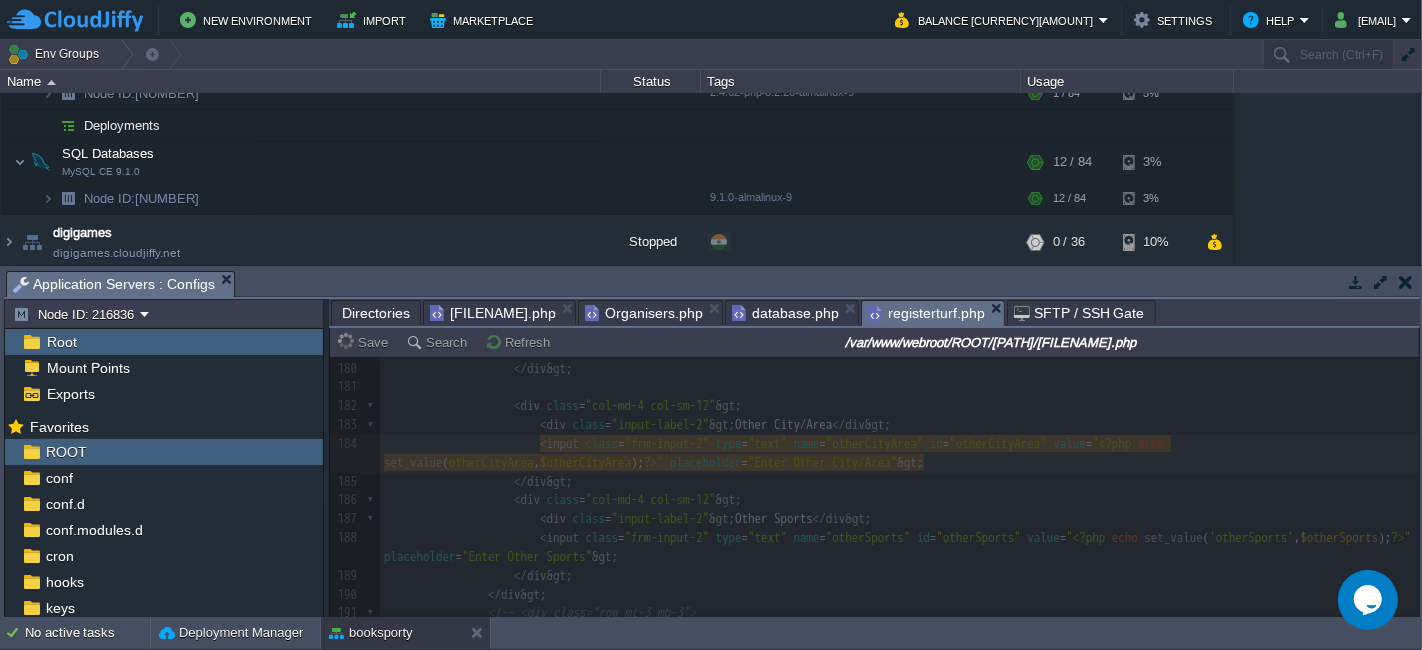 type 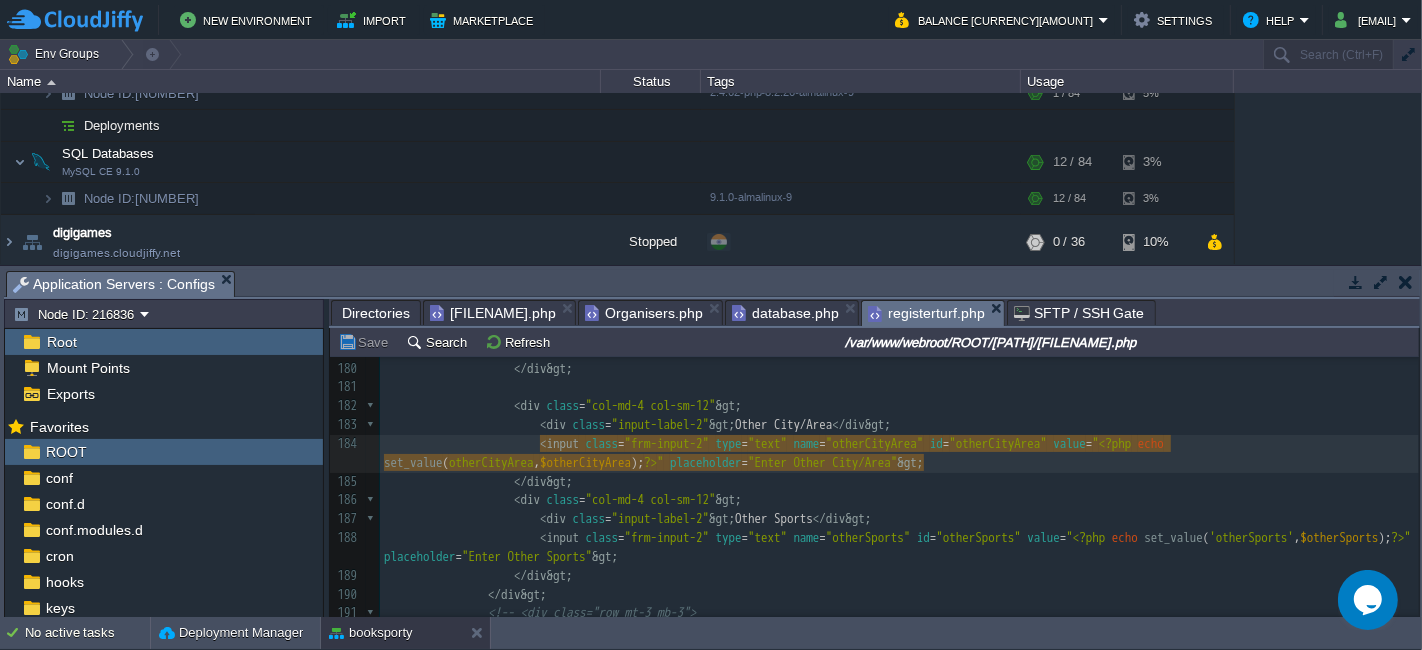 click on "[FILENAME].php" at bounding box center [493, 313] 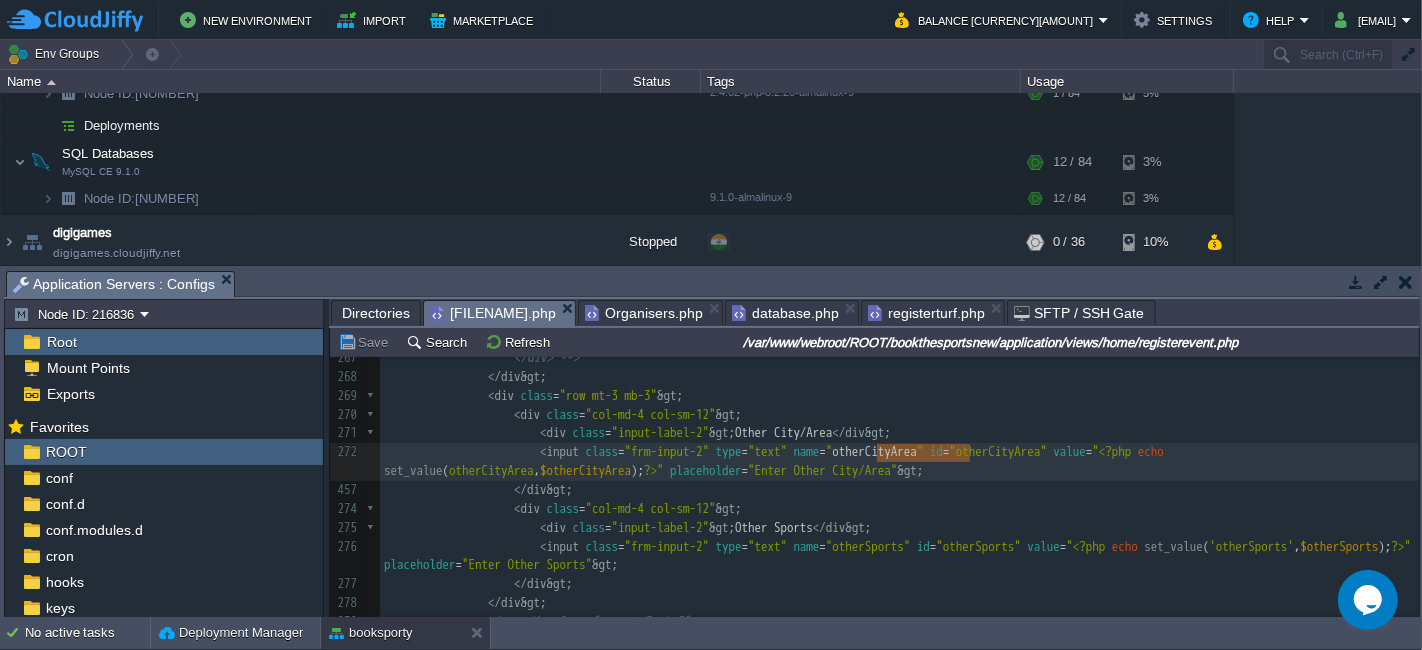 click on "</ div >" at bounding box center (899, 490) 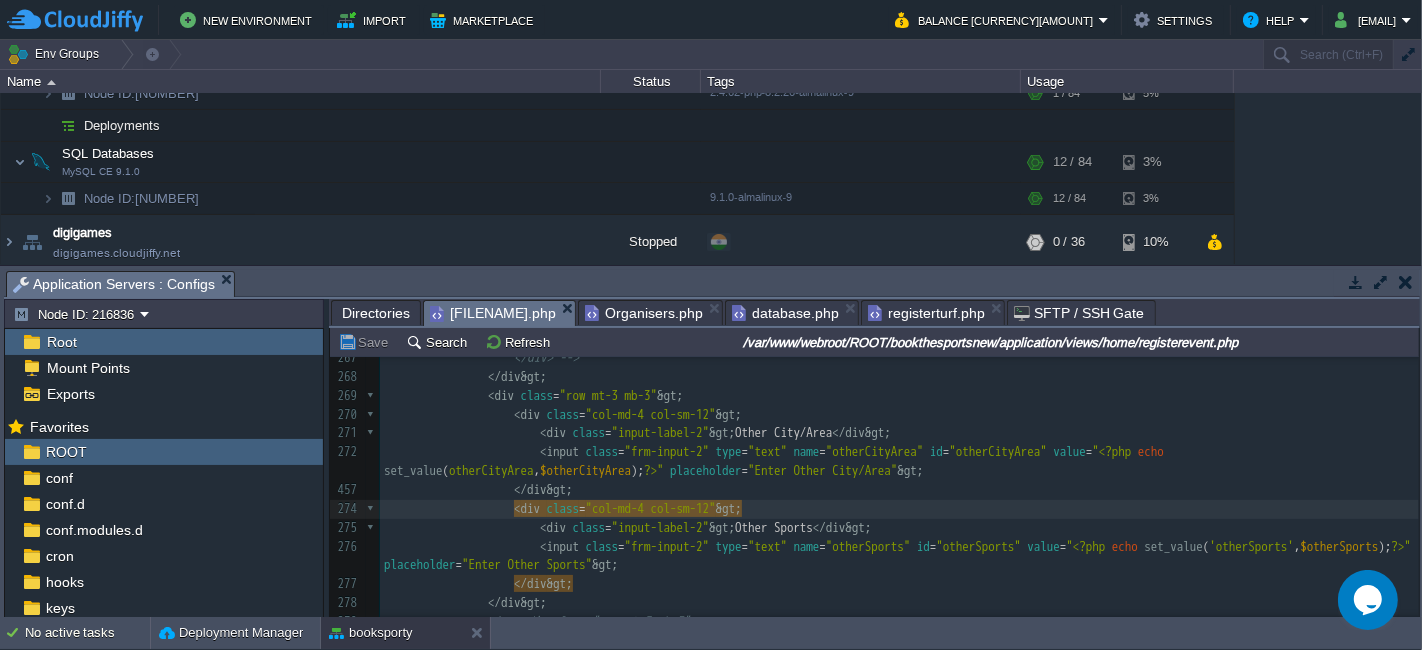type on "<div class="col-md-4 col-sm-12">
<div class="input-label-2">Other Sports</div>
<input class="frm-input-2" type="text" name="otherSports" id="otherSports" value="<?php echo set_value('otherSports',$otherSports);?>" placeholder="Enter Other Sports">
</div>" 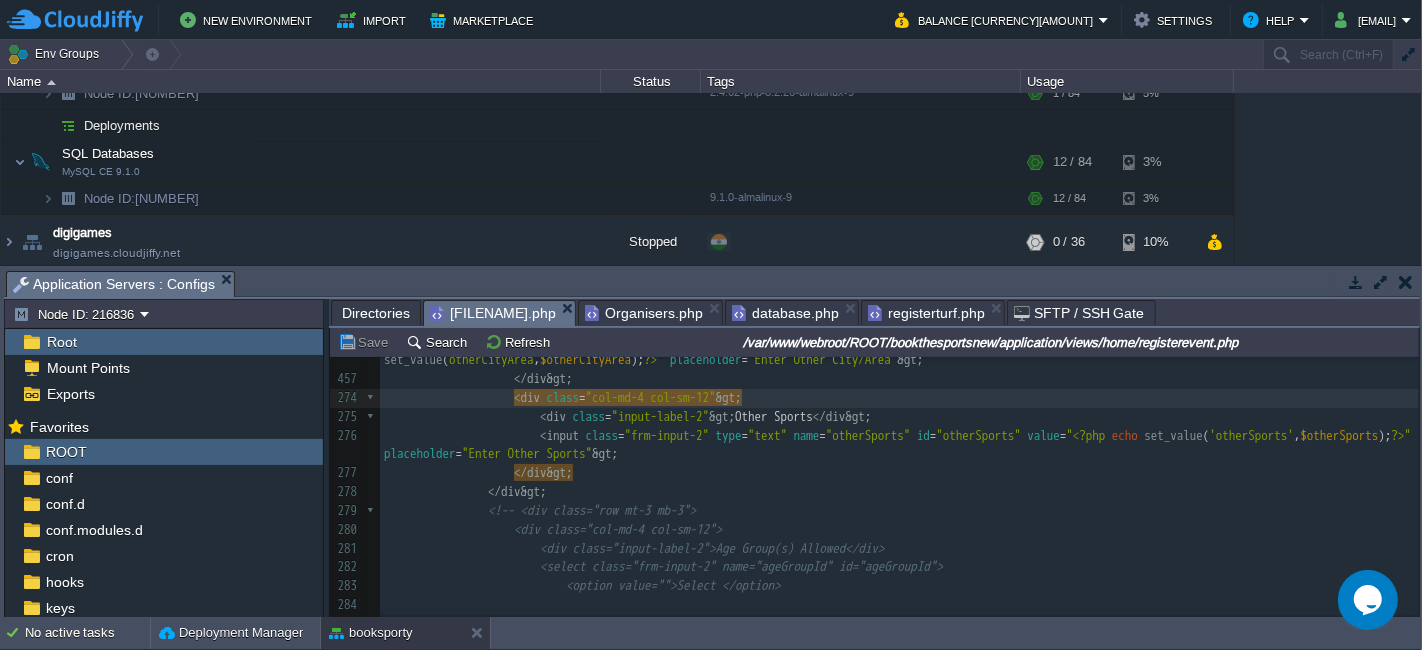 scroll, scrollTop: 5457, scrollLeft: 0, axis: vertical 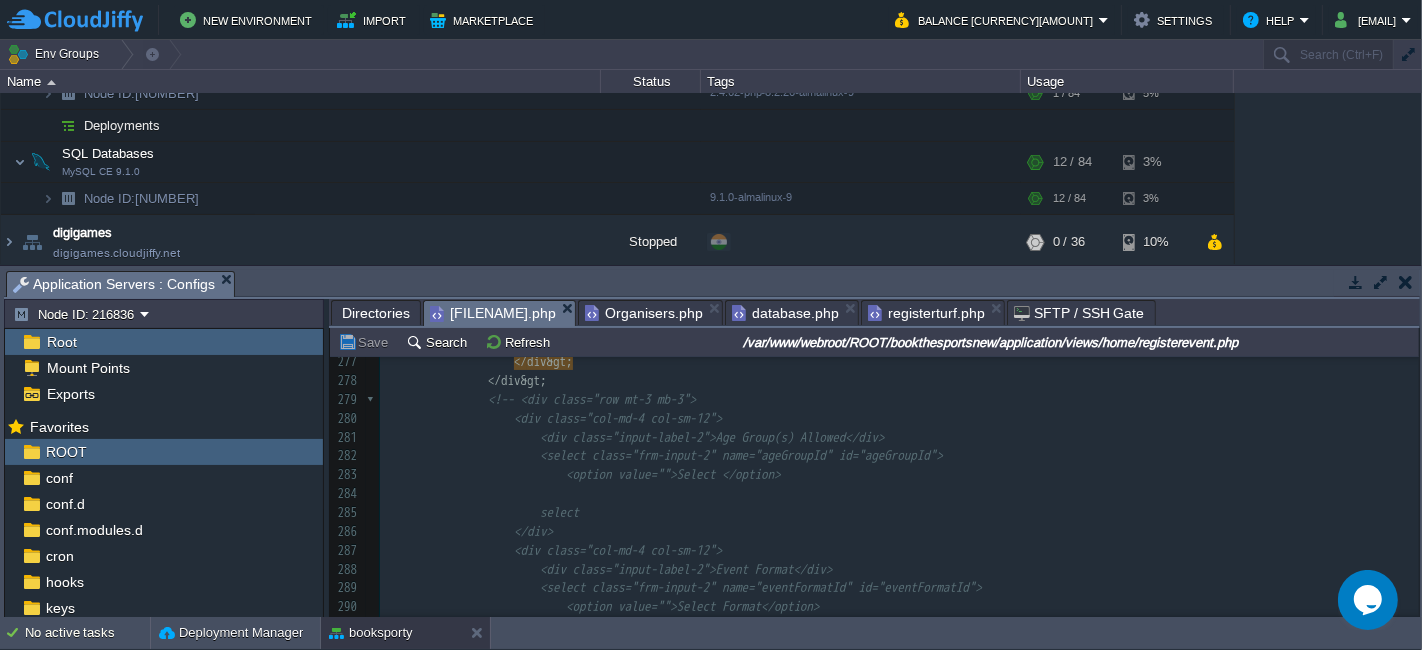 click on "<!-- <div class="row mt-3 mb-3">" at bounding box center [592, 399] 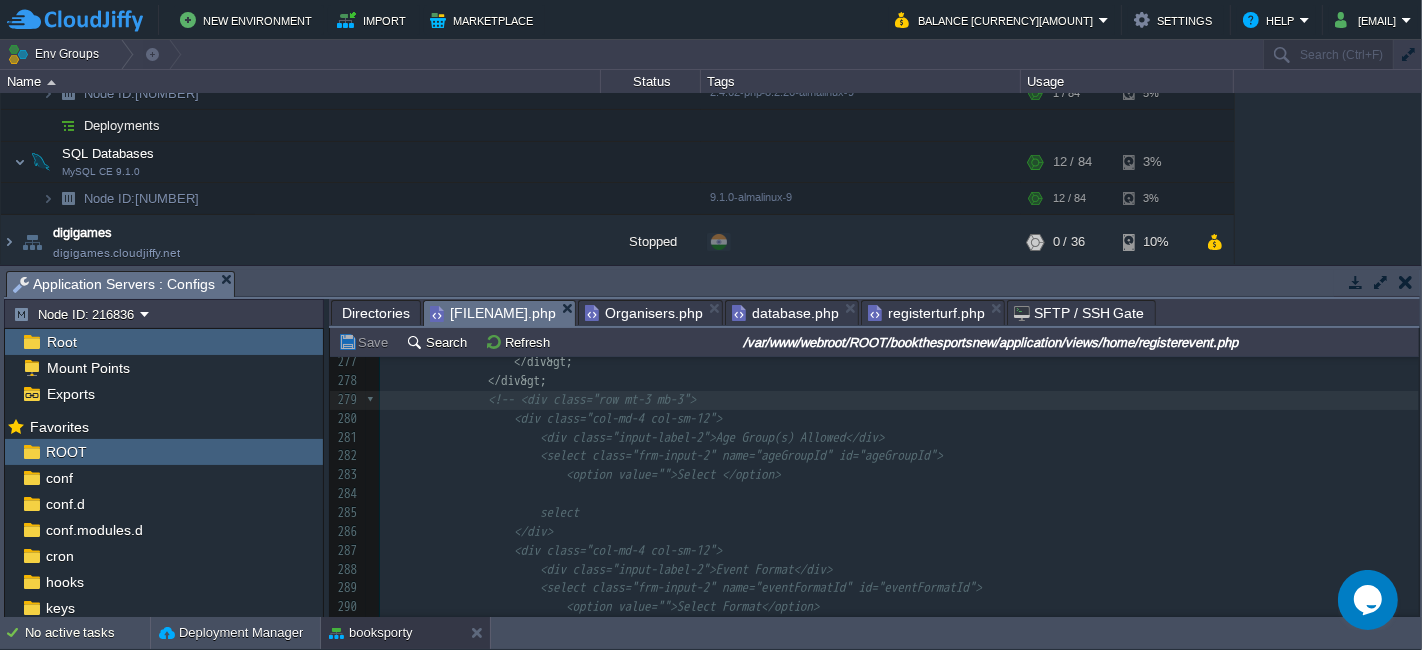 type on "<!--" 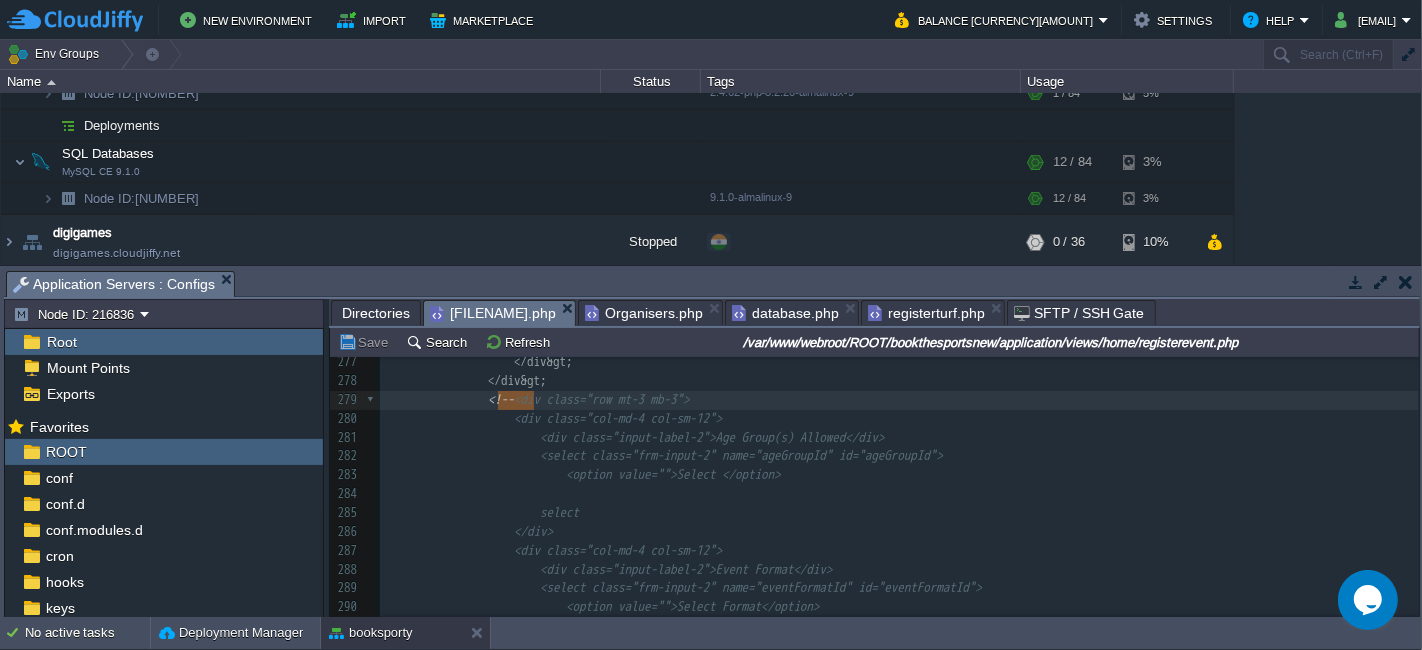 scroll, scrollTop: 5354, scrollLeft: 0, axis: vertical 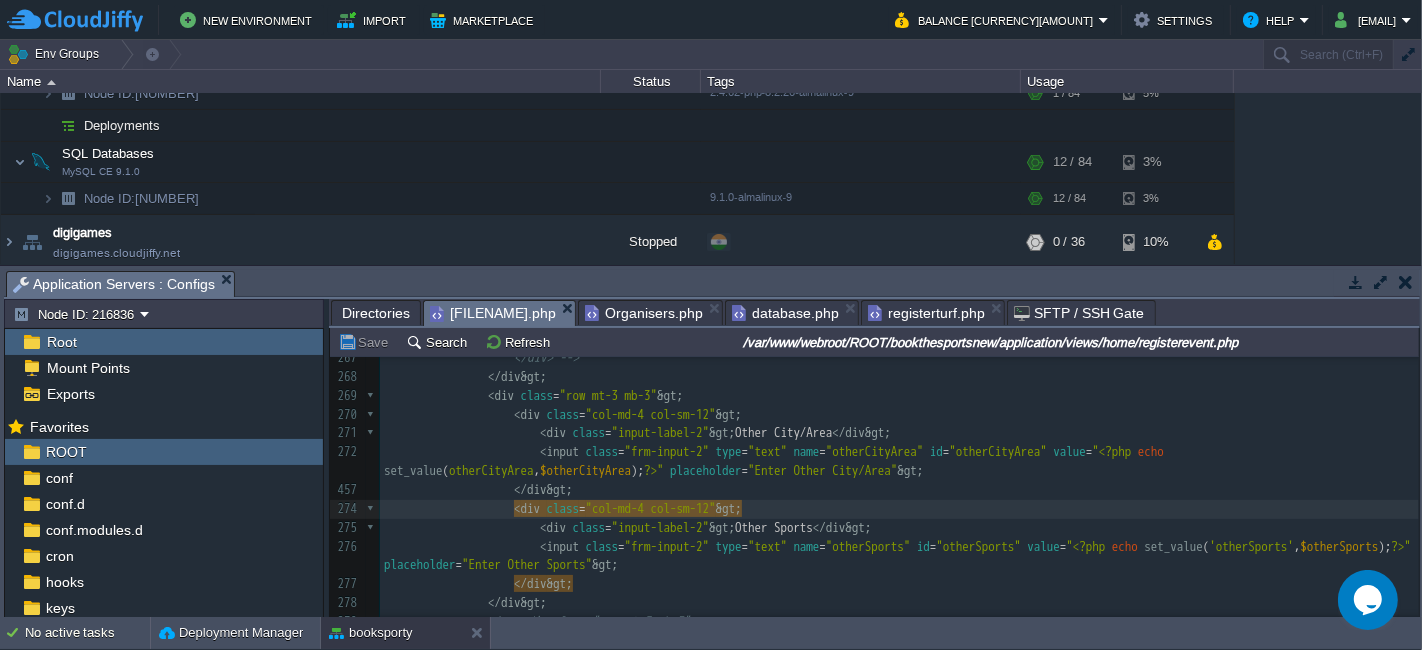 paste 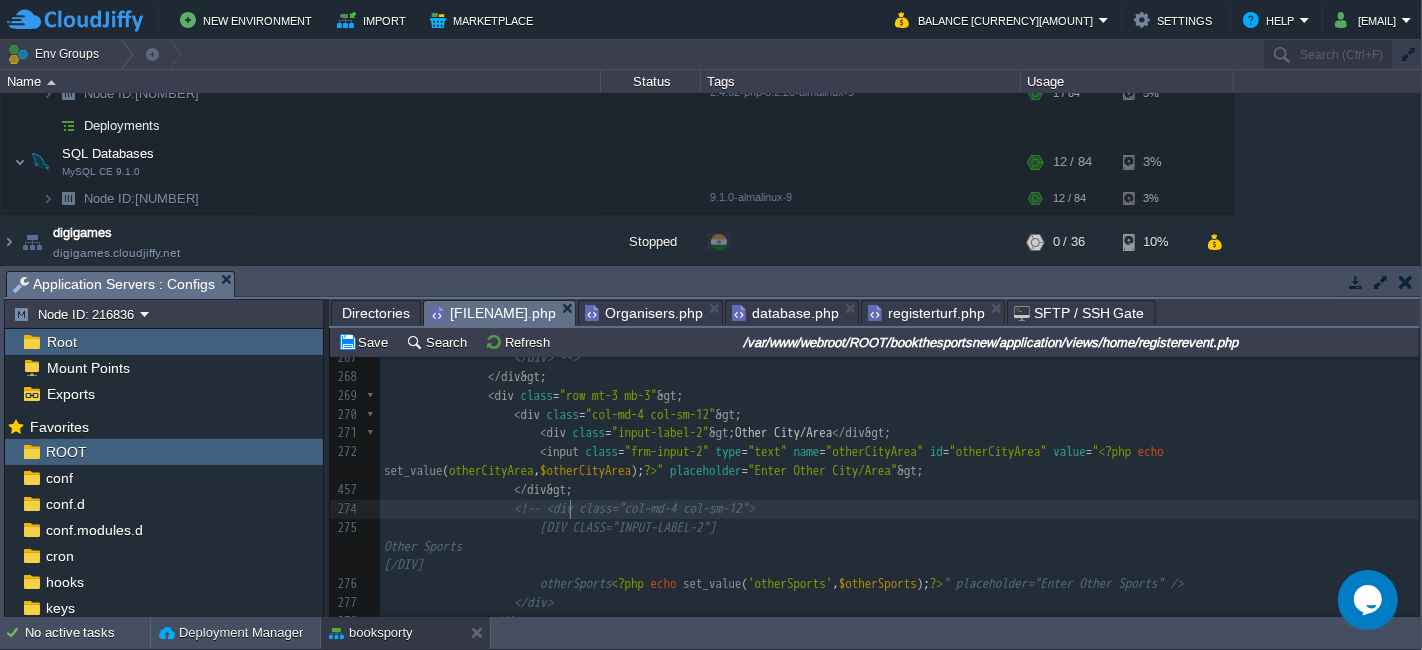 scroll, scrollTop: 5400, scrollLeft: 0, axis: vertical 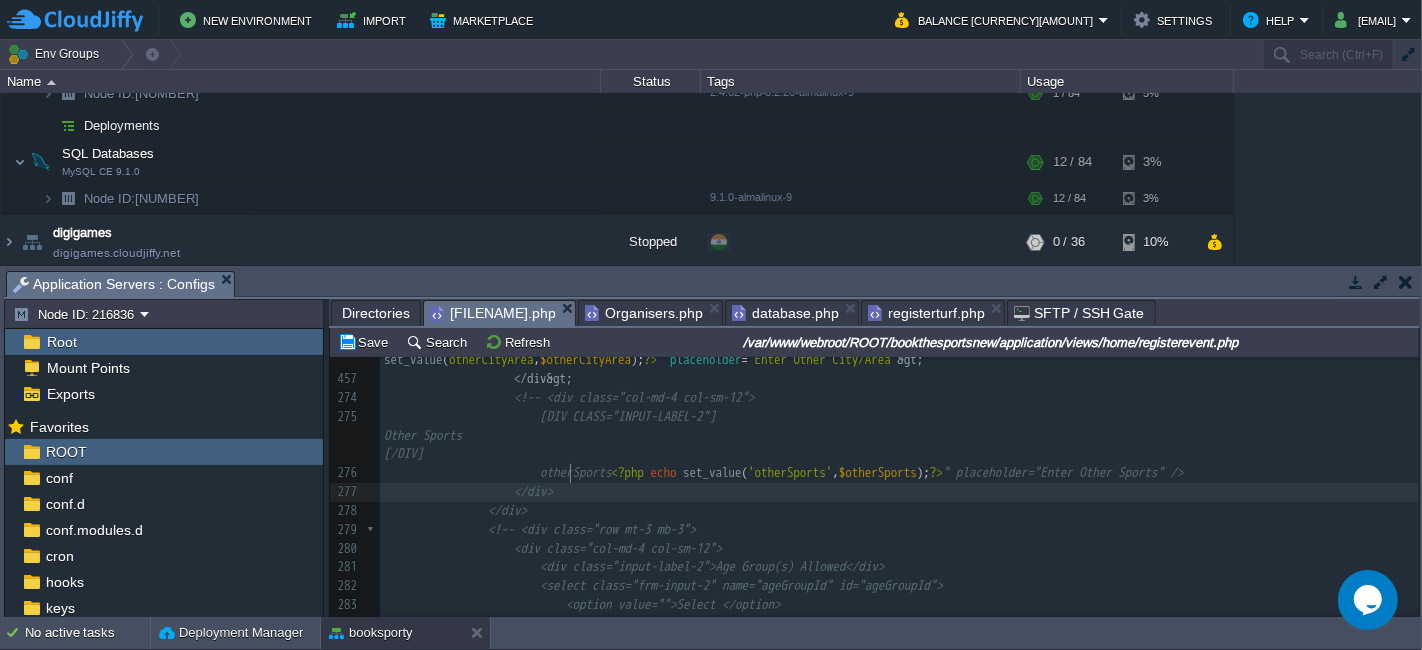 click on "</div>" at bounding box center (899, 492) 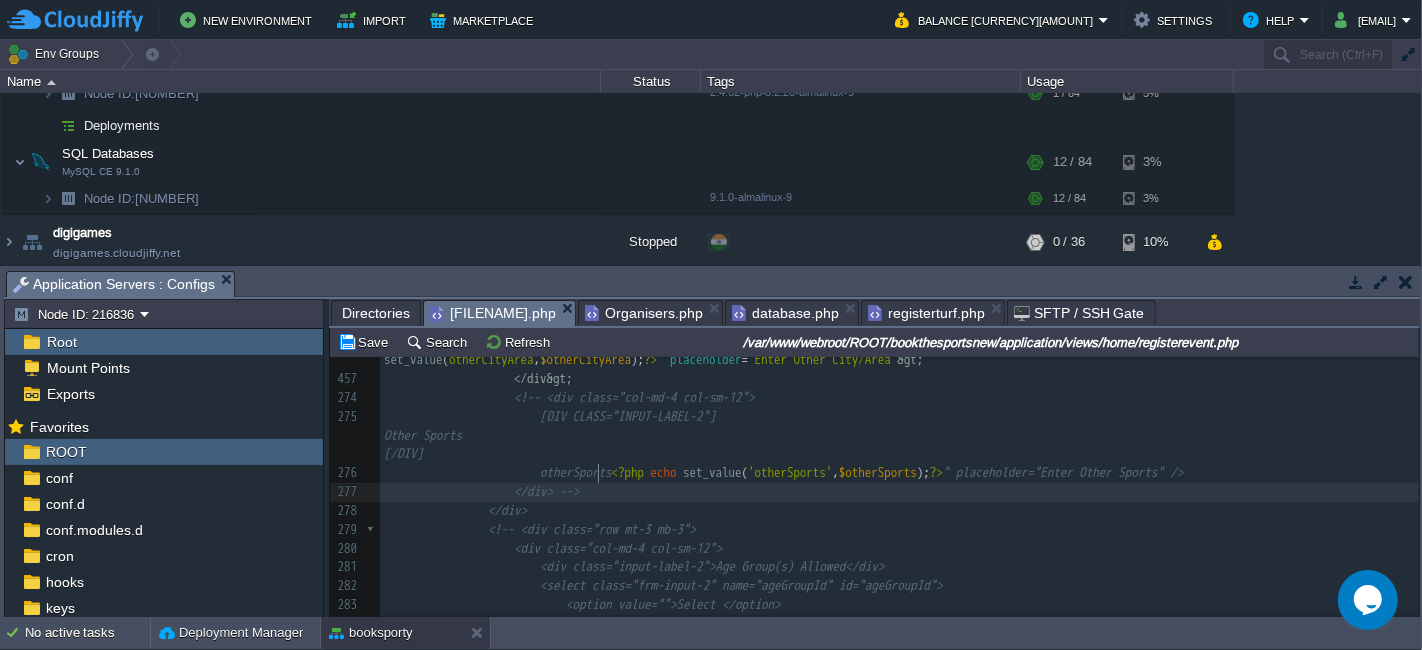 scroll, scrollTop: 6, scrollLeft: 28, axis: both 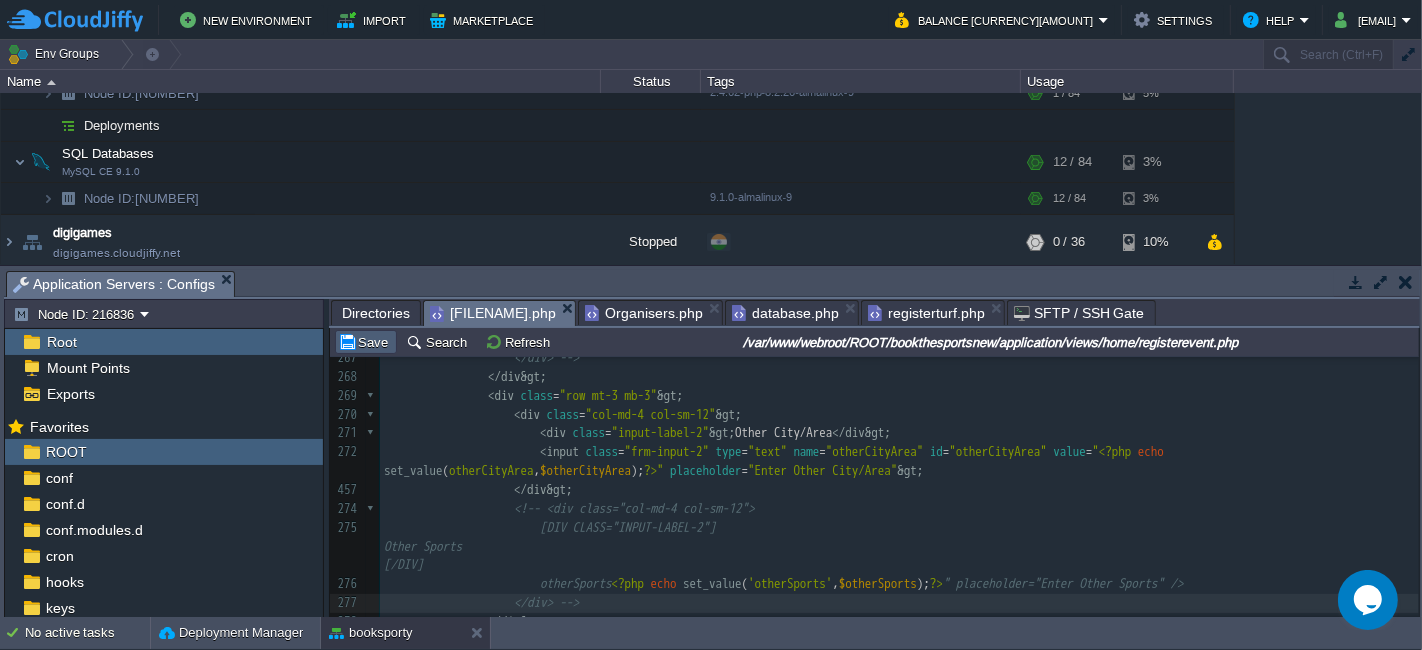 type on "-->" 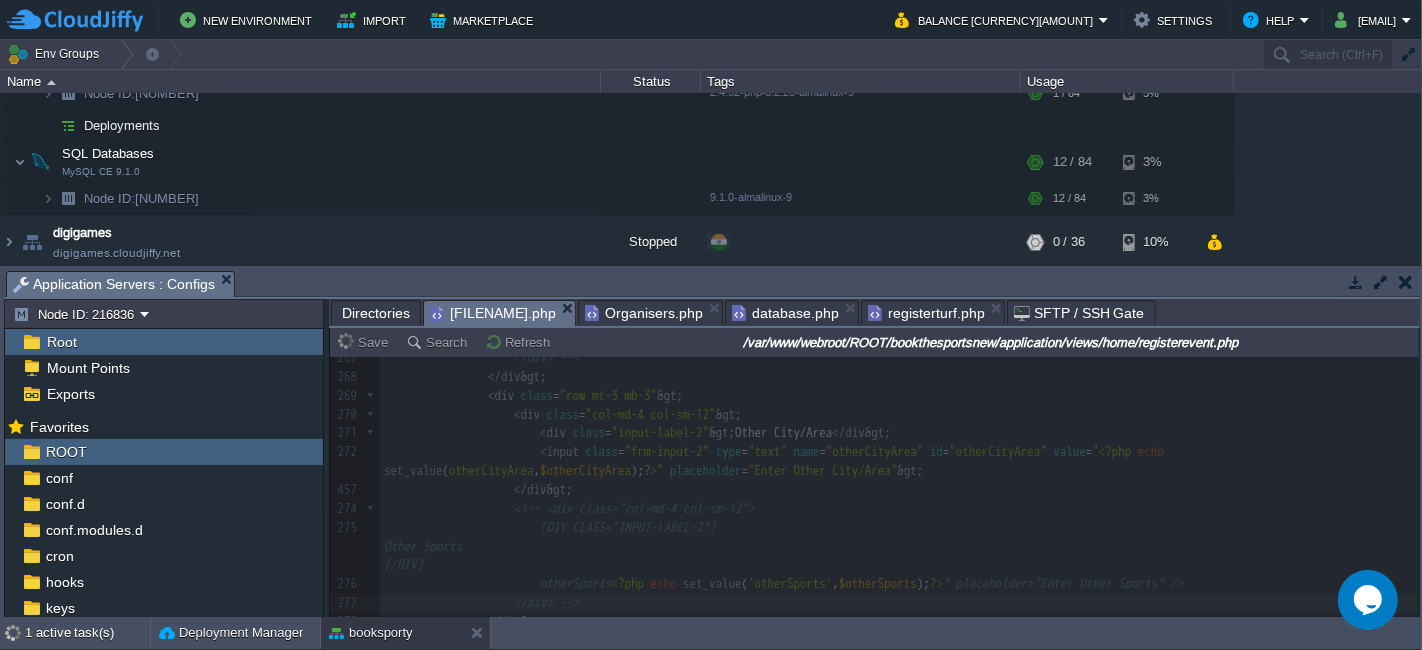 click on "registerturf.php" at bounding box center (926, 313) 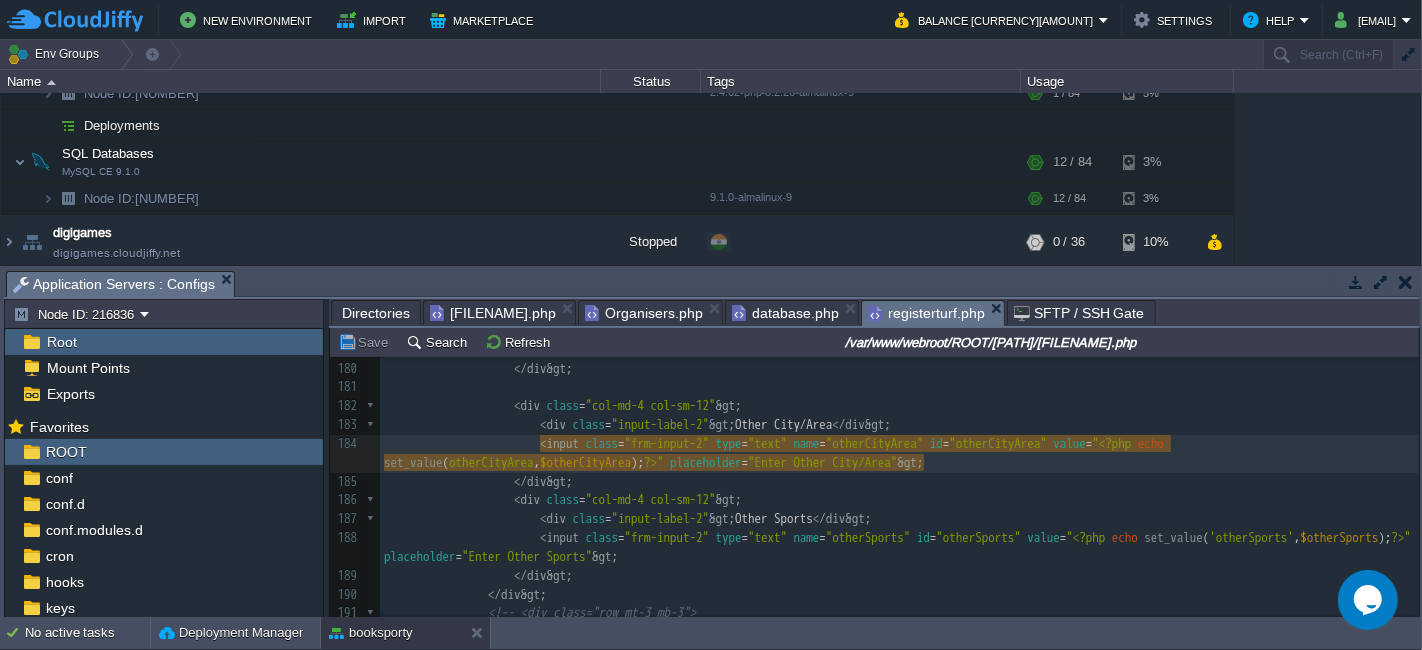 click at bounding box center (527, 519) 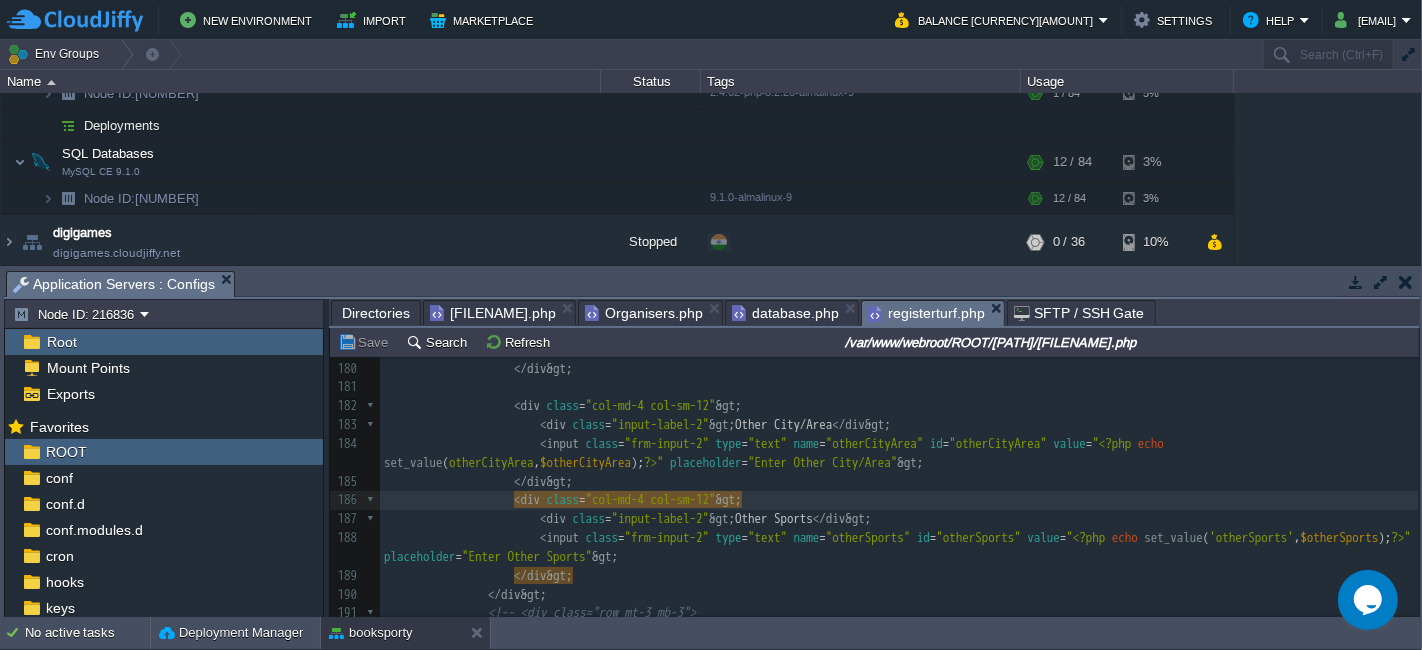 paste 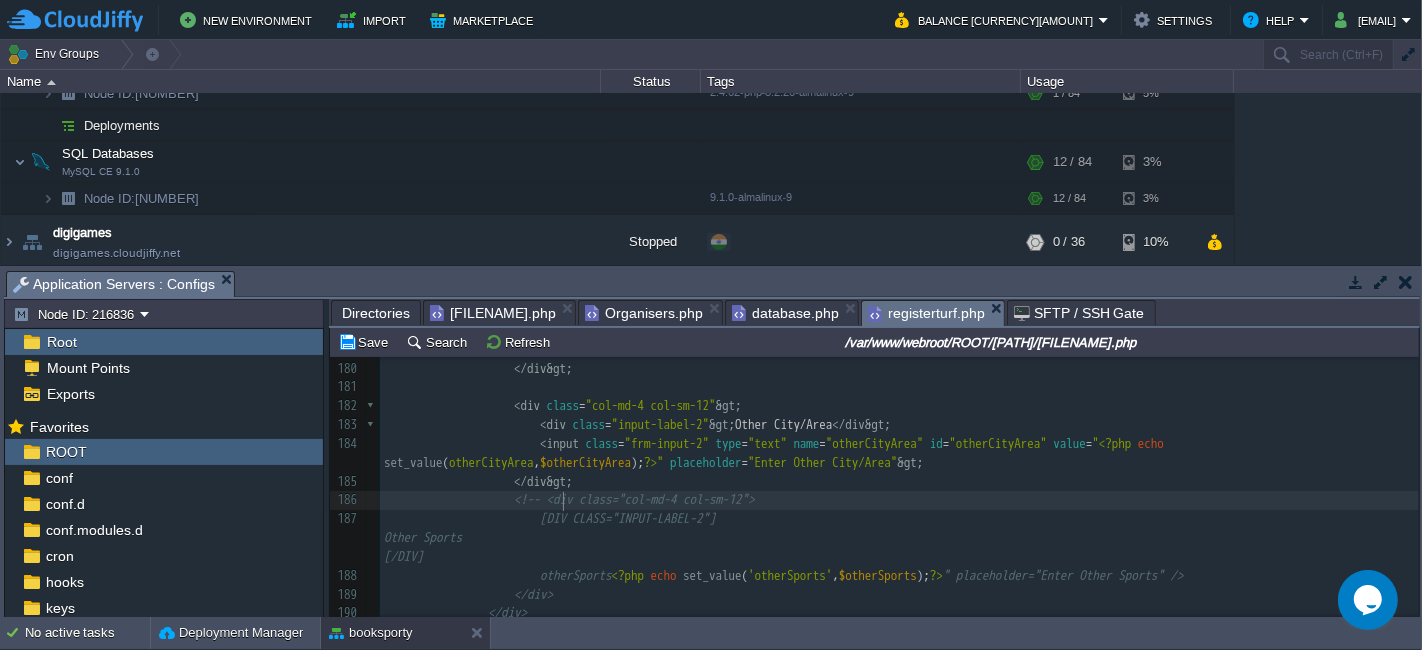 click on "</div>" at bounding box center [899, 595] 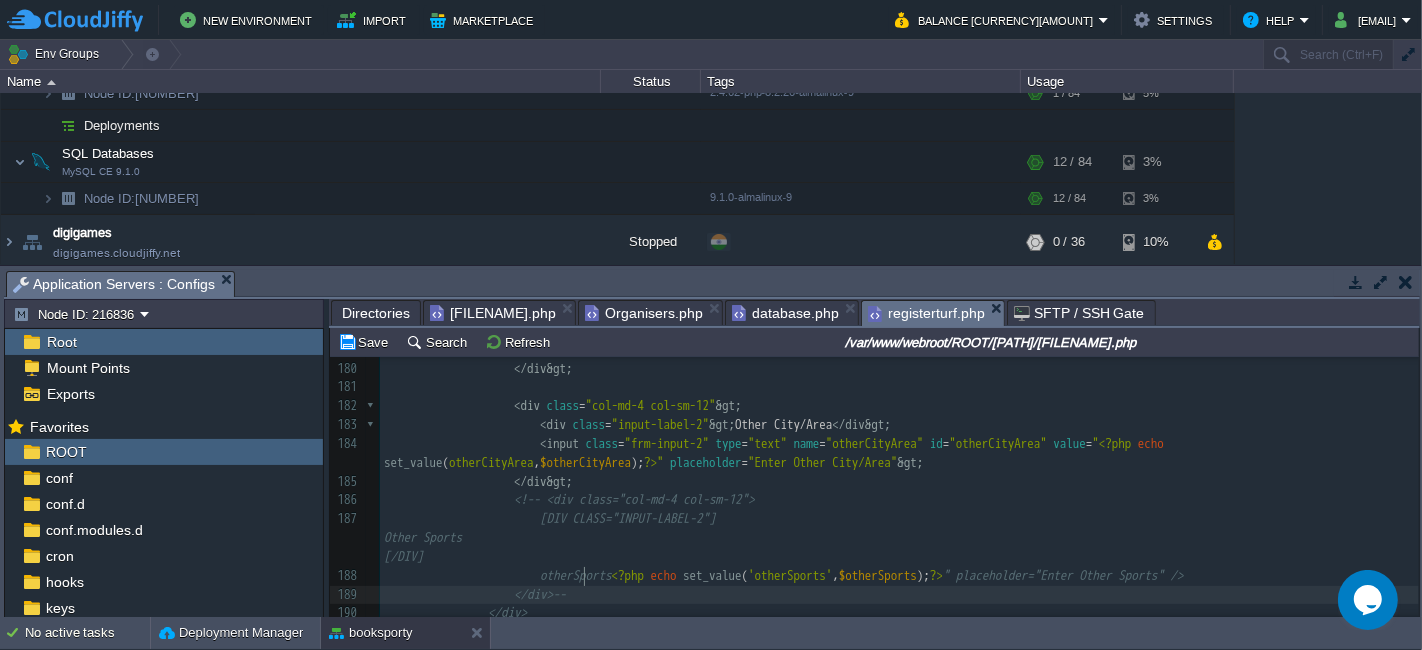 type on "-->" 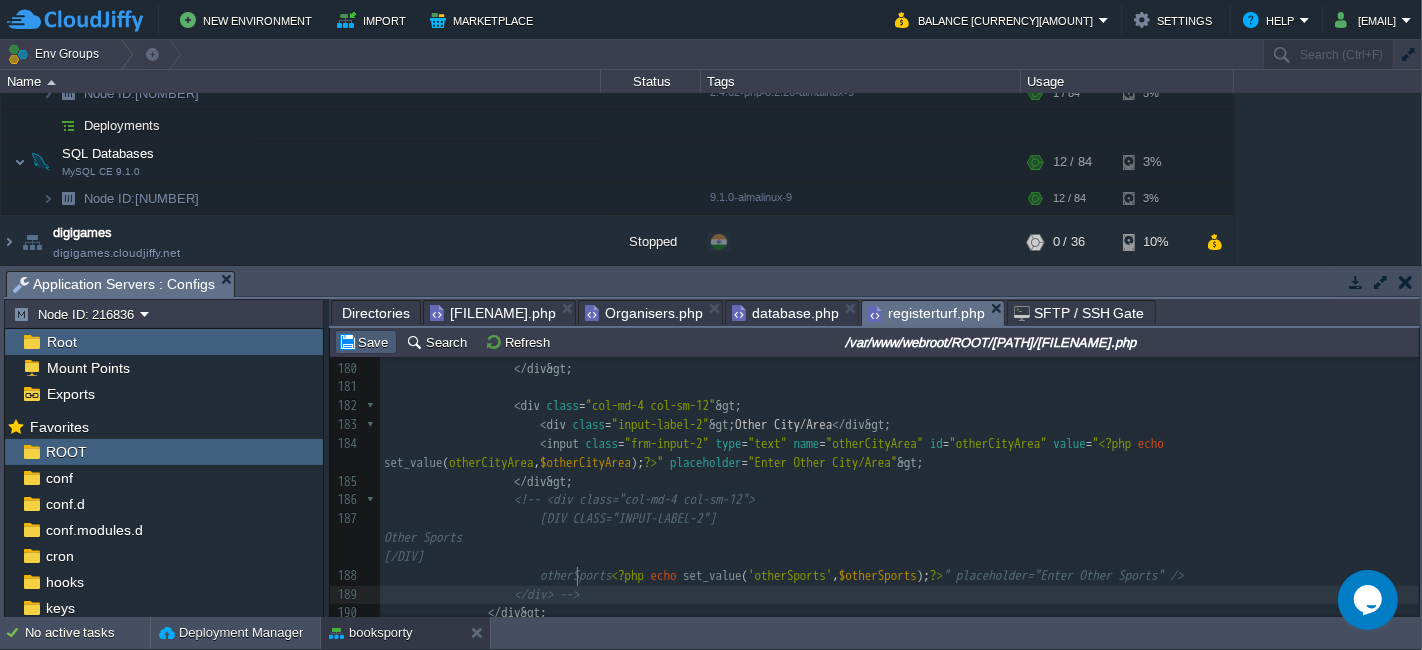 type 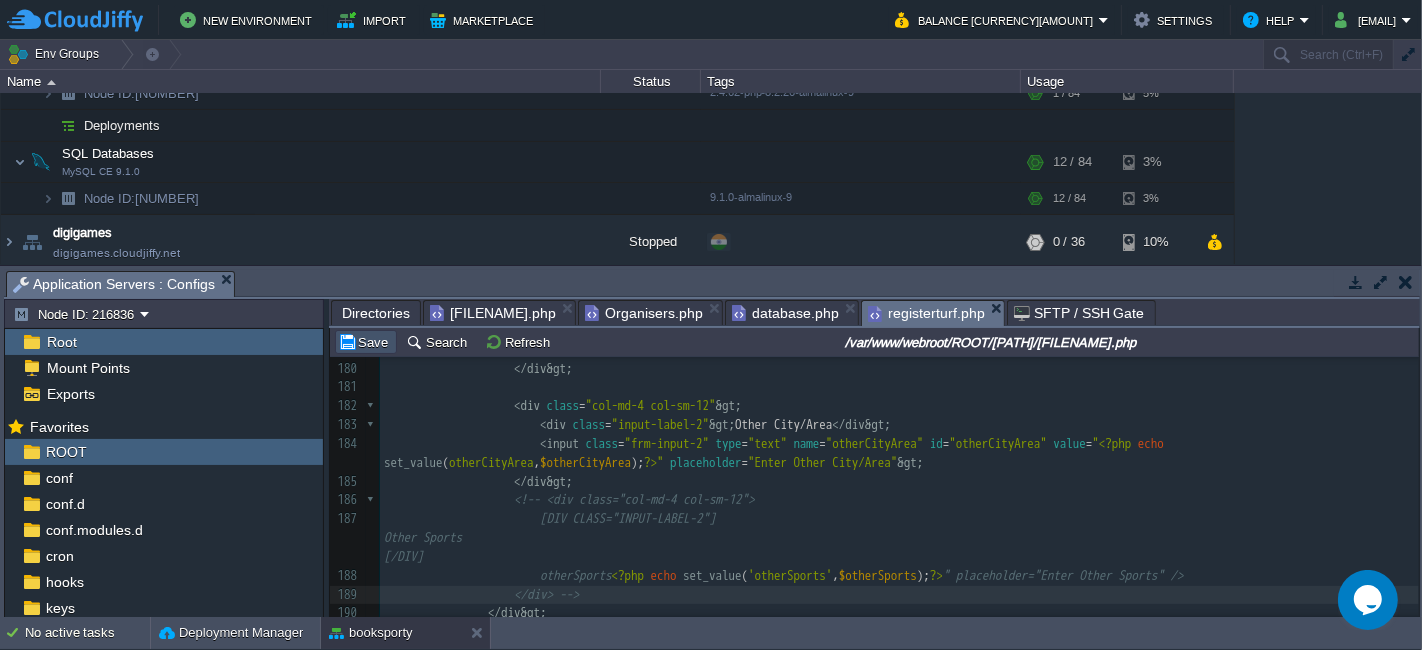 click on "Save" at bounding box center [366, 342] 